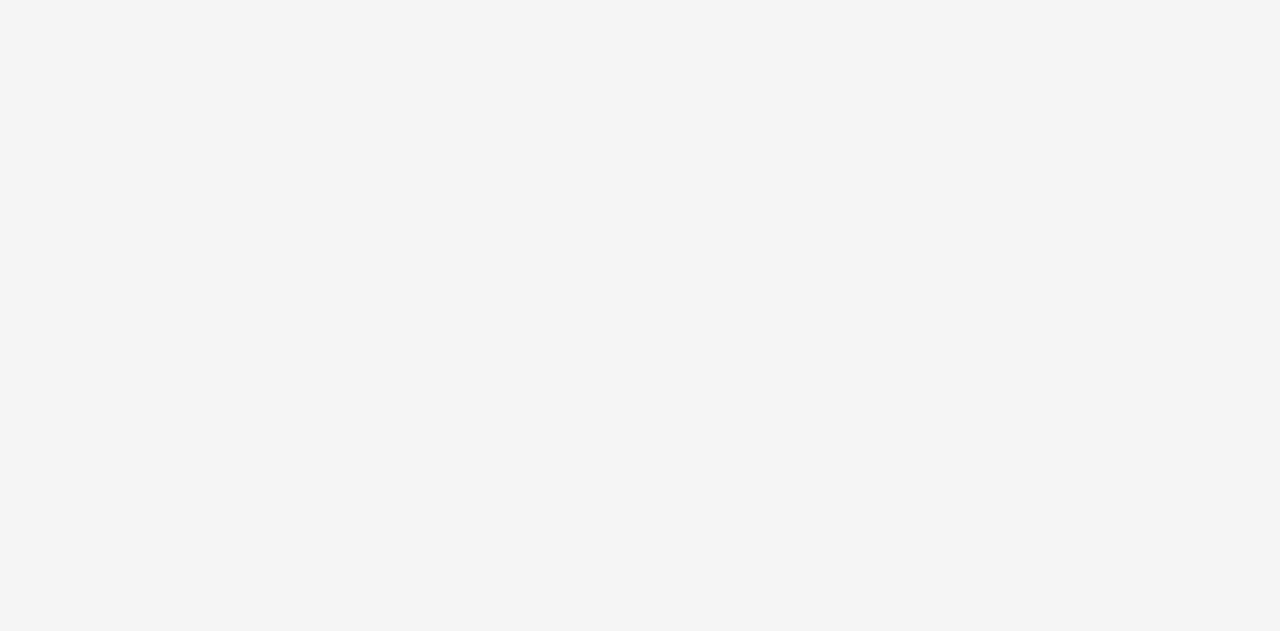 scroll, scrollTop: 0, scrollLeft: 0, axis: both 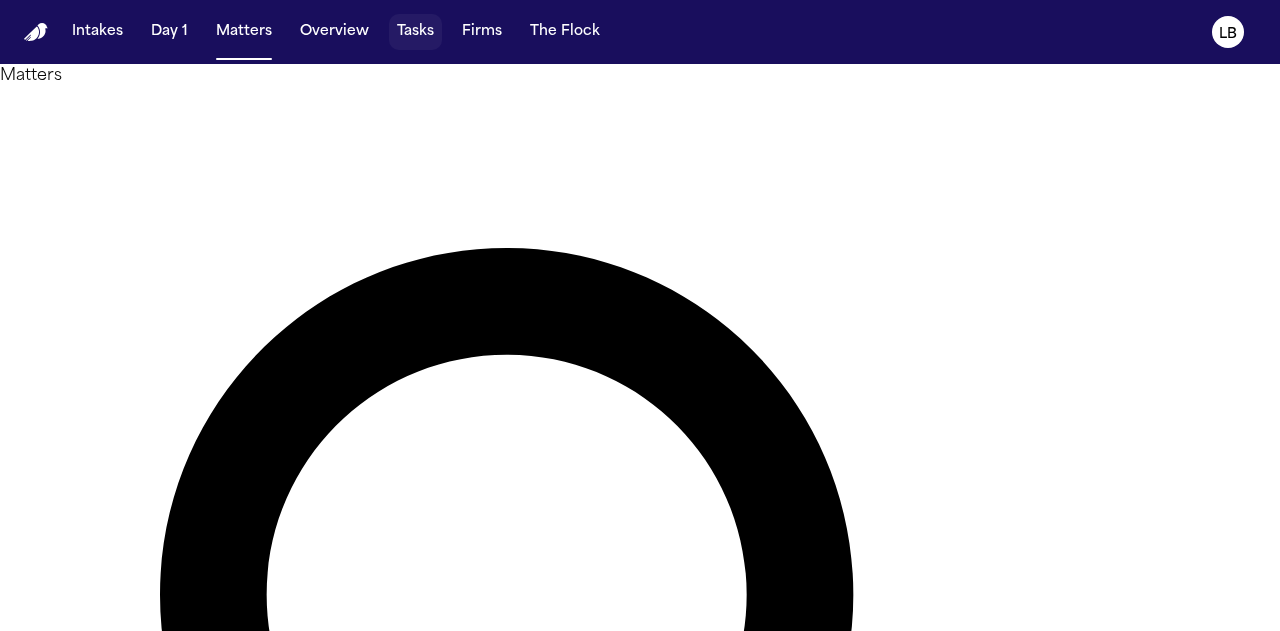 click on "Tasks" at bounding box center (415, 32) 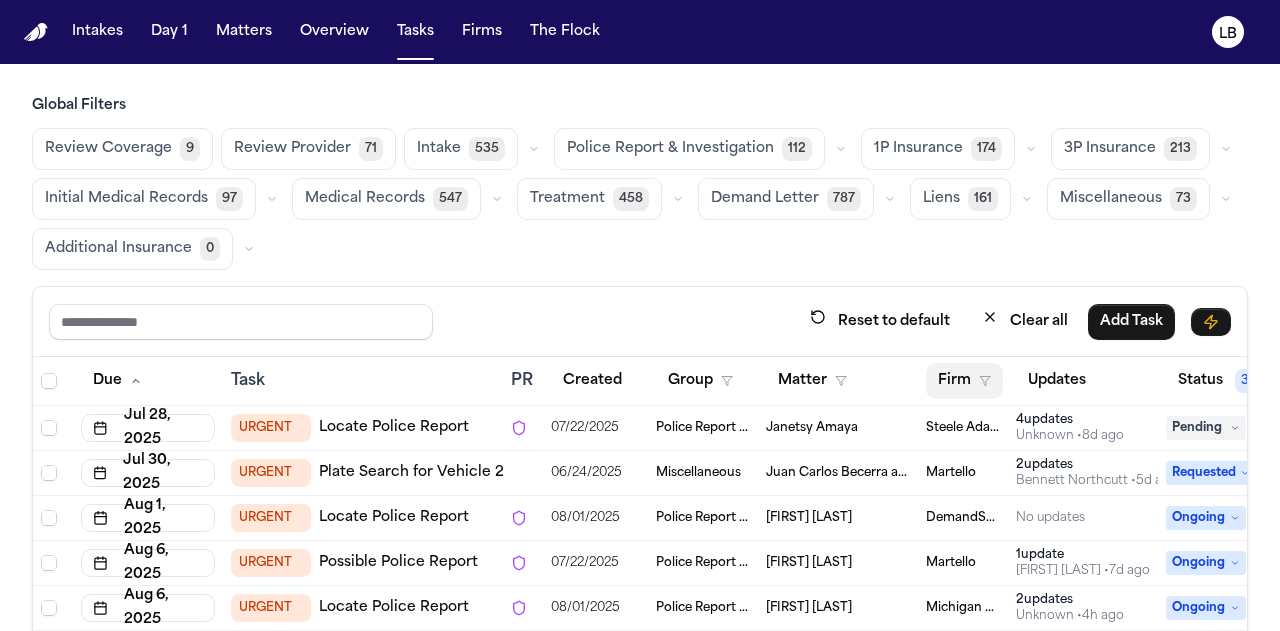 click on "Firm" at bounding box center (964, 381) 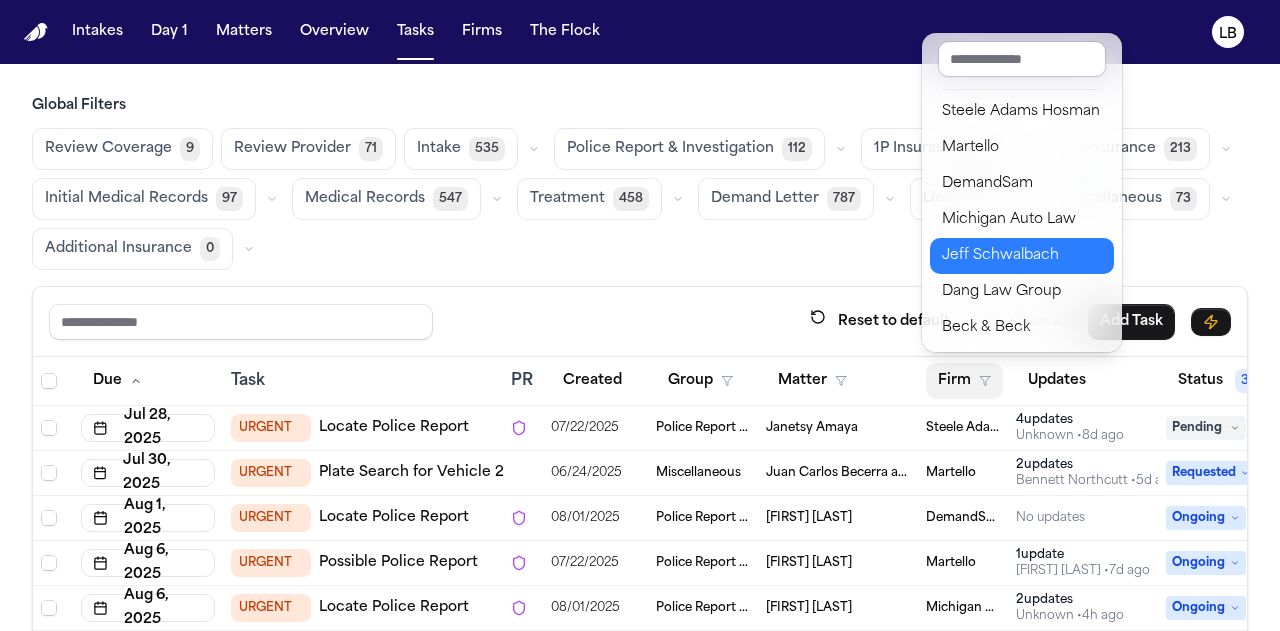 scroll, scrollTop: 98, scrollLeft: 0, axis: vertical 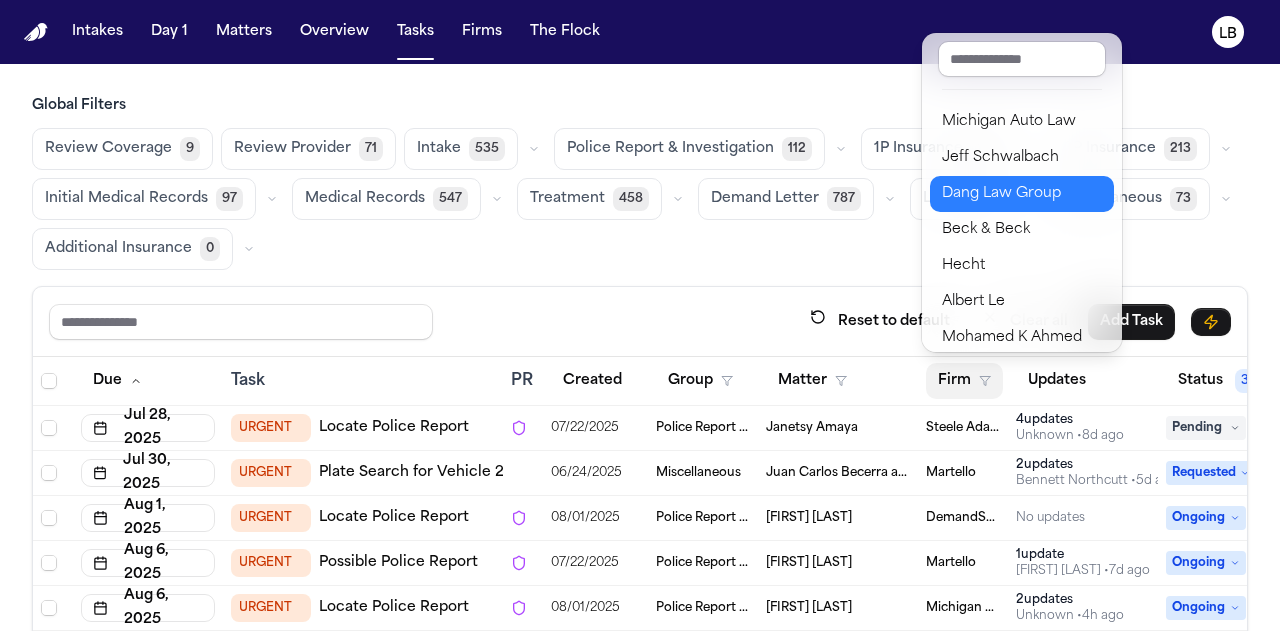 click on "Dang Law Group" at bounding box center (1022, 194) 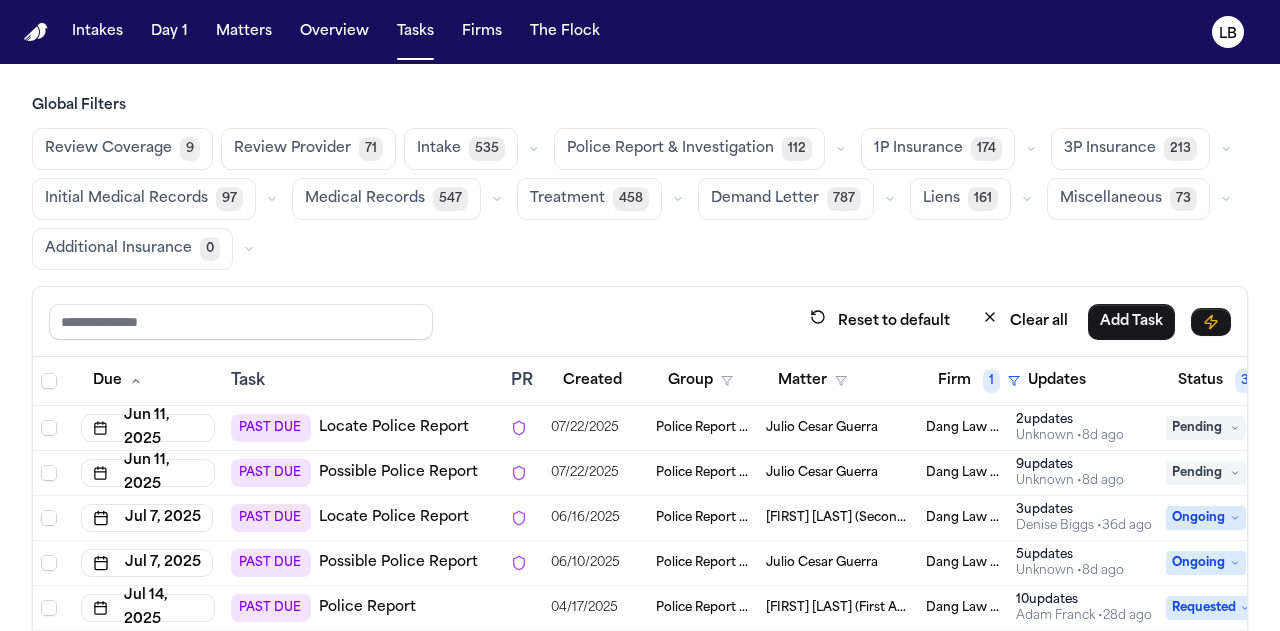 scroll, scrollTop: 12, scrollLeft: 0, axis: vertical 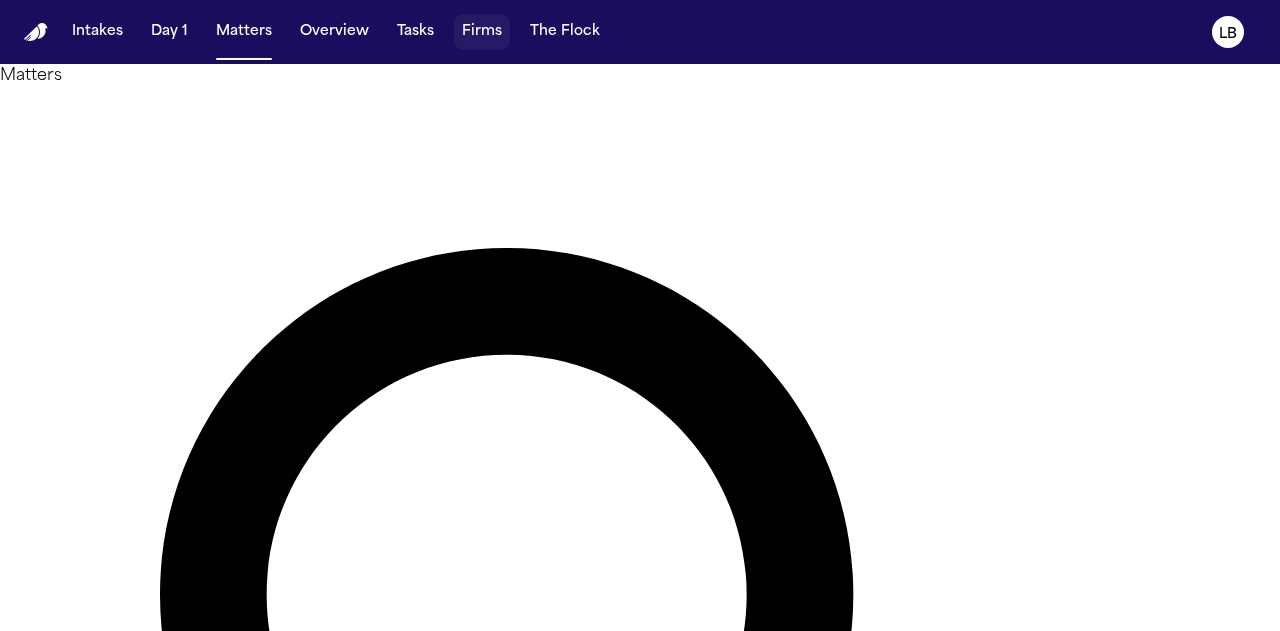 click on "Firms" at bounding box center (482, 32) 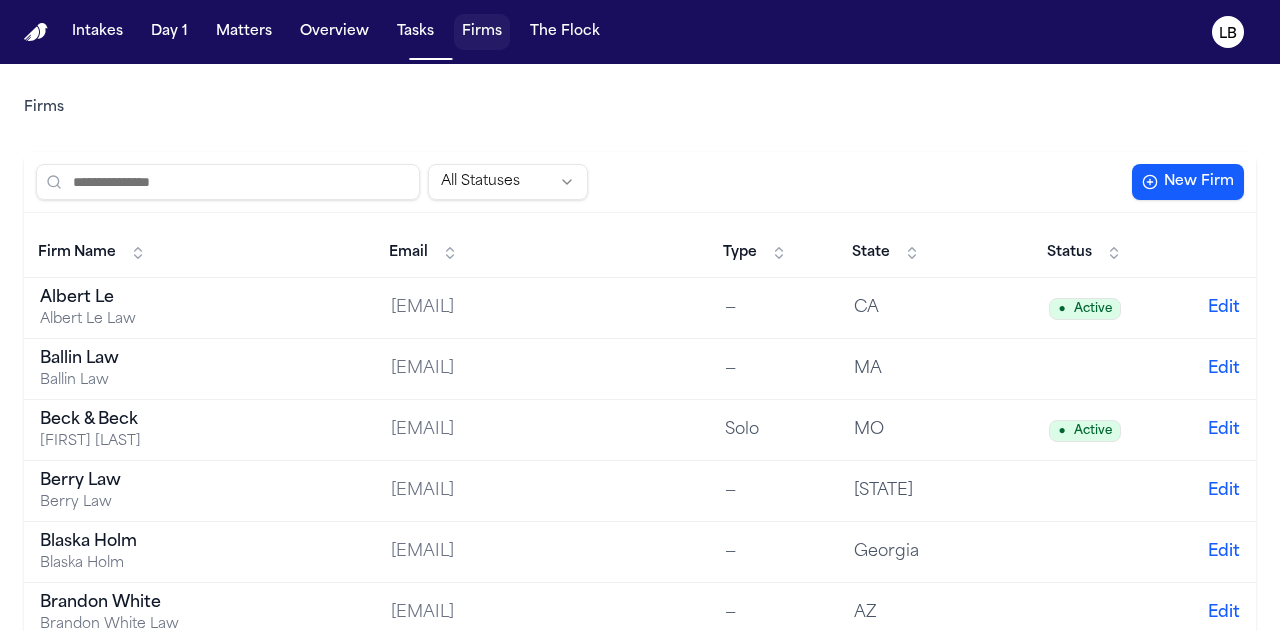 click on "Tasks" at bounding box center [415, 32] 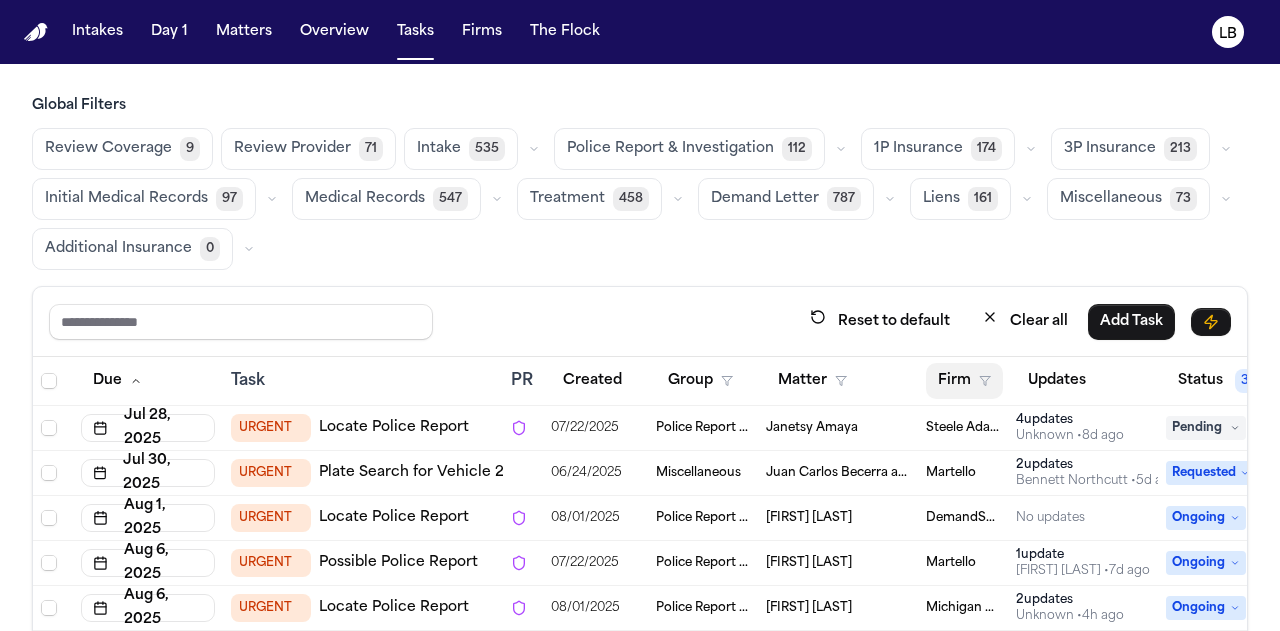 click on "Firm" at bounding box center [964, 381] 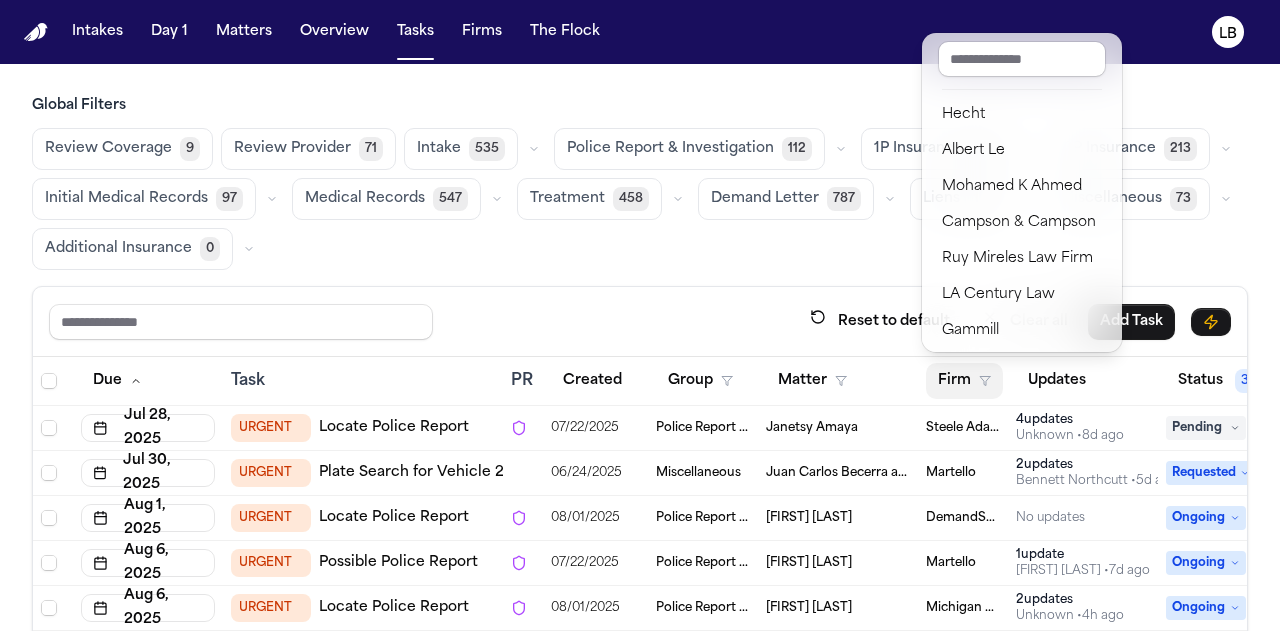 scroll, scrollTop: 290, scrollLeft: 0, axis: vertical 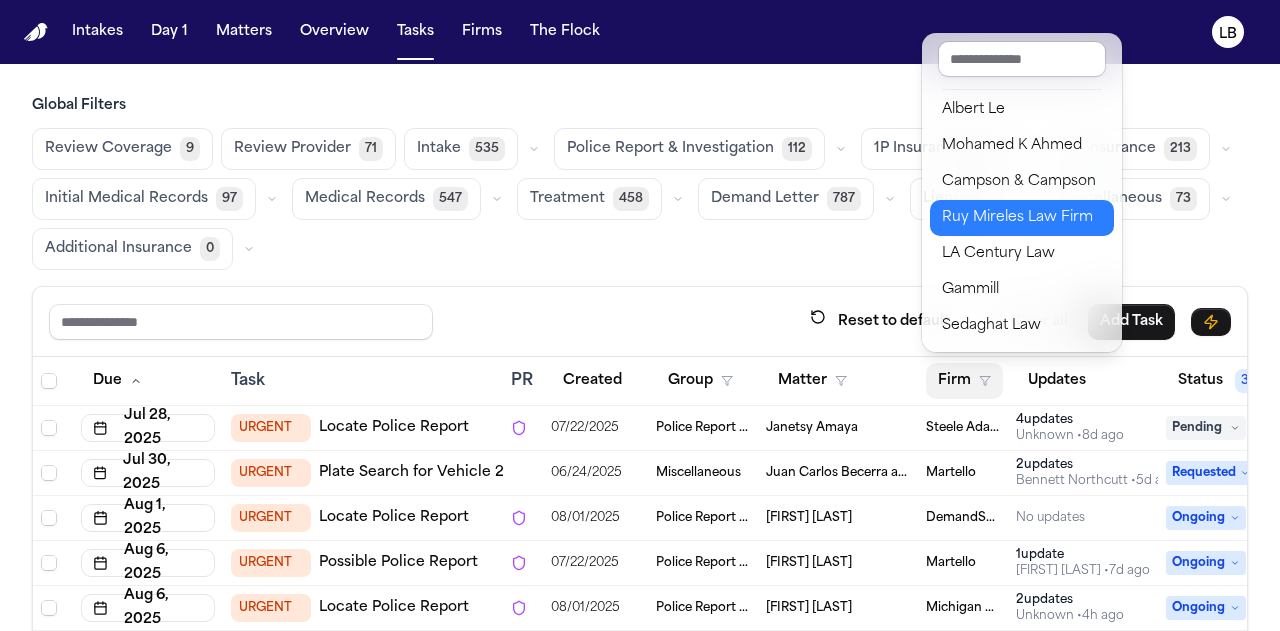 click on "Ruy Mireles Law Firm" at bounding box center (1022, 218) 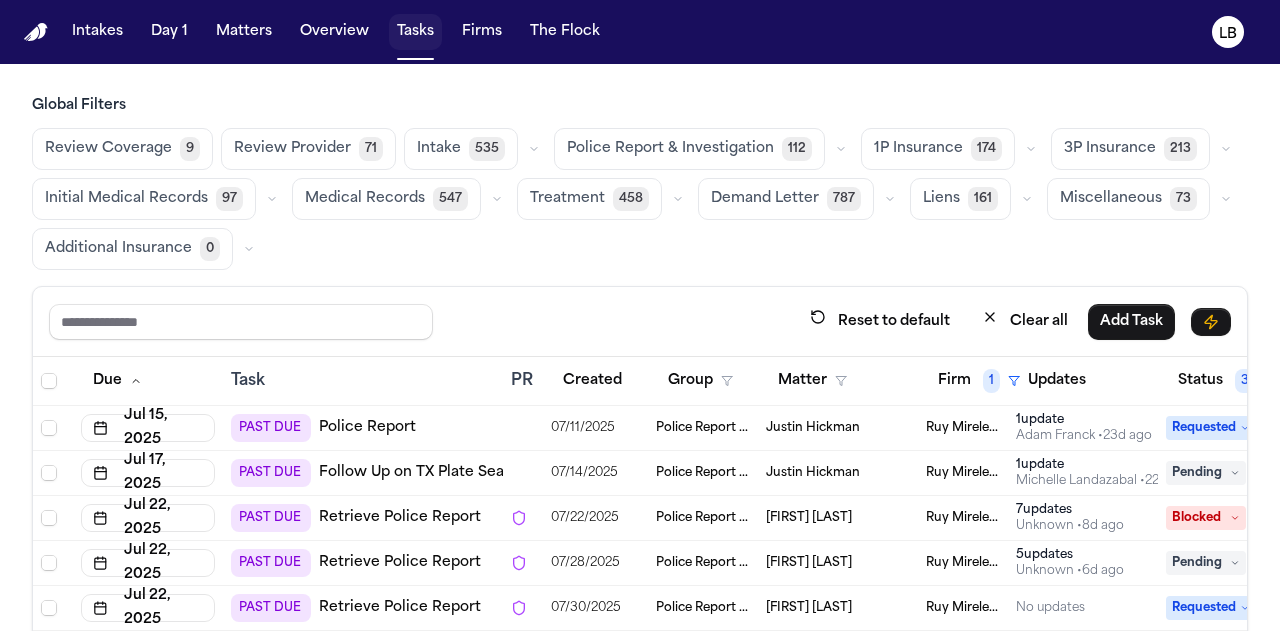 click on "Tasks" at bounding box center (415, 32) 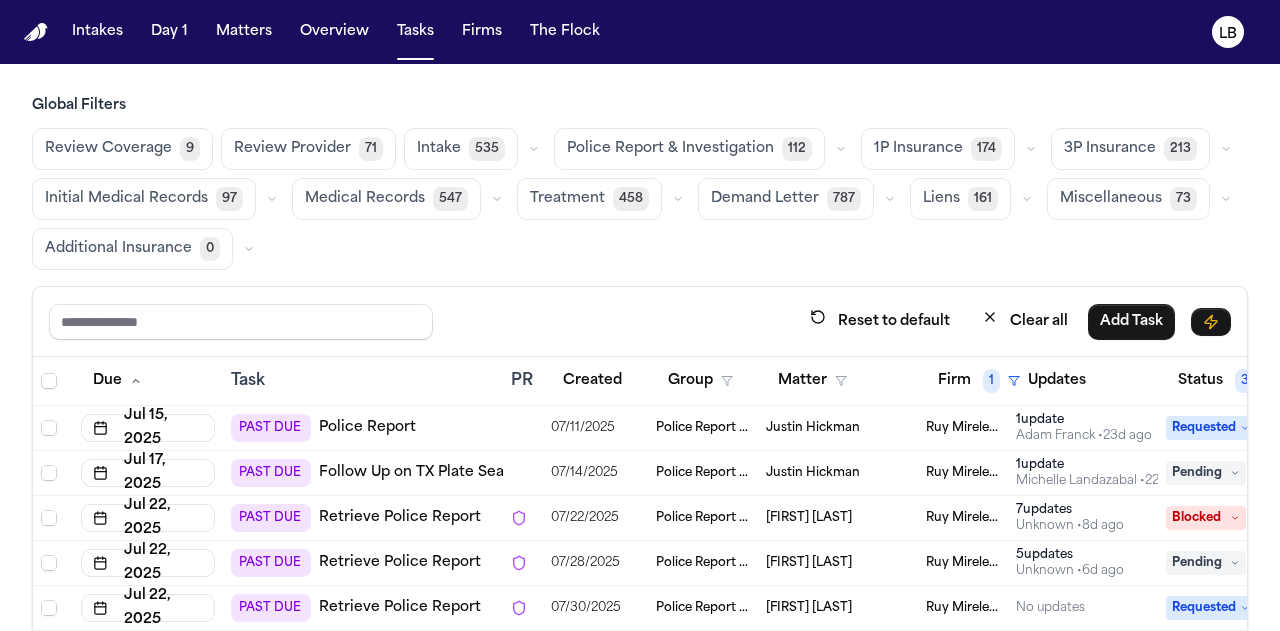 scroll, scrollTop: 46, scrollLeft: 0, axis: vertical 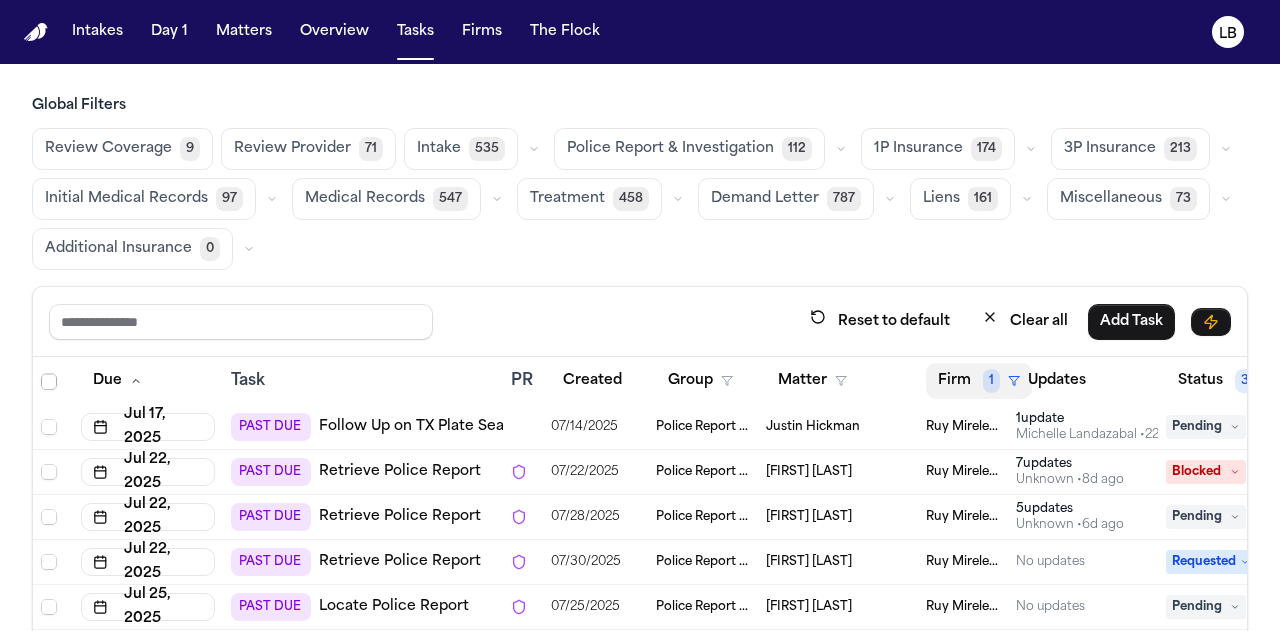 click on "Firm 1" at bounding box center [979, 381] 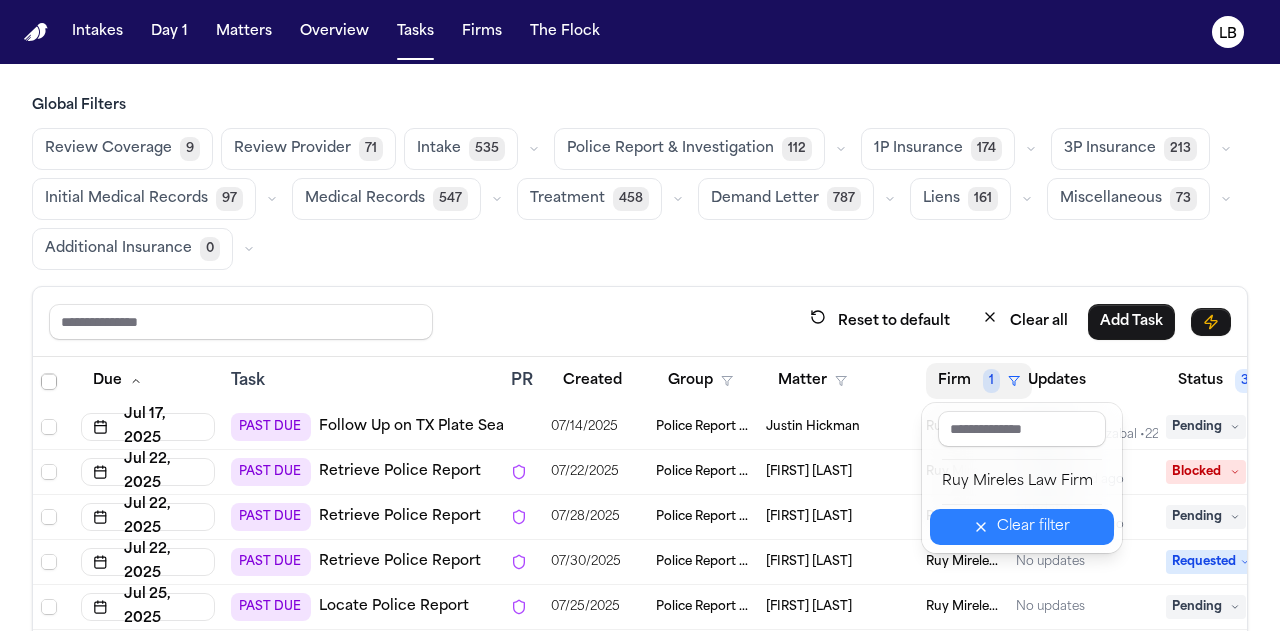 click on "Clear filter" at bounding box center [1033, 527] 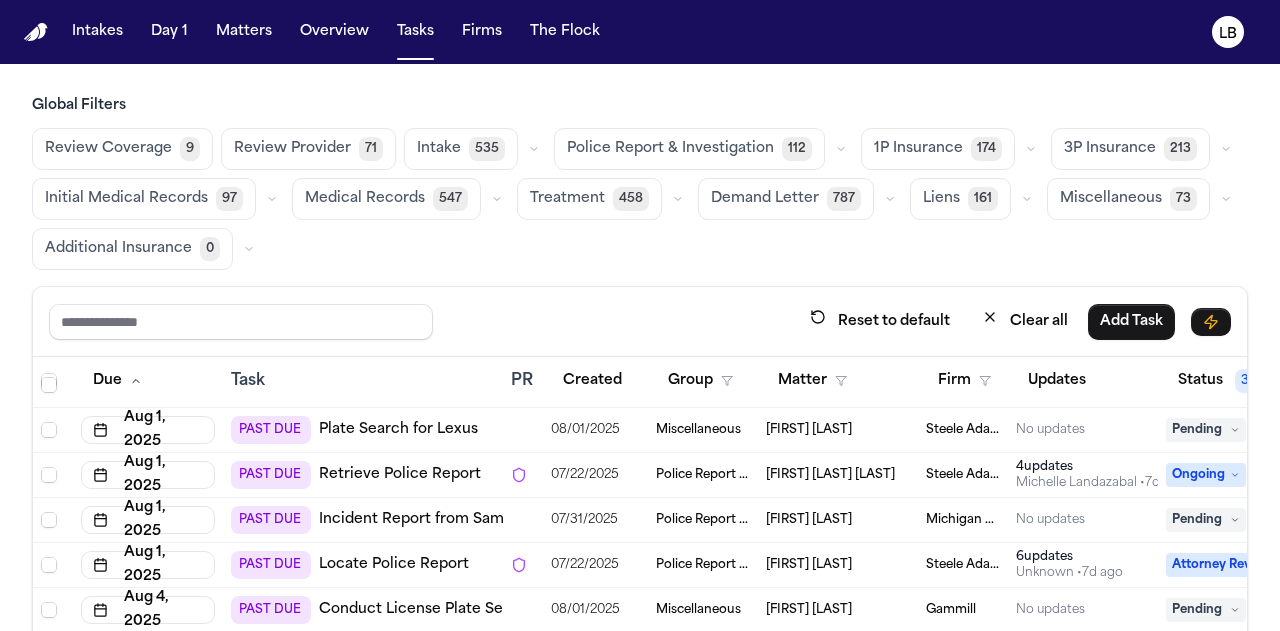 scroll, scrollTop: 4827, scrollLeft: 0, axis: vertical 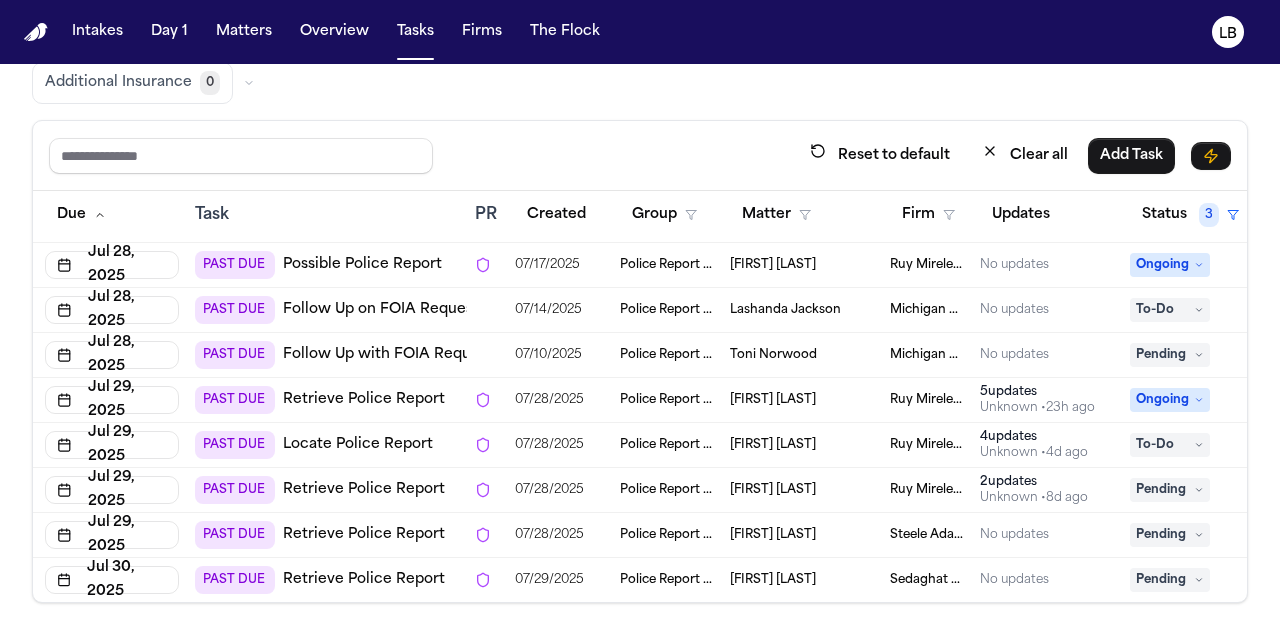 click on "Toni Norwood" at bounding box center [773, 355] 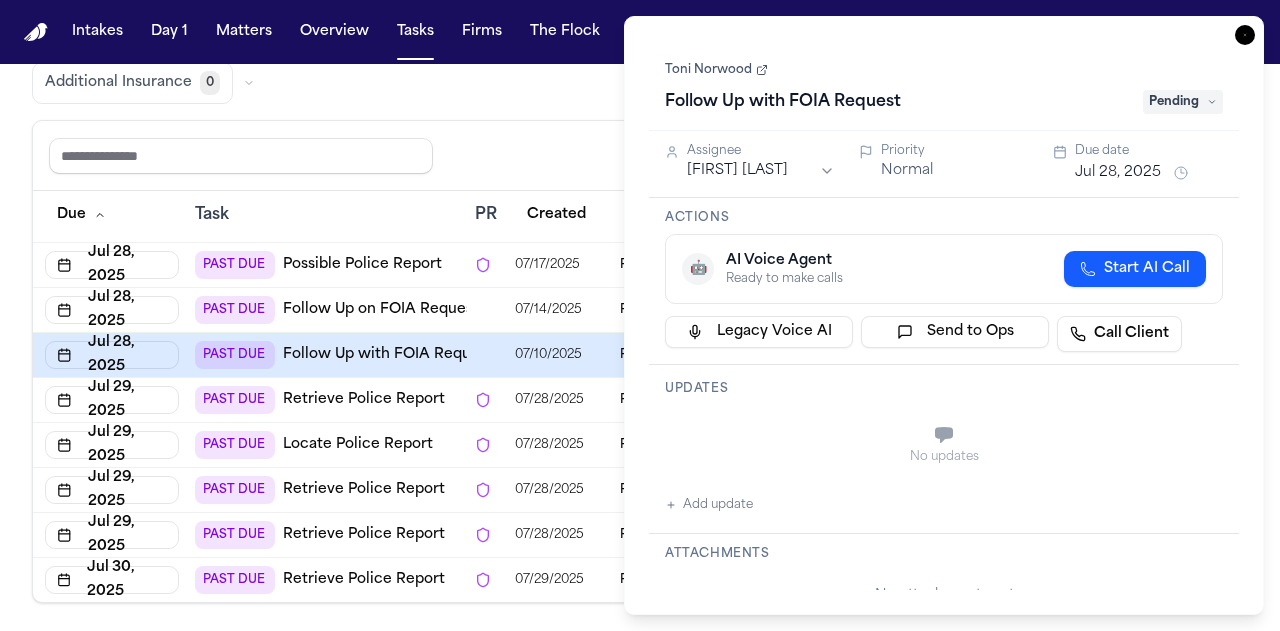 click 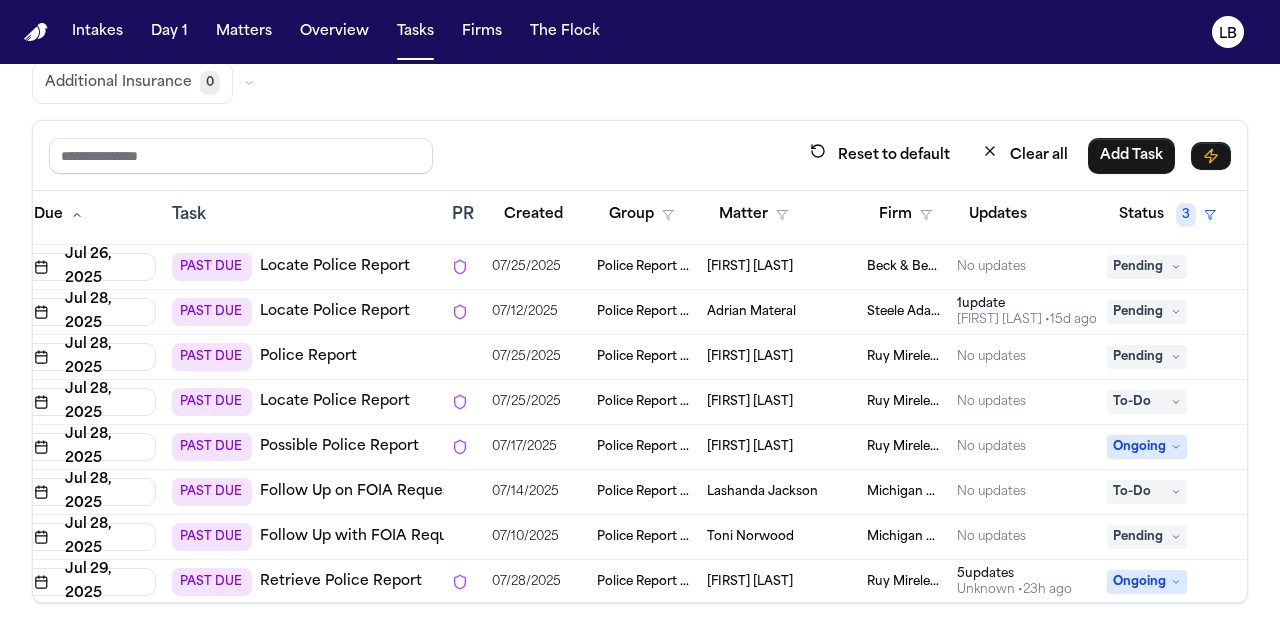 scroll, scrollTop: 3550, scrollLeft: 101, axis: both 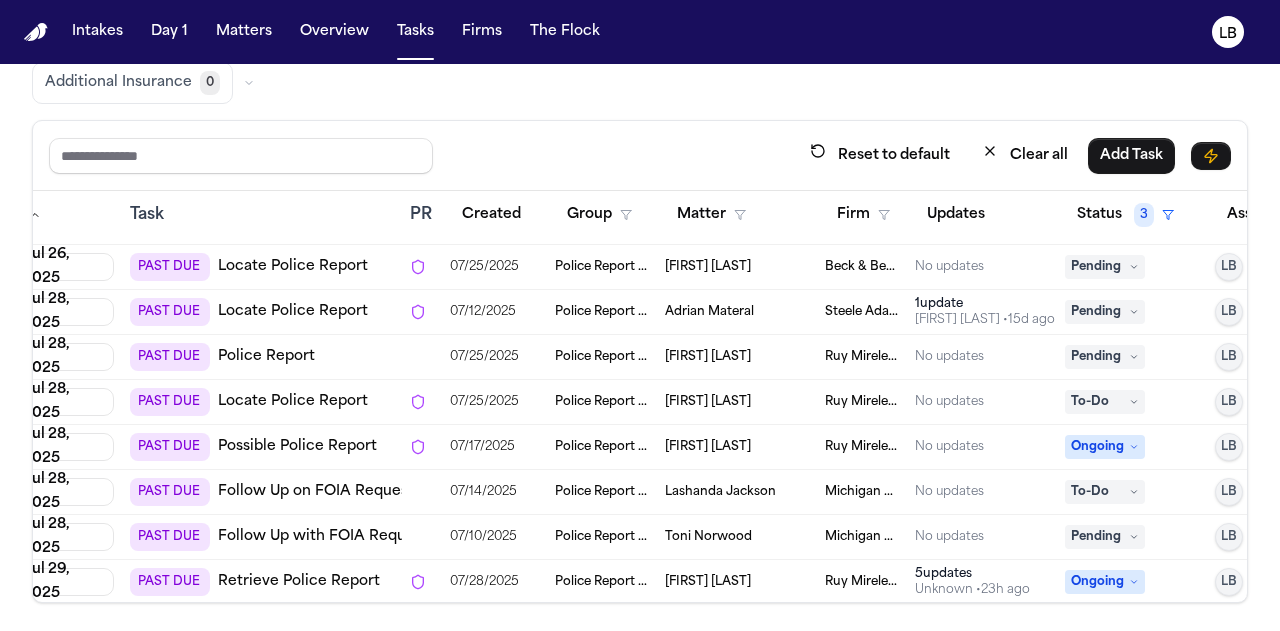 click on "Ruy Mireles Law Firm" at bounding box center (862, 357) 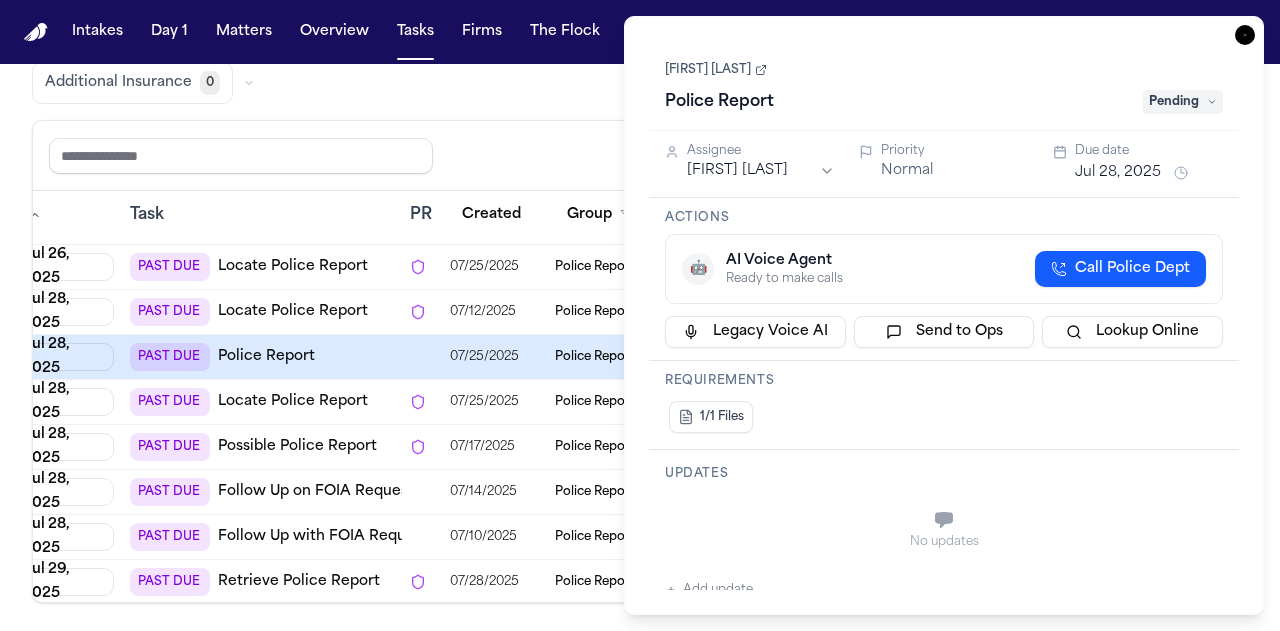 click on "Danelle Galveston" at bounding box center [716, 70] 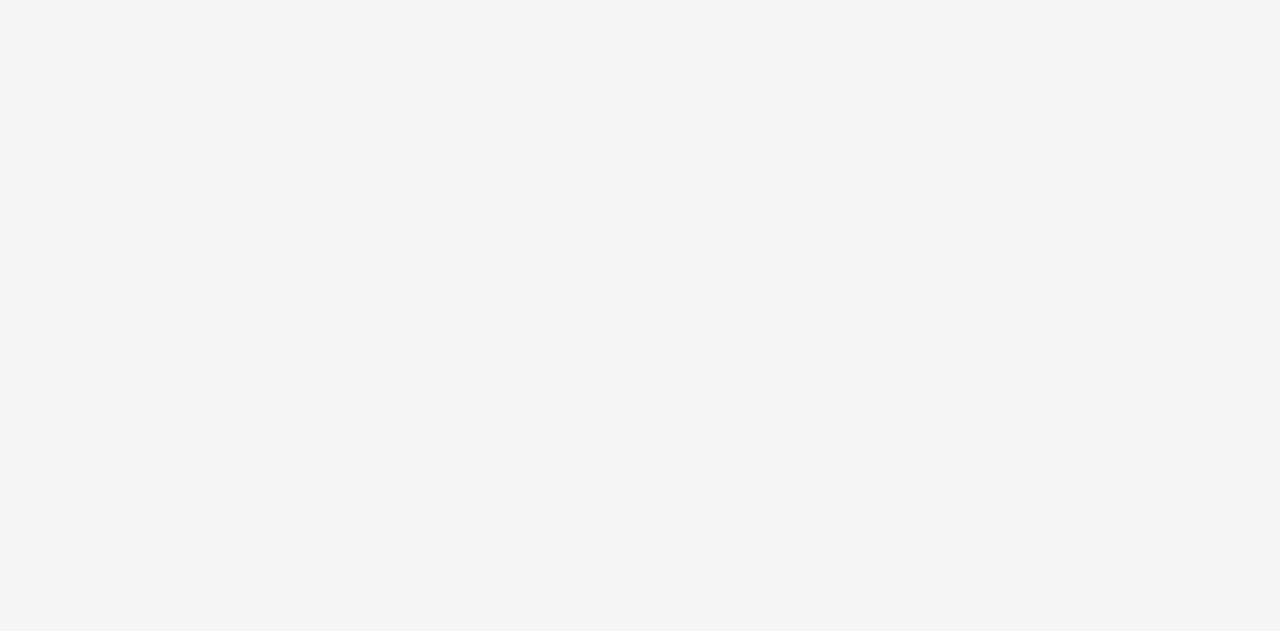 scroll, scrollTop: 0, scrollLeft: 0, axis: both 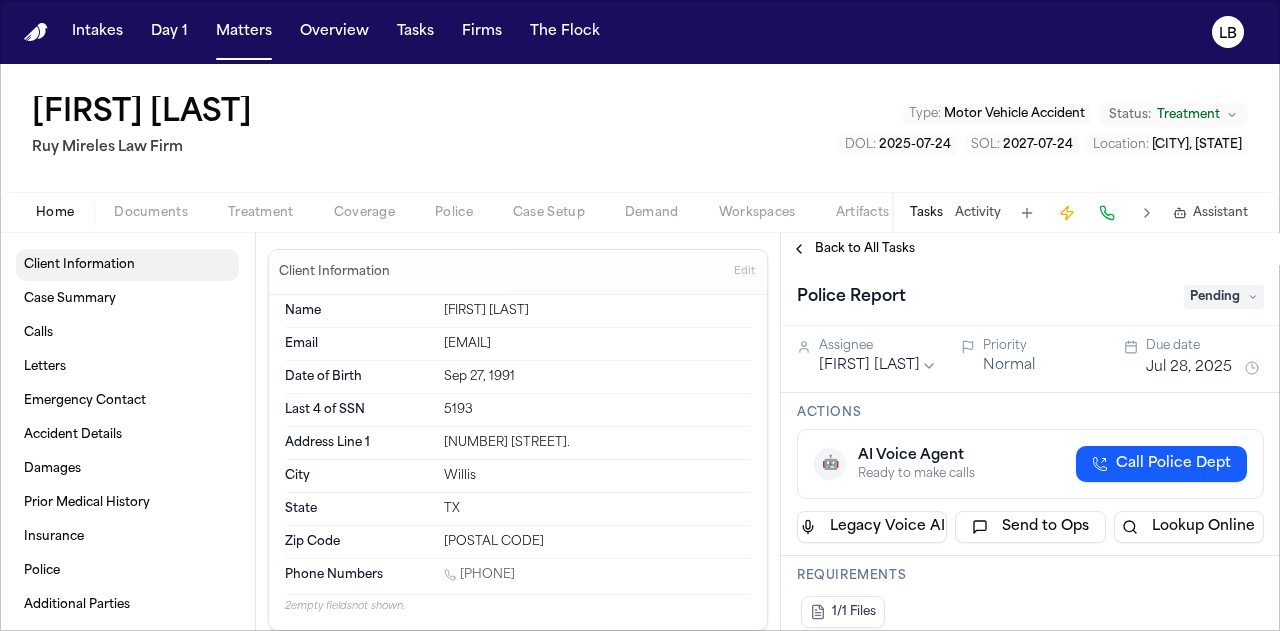click on "Client Information" at bounding box center (127, 265) 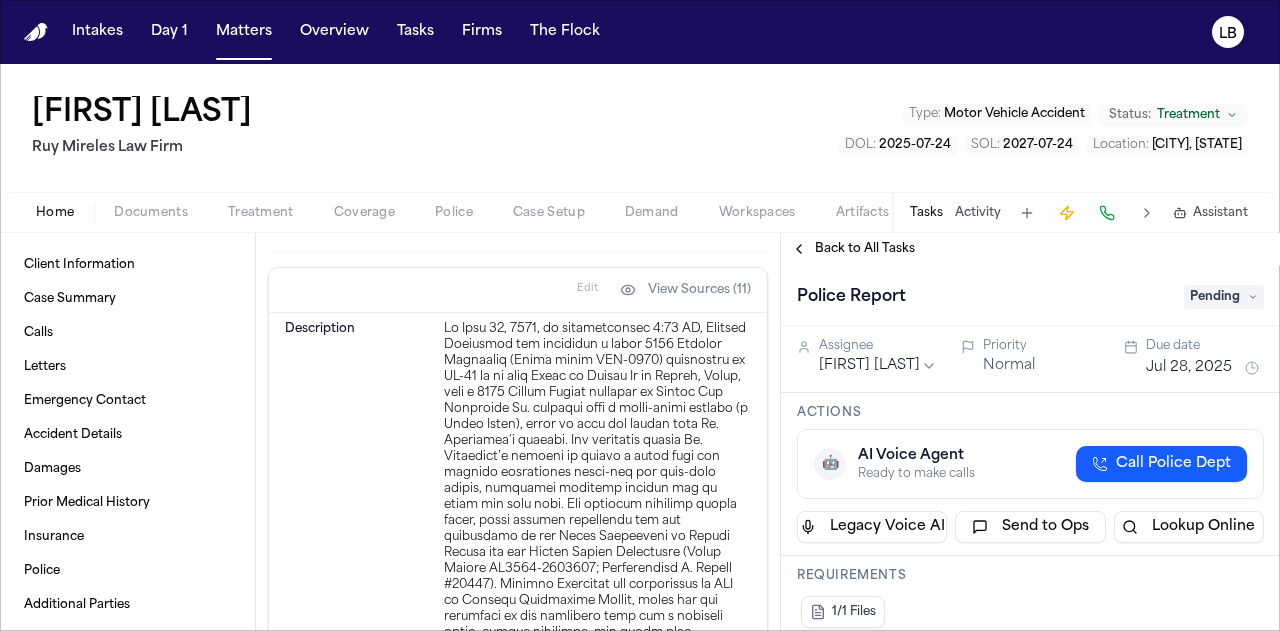 scroll, scrollTop: 1486, scrollLeft: 0, axis: vertical 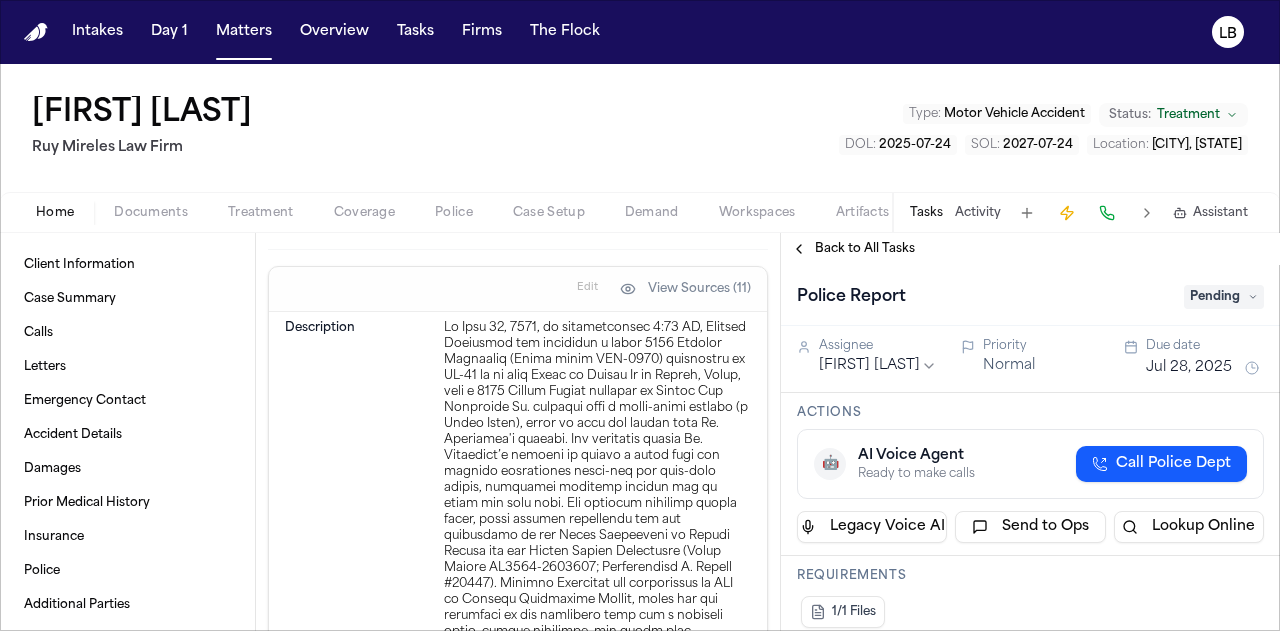 click on "Documents" at bounding box center [151, 213] 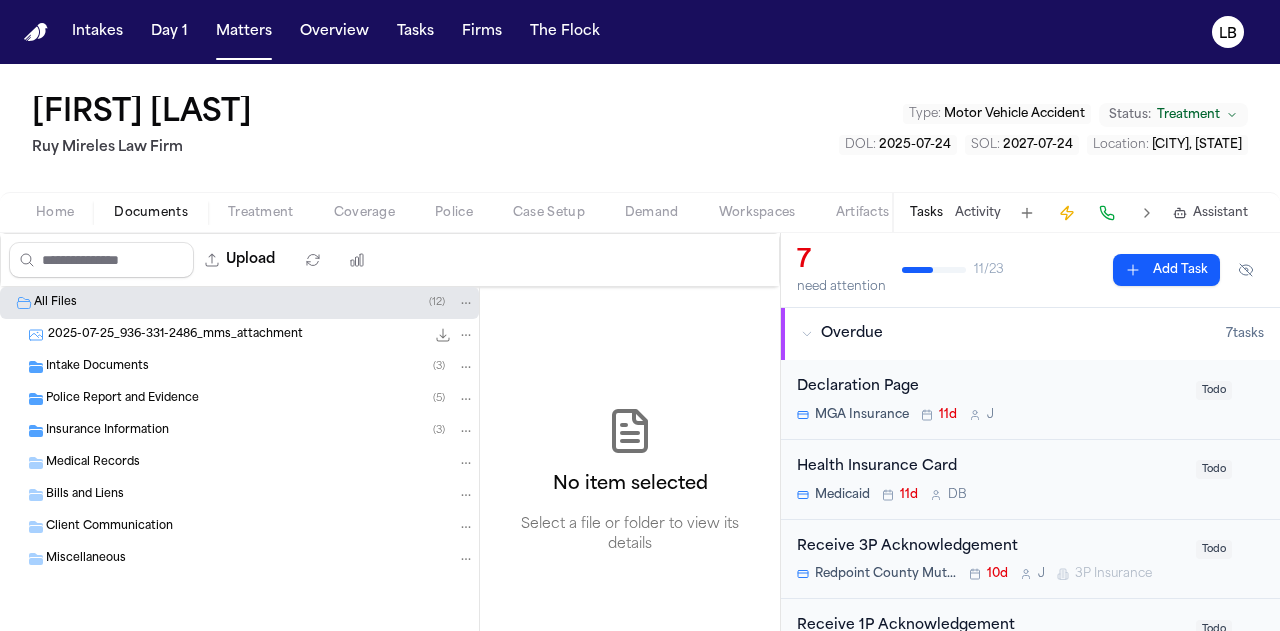 click on "Police Report and Evidence" at bounding box center (122, 399) 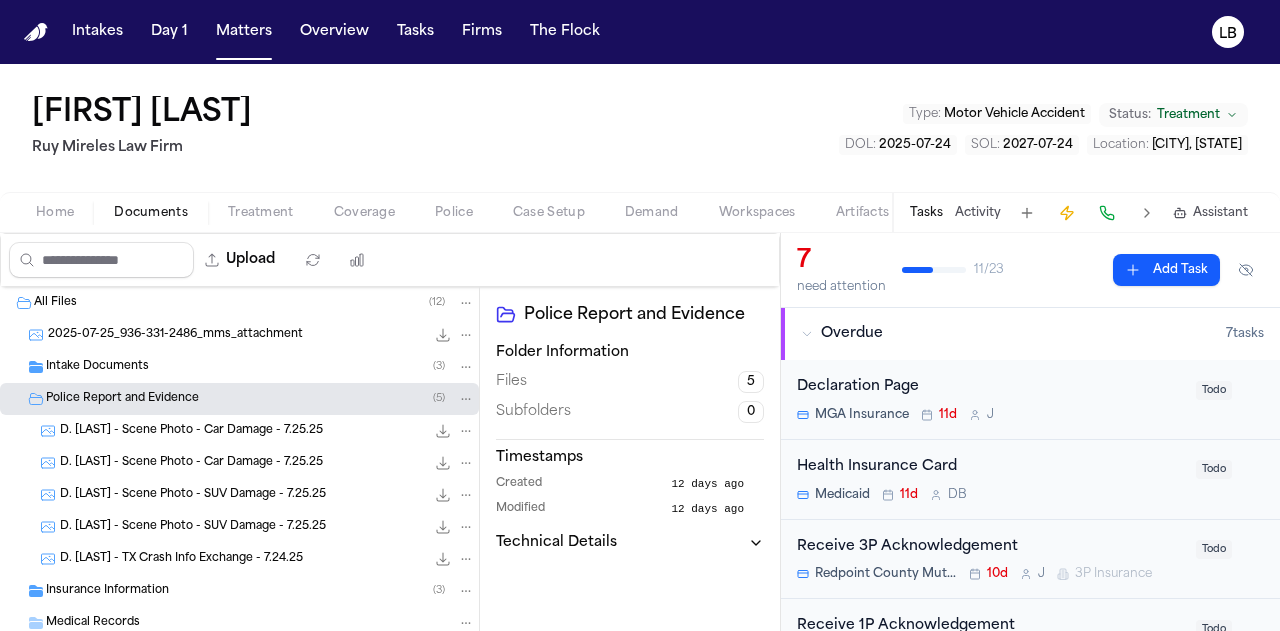 scroll, scrollTop: 37, scrollLeft: 0, axis: vertical 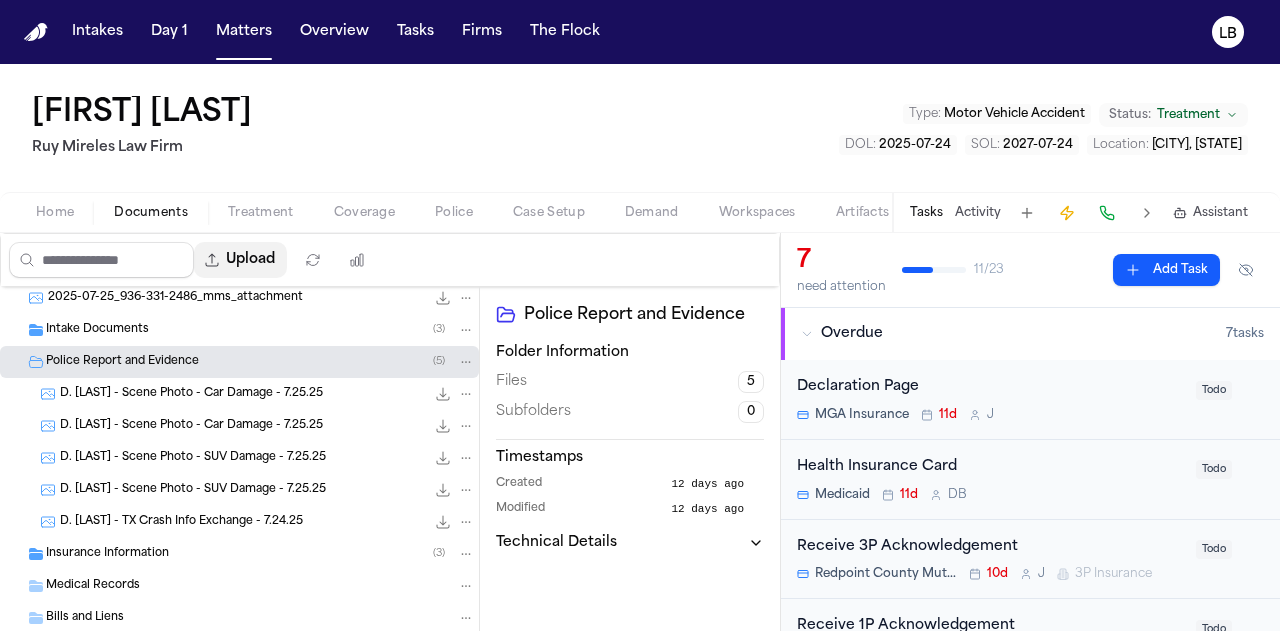 click on "Upload" at bounding box center (240, 260) 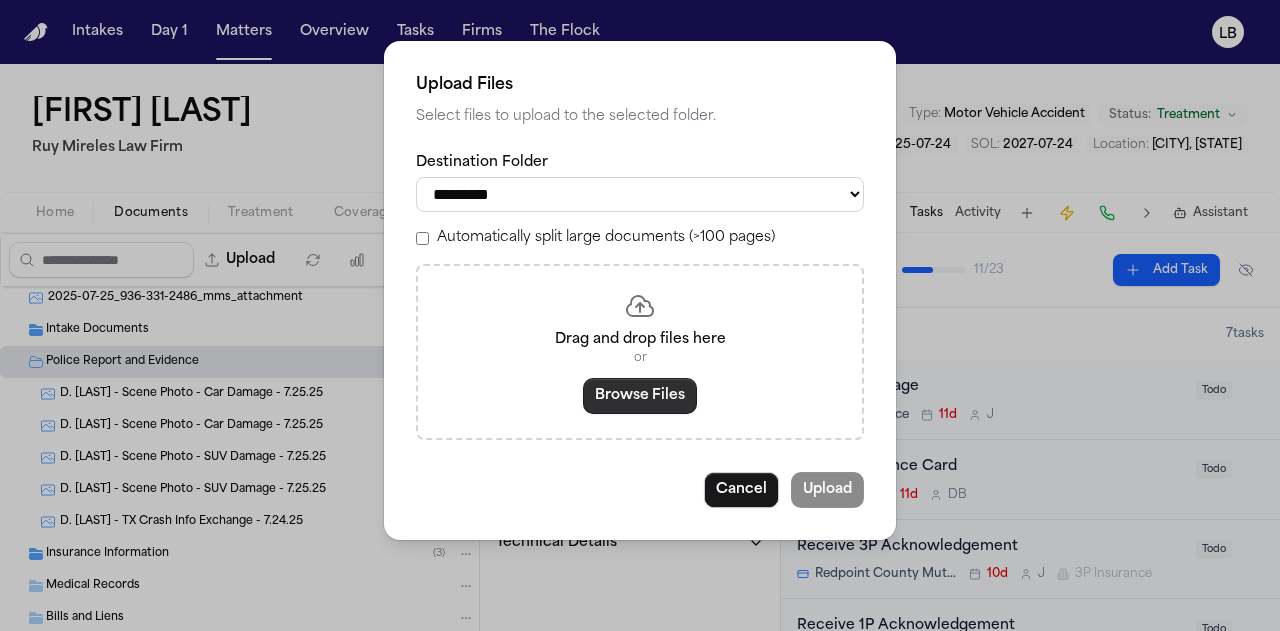 click on "Browse Files" at bounding box center [640, 396] 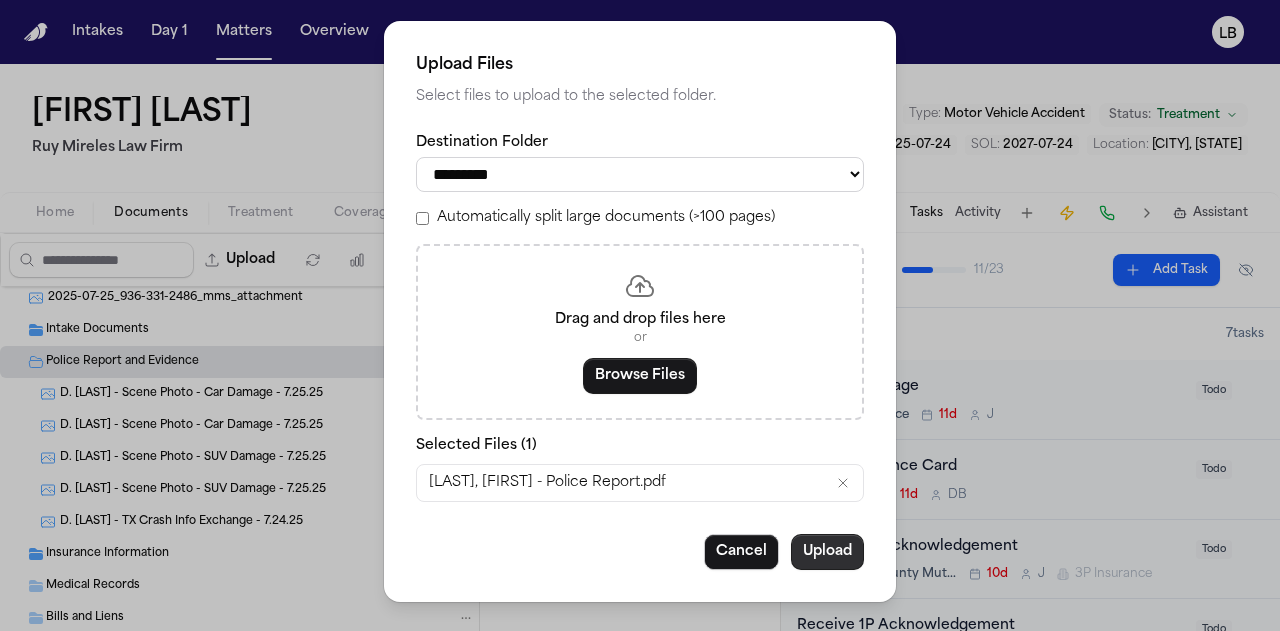 click on "Upload" at bounding box center (827, 552) 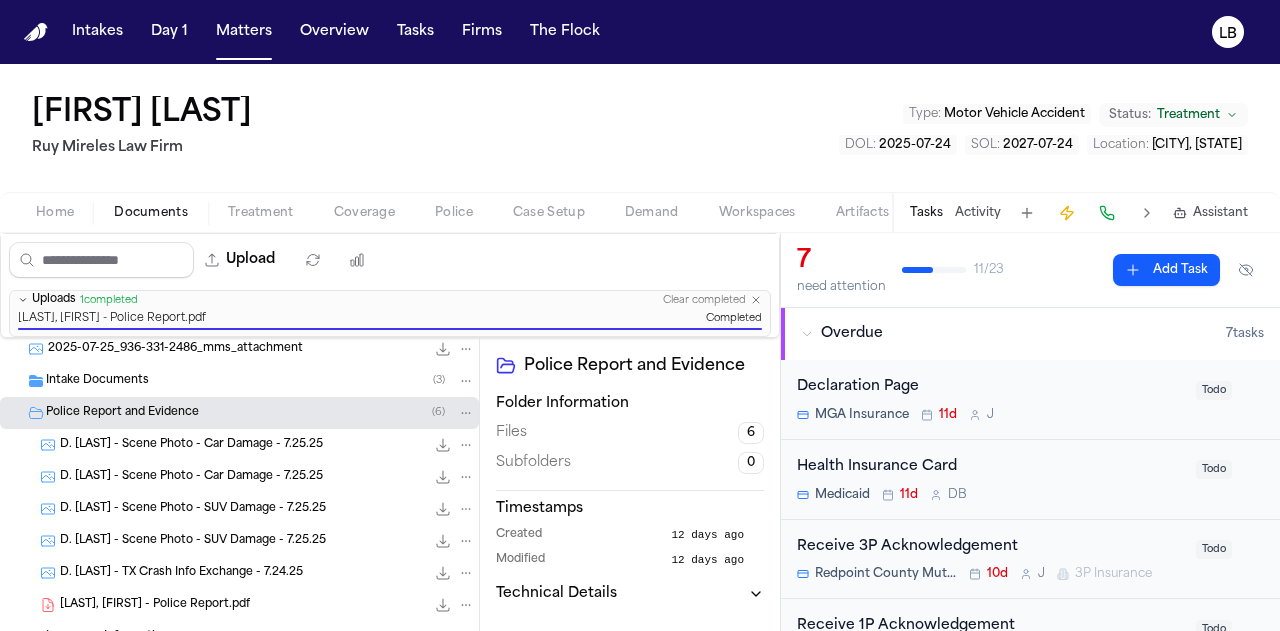 click on "Tasks" at bounding box center (926, 213) 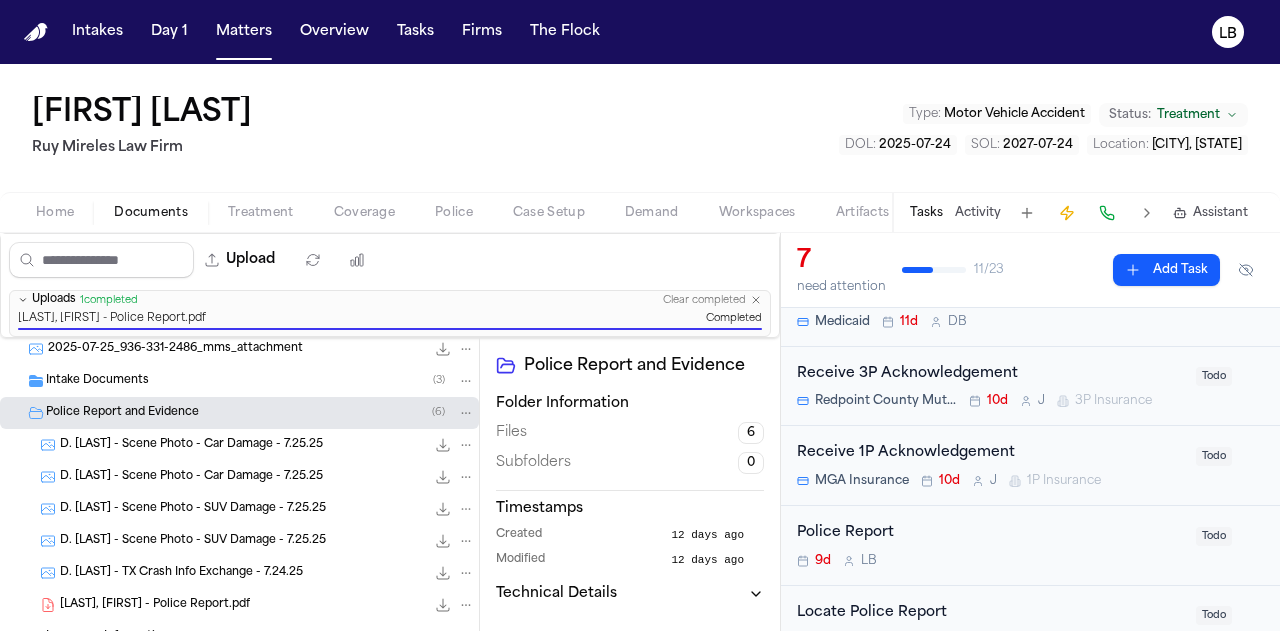 scroll, scrollTop: 174, scrollLeft: 0, axis: vertical 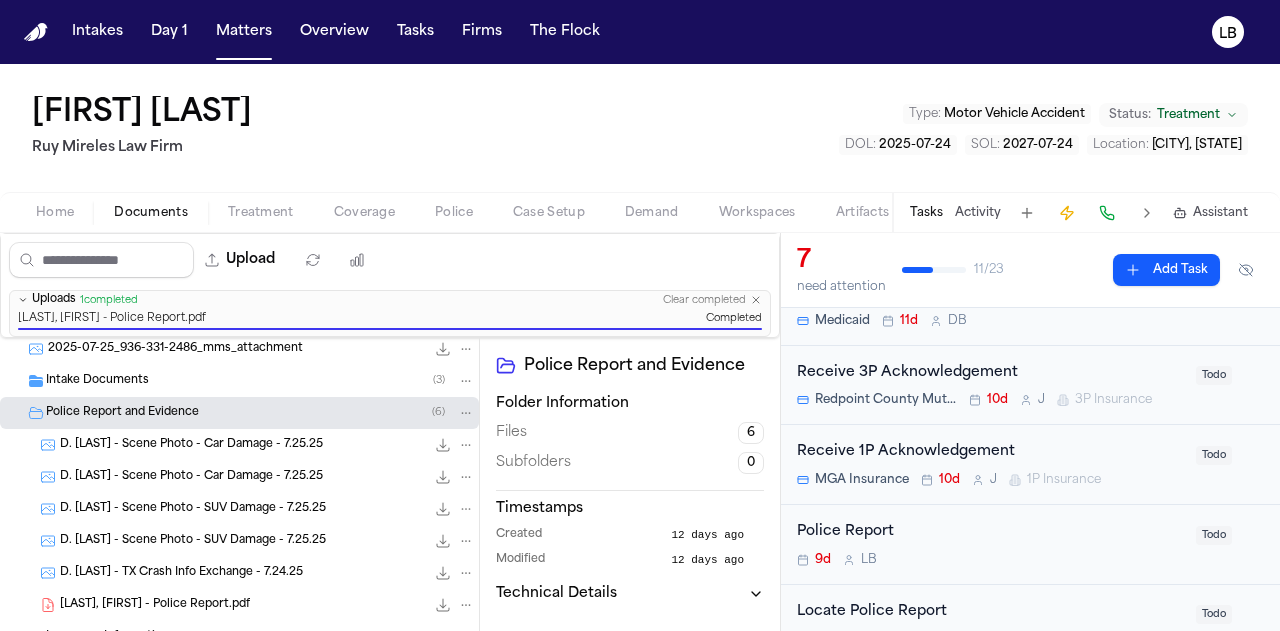 click on "9d L B" at bounding box center (990, 560) 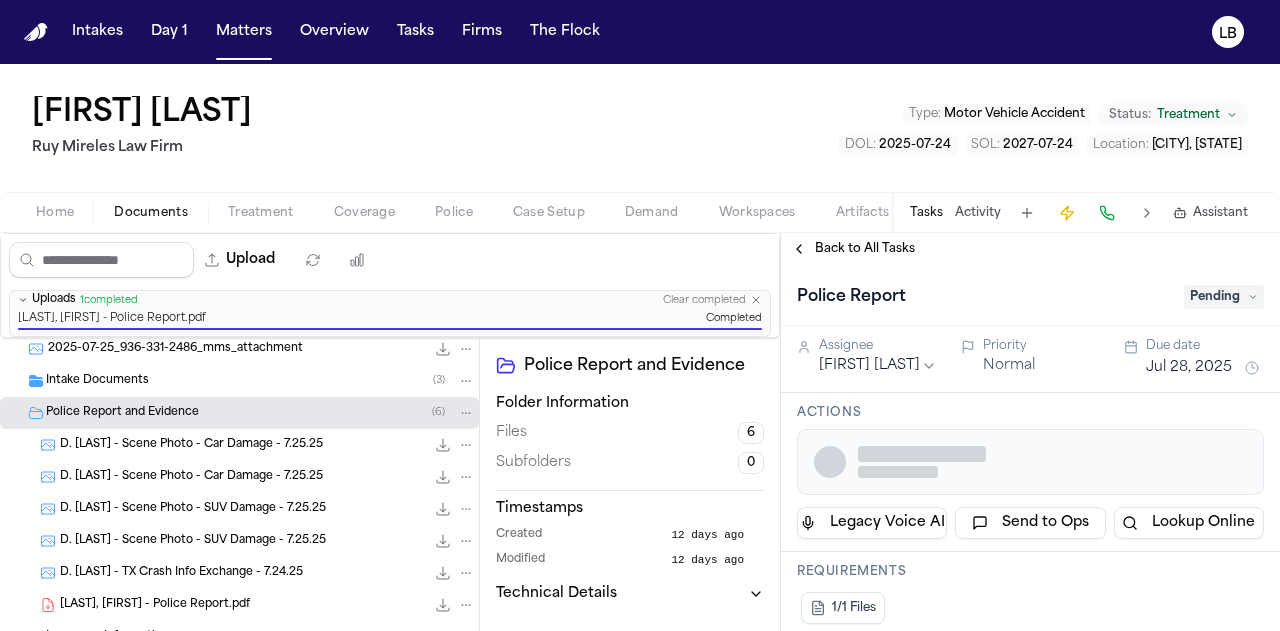 scroll, scrollTop: 0, scrollLeft: 0, axis: both 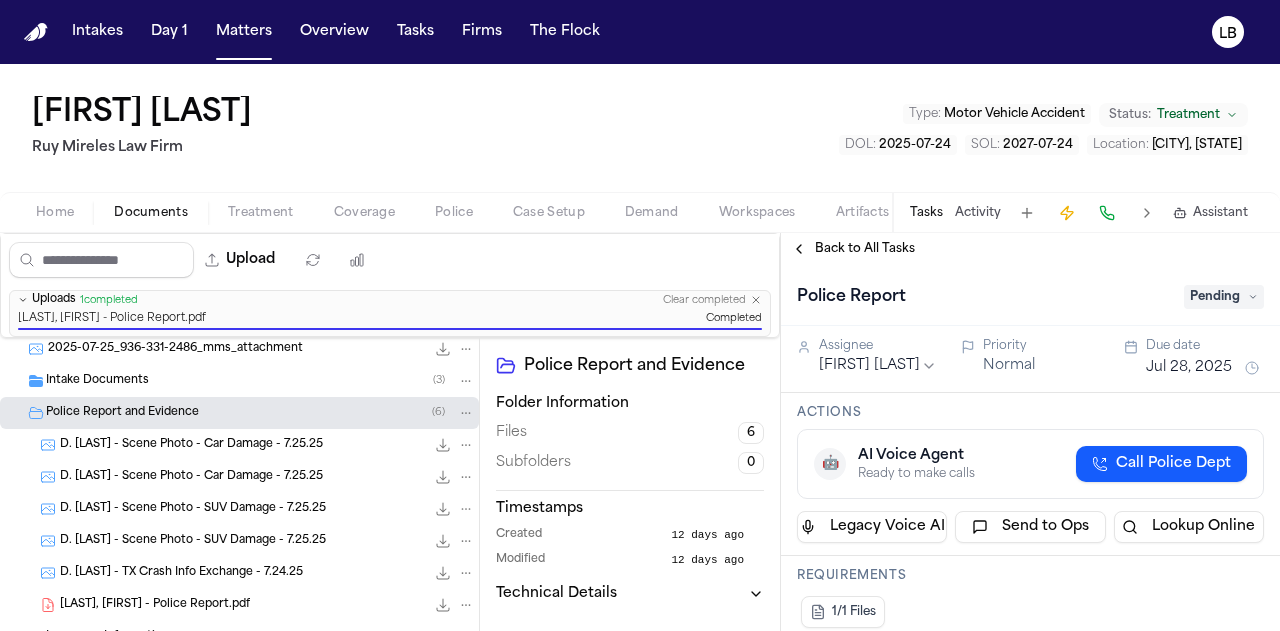 click on "Pending" at bounding box center [1224, 297] 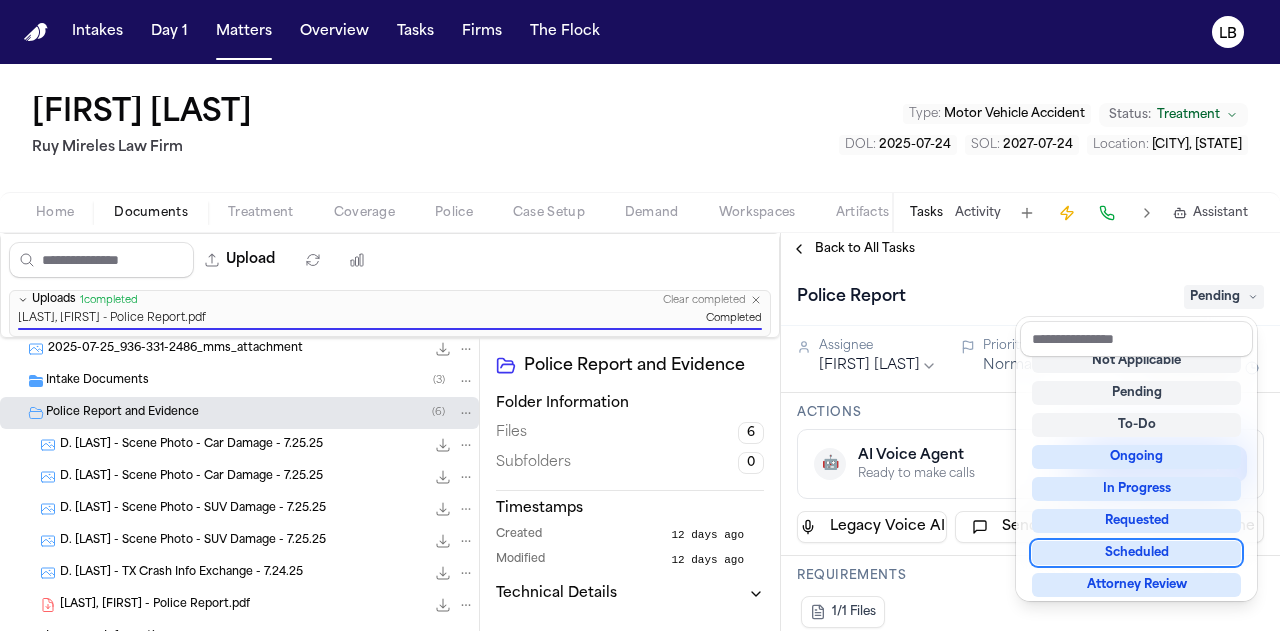 scroll, scrollTop: 312, scrollLeft: 0, axis: vertical 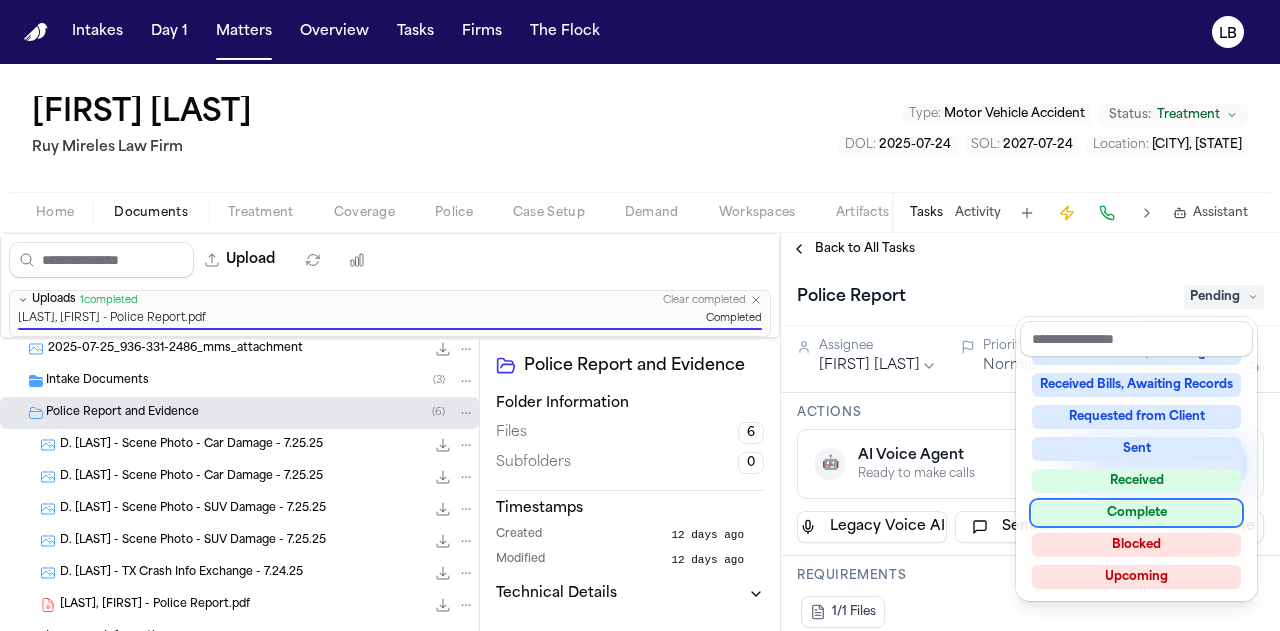 click on "Complete" at bounding box center (1136, 513) 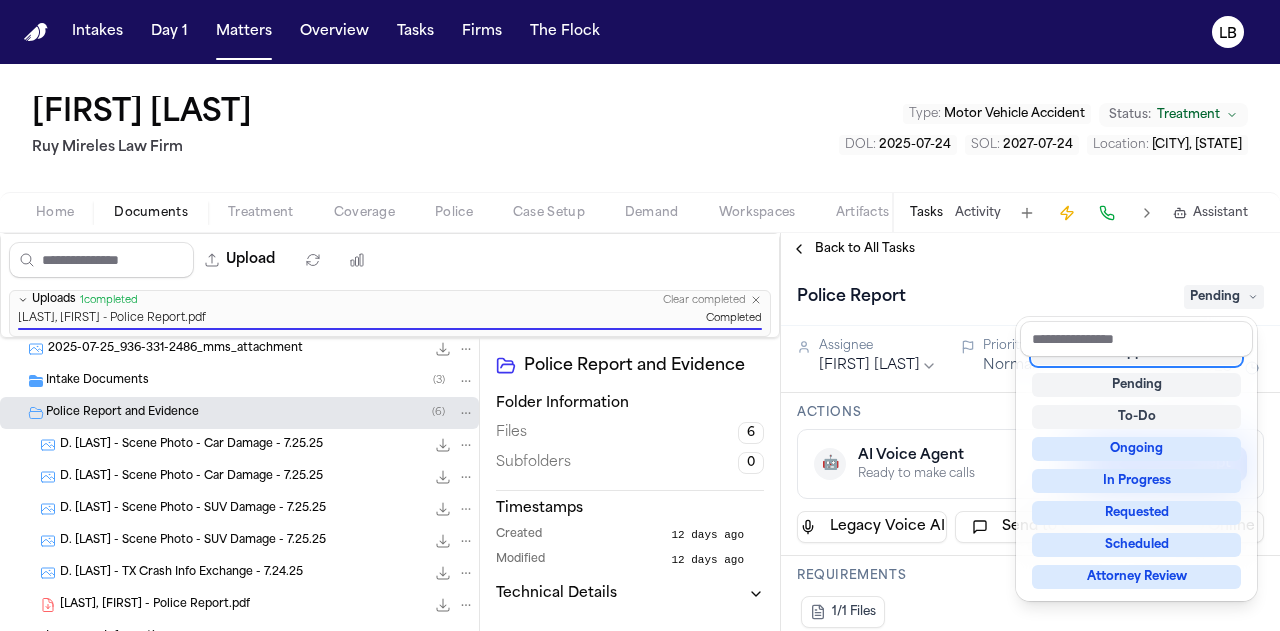 scroll, scrollTop: 8, scrollLeft: 0, axis: vertical 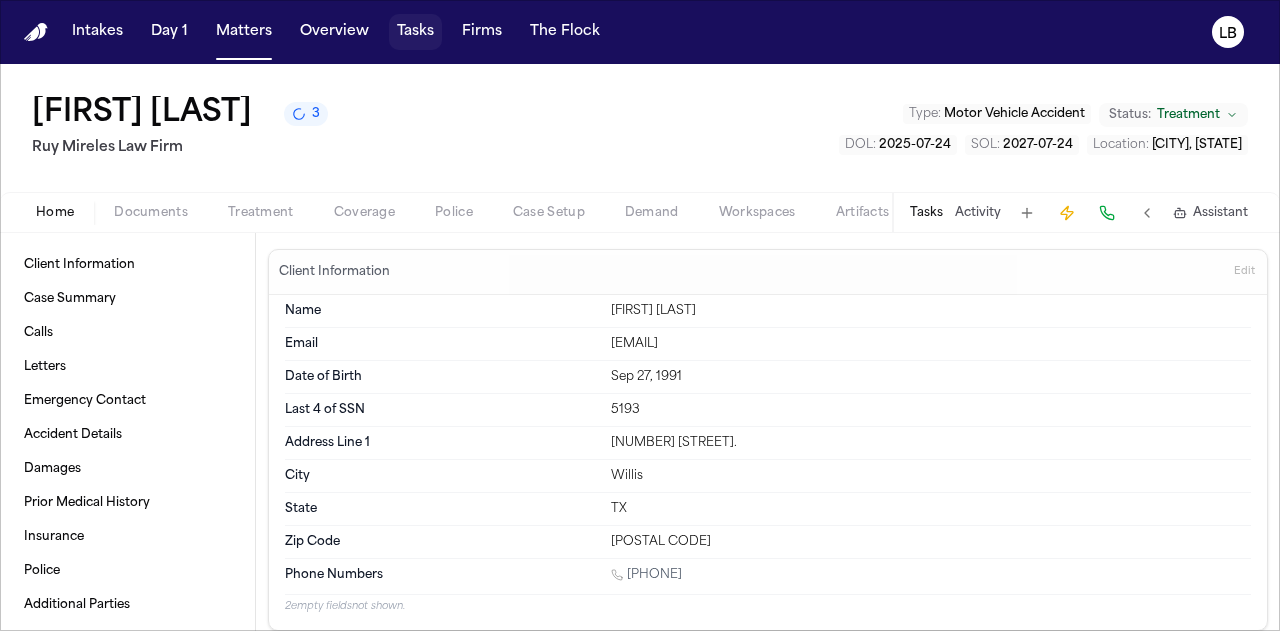 click on "Tasks" at bounding box center [415, 32] 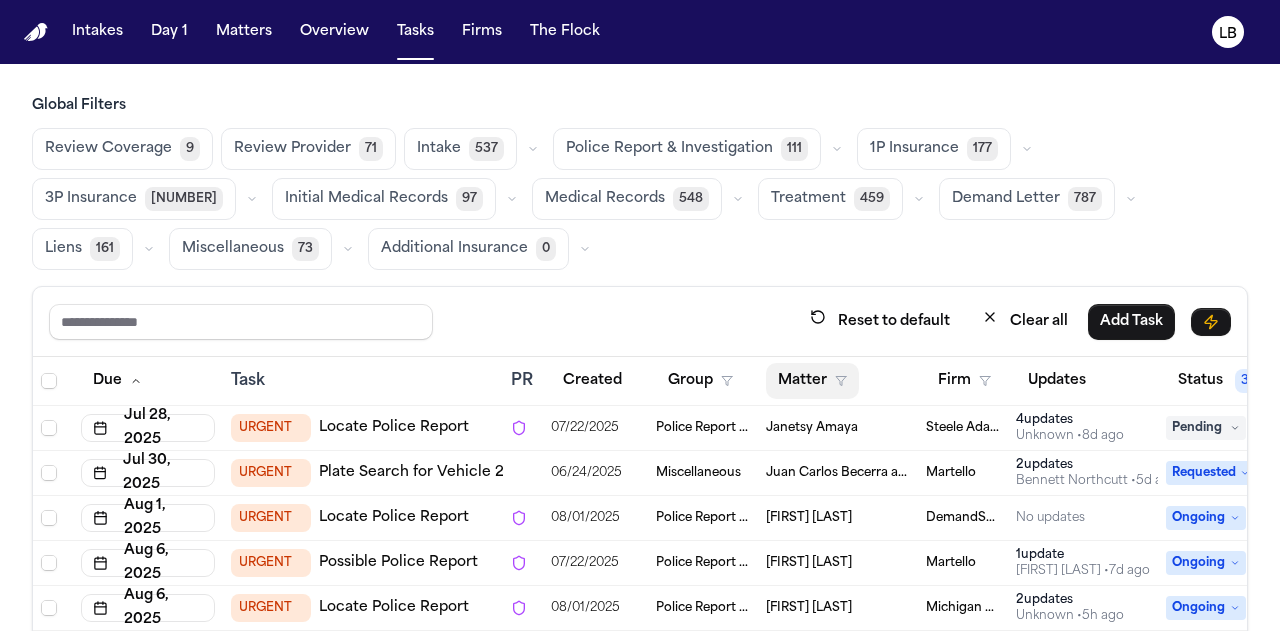 click on "Matter" at bounding box center (812, 381) 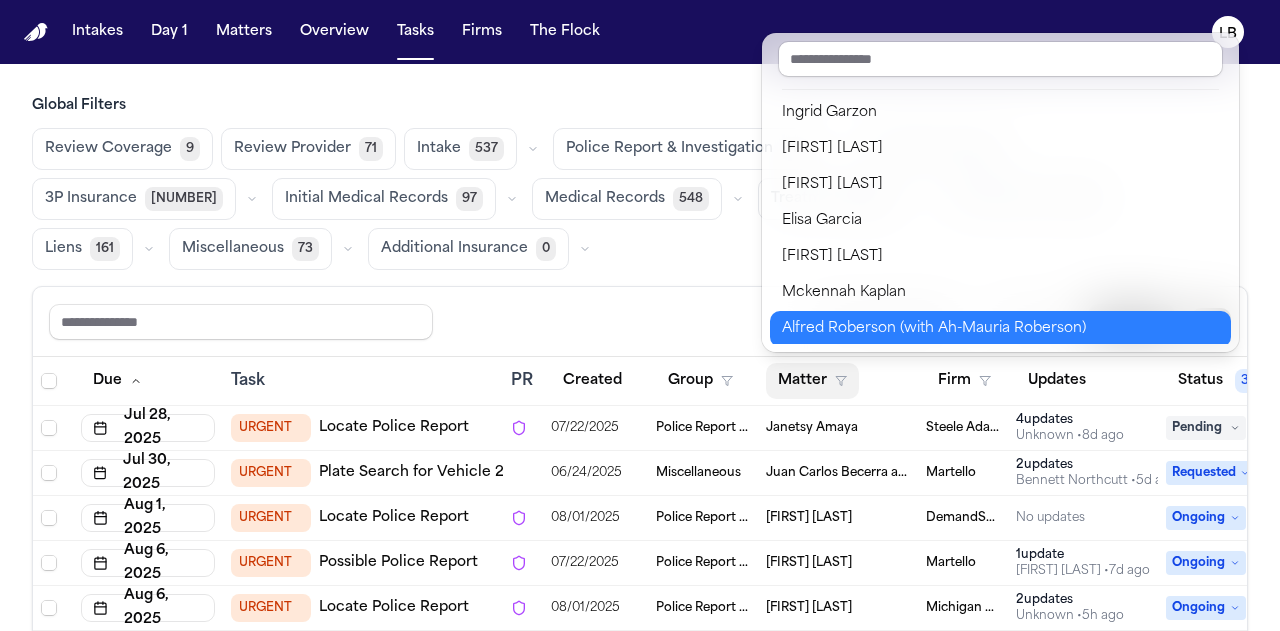 scroll, scrollTop: 2810, scrollLeft: 0, axis: vertical 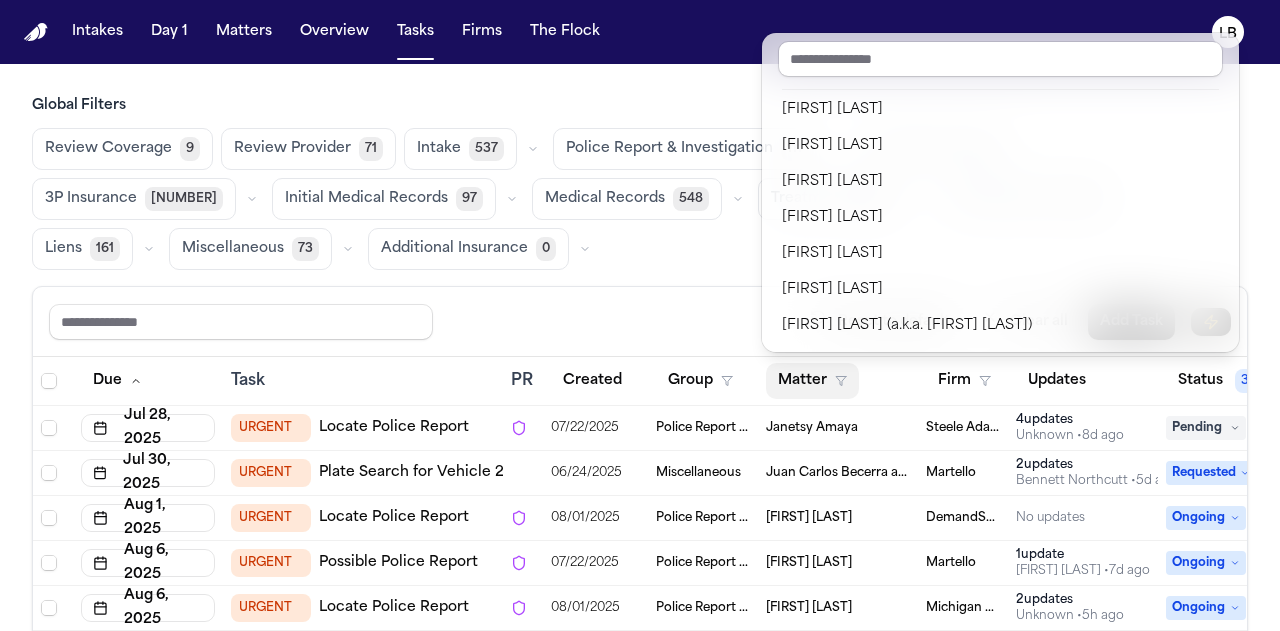 click on "Due Task PR Created Group Matter Firm Updates Status 3 Assignee 2 Jul 28, 2025 URGENT Locate Police Report 07/22/2025 Police Report & Investigation Janetsy Amaya Steele Adams Hosman 4  update s Unknown   •  8d ago Pending LB Jul 30, 2025 URGENT Plate Search for Vehicle 2 06/24/2025 Miscellaneous Juan Carlos Becerra a/n/f Gabriella Becerra Perez Martello 2  update s Bennett Northcutt   •  5d ago Requested LB Aug 1, 2025 URGENT Locate Police Report 08/01/2025 Police Report & Investigation Brandon Chun DemandSam No updates Ongoing LB Aug 6, 2025 URGENT Possible Police Report 07/22/2025 Police Report & Investigation Chris Berry Martello 1  update Lina Becerra   •  7d ago Ongoing LB Aug 6, 2025 URGENT Locate Police Report 08/01/2025 Police Report & Investigation Shamar Brown Michigan Auto Law 2  update s Unknown   •  5h ago Ongoing LB Aug 6, 2025 URGENT Locate Police Report 07/22/2025 Police Report & Investigation Taesean Noble Martello 1  update Lina Becerra   •  7d ago Ongoing LB Jun 9, 2025 PAST DUE 2" at bounding box center [740, 2946] 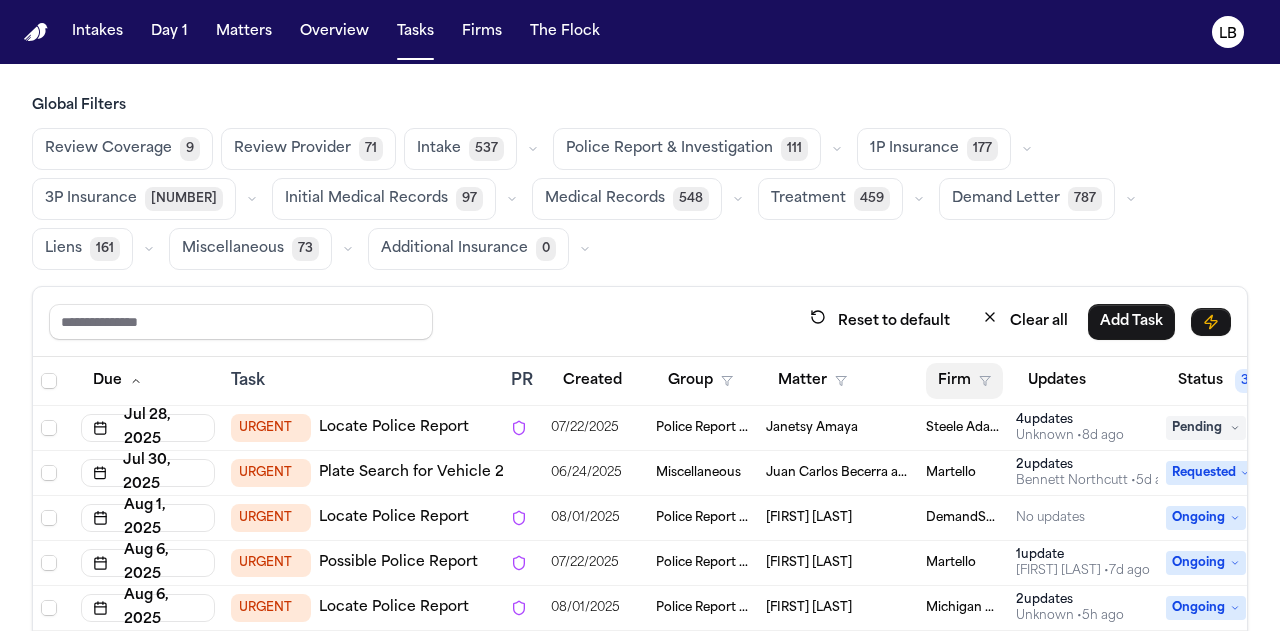 click 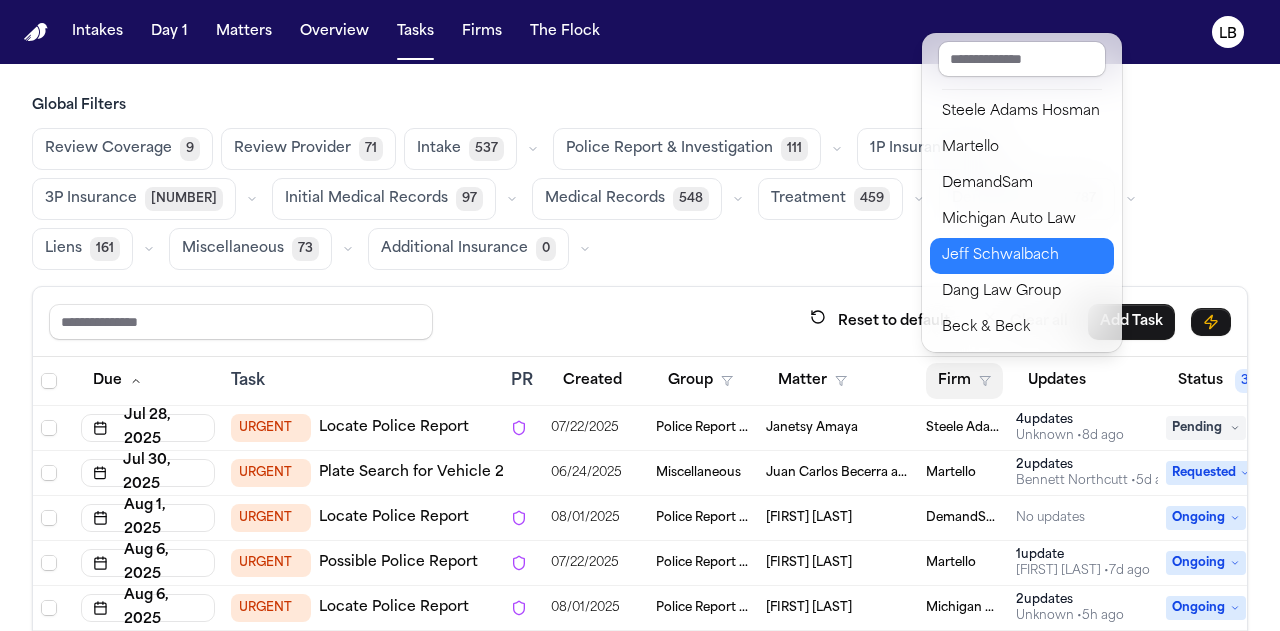 scroll, scrollTop: 290, scrollLeft: 0, axis: vertical 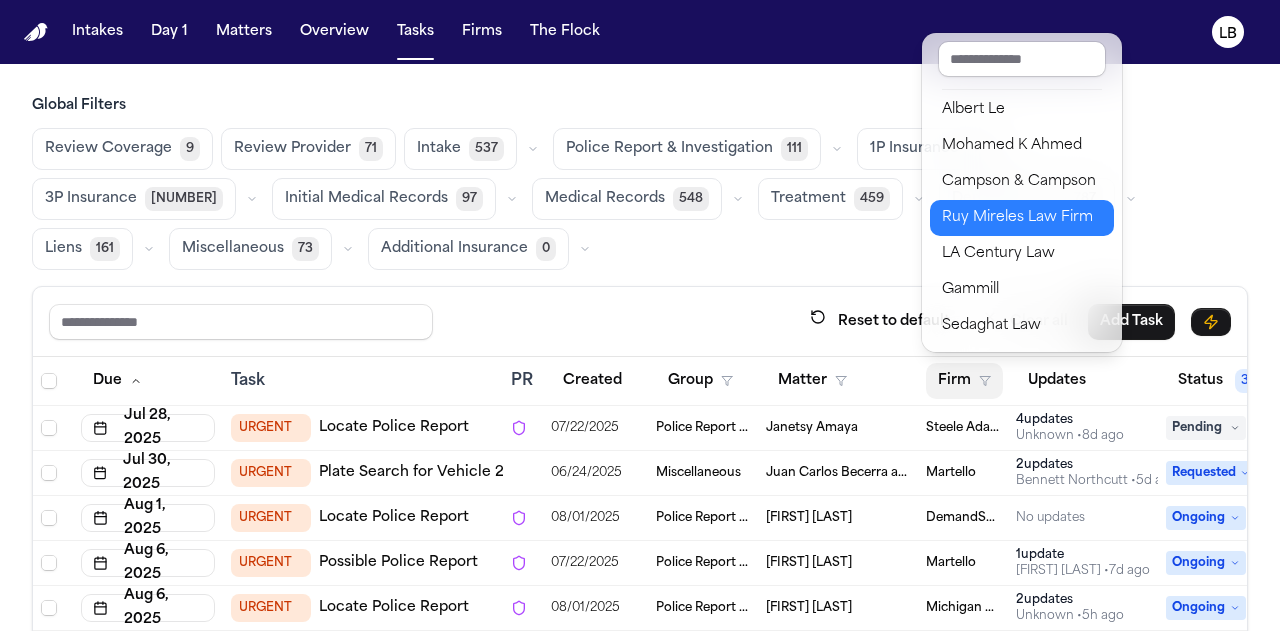 drag, startPoint x: 1013, startPoint y: 223, endPoint x: 1049, endPoint y: 217, distance: 36.496574 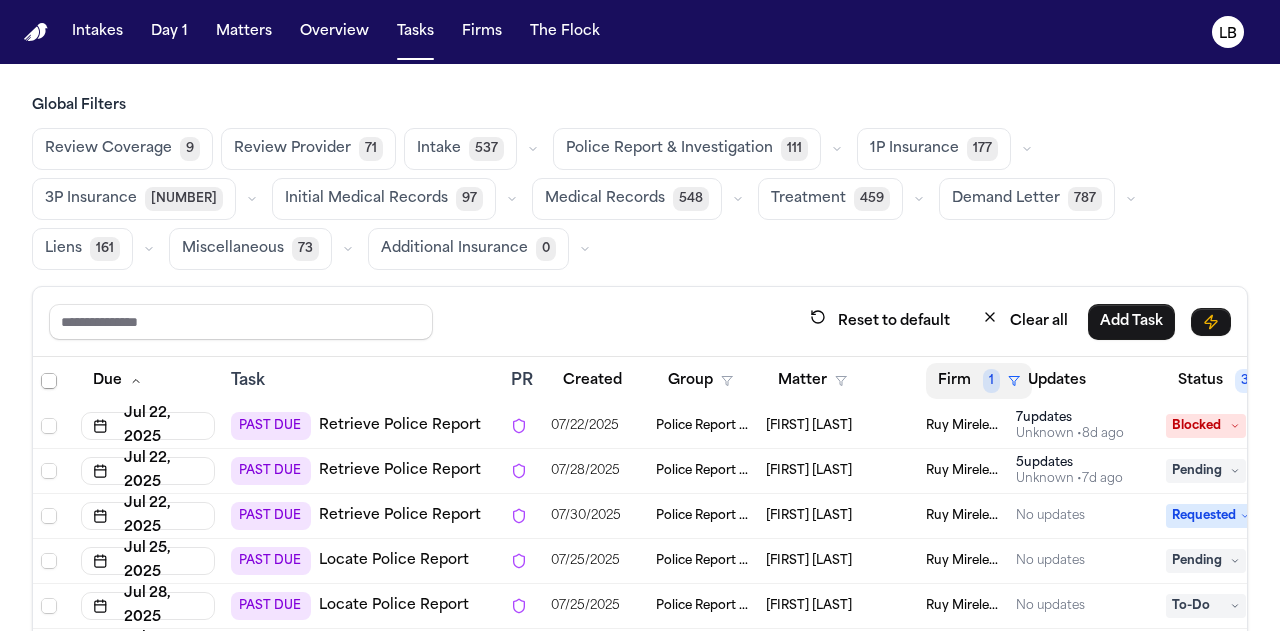 scroll, scrollTop: 95, scrollLeft: 0, axis: vertical 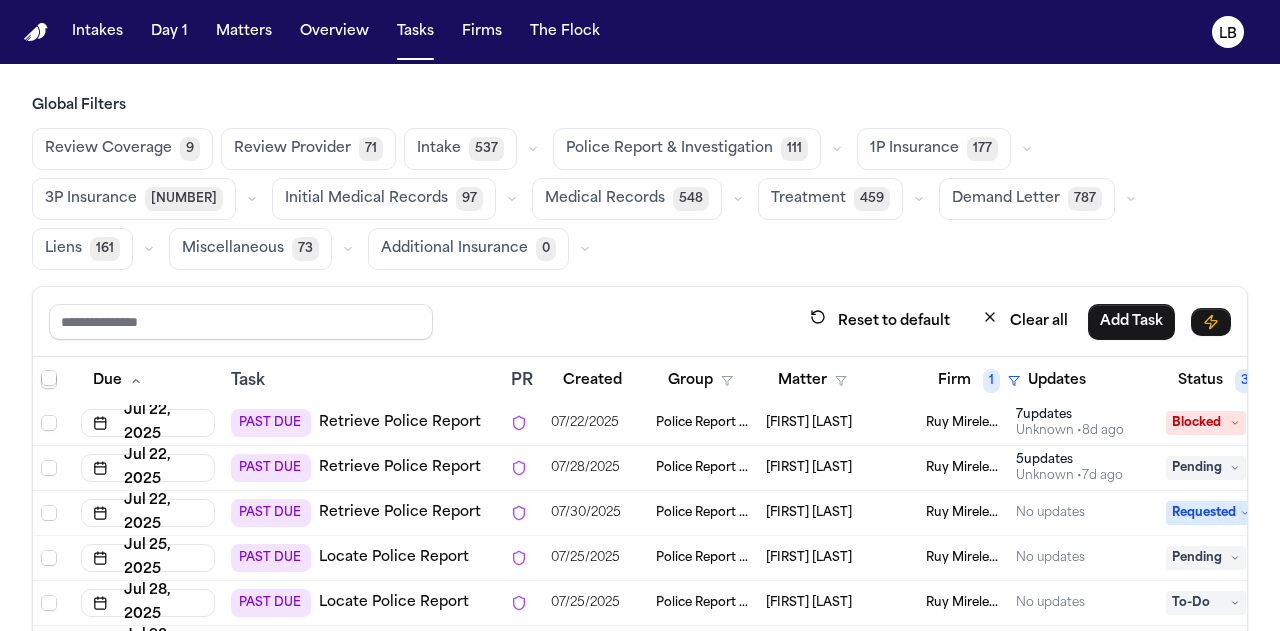 click on "[FIRST] [LAST]" at bounding box center (809, 513) 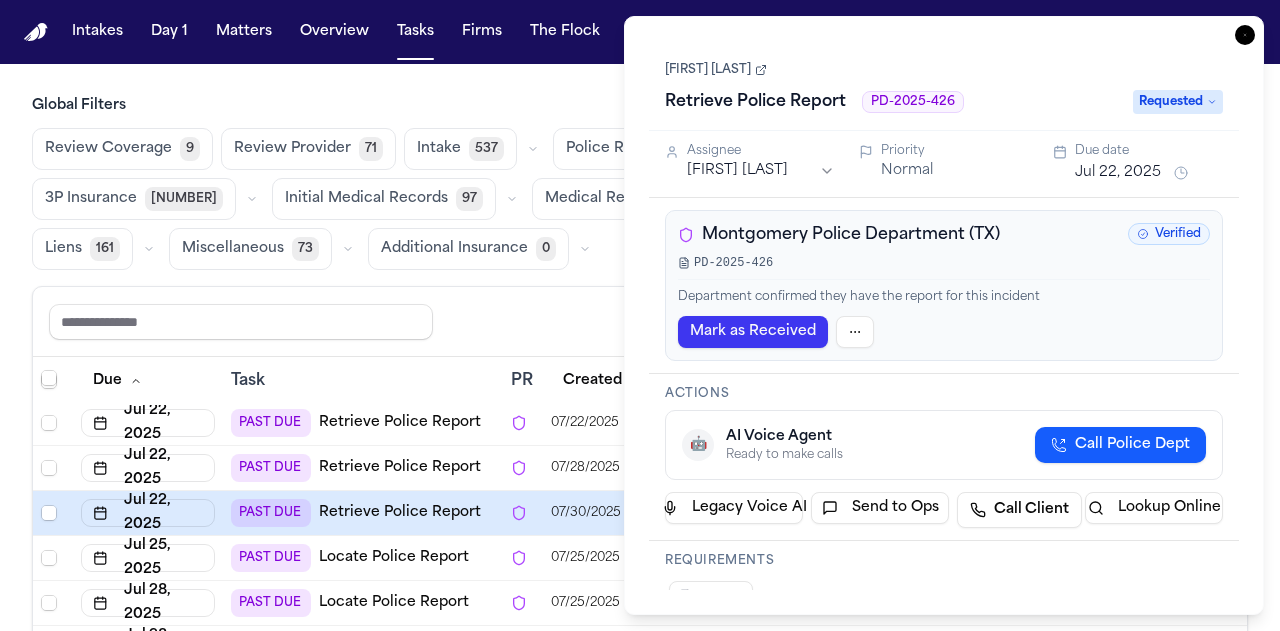 click on "[FIRST] [LAST]" at bounding box center (716, 70) 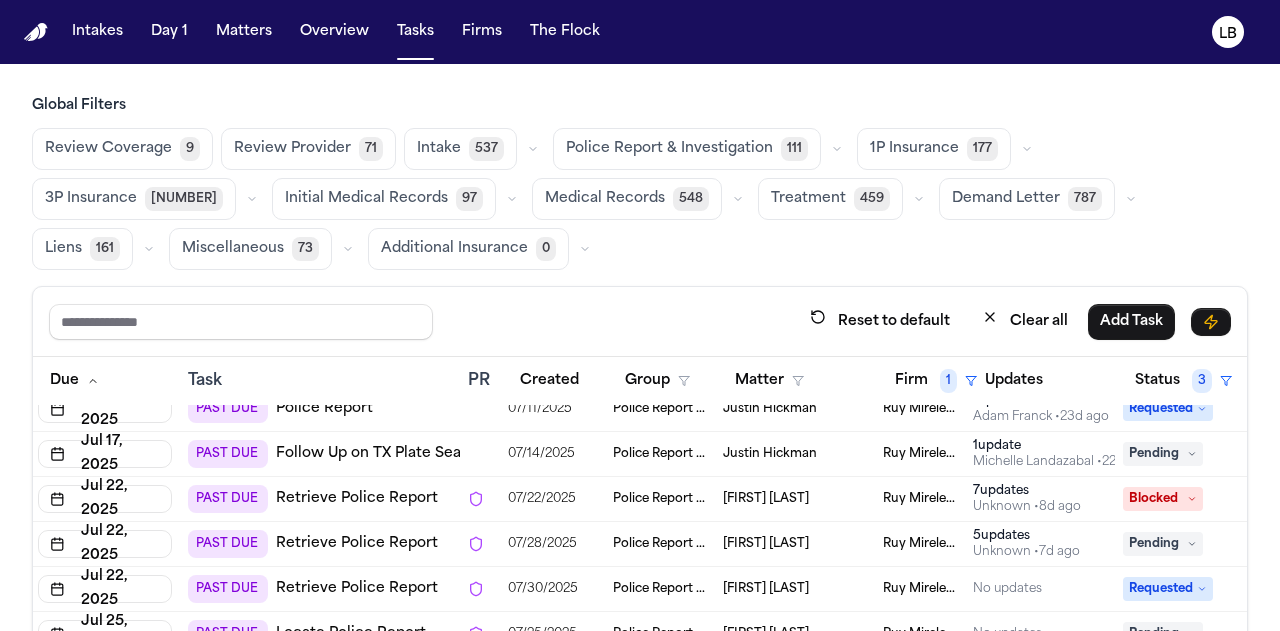scroll, scrollTop: 19, scrollLeft: 44, axis: both 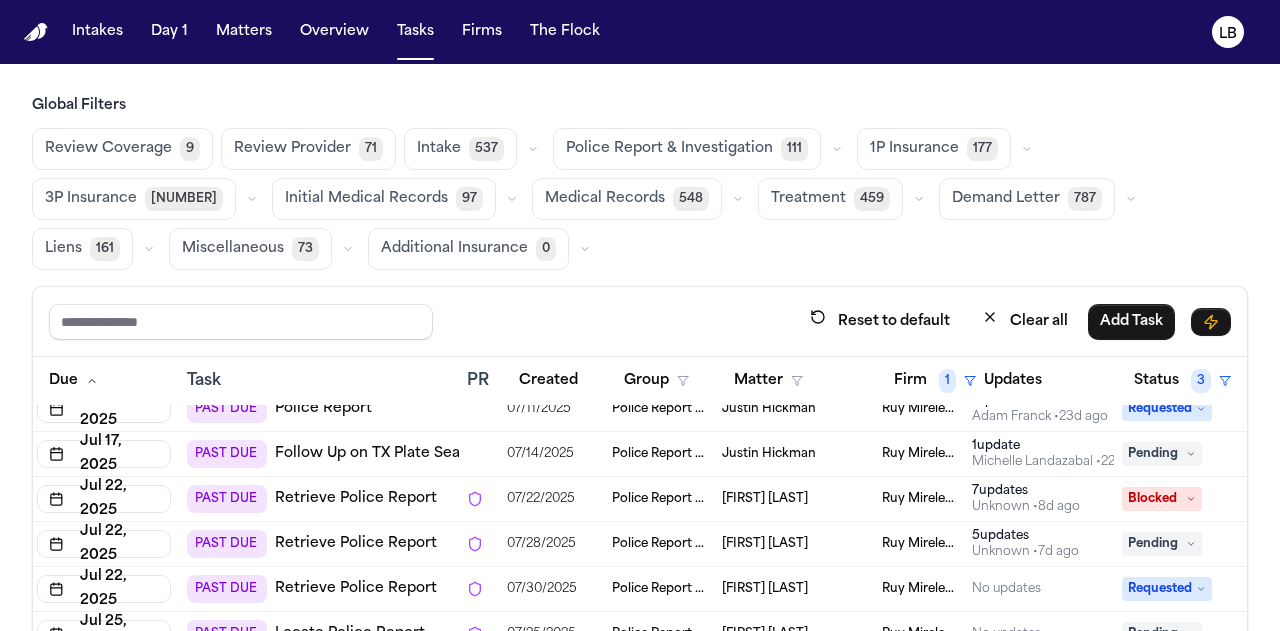 click on "Pending" at bounding box center [1162, 544] 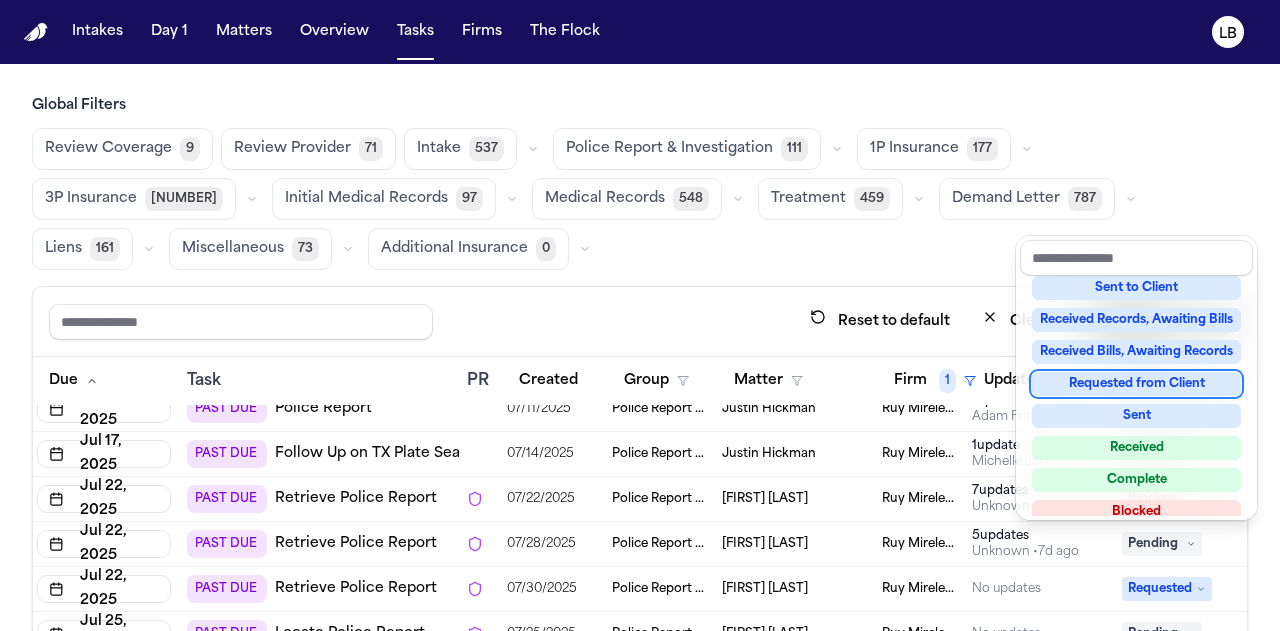 scroll, scrollTop: 312, scrollLeft: 0, axis: vertical 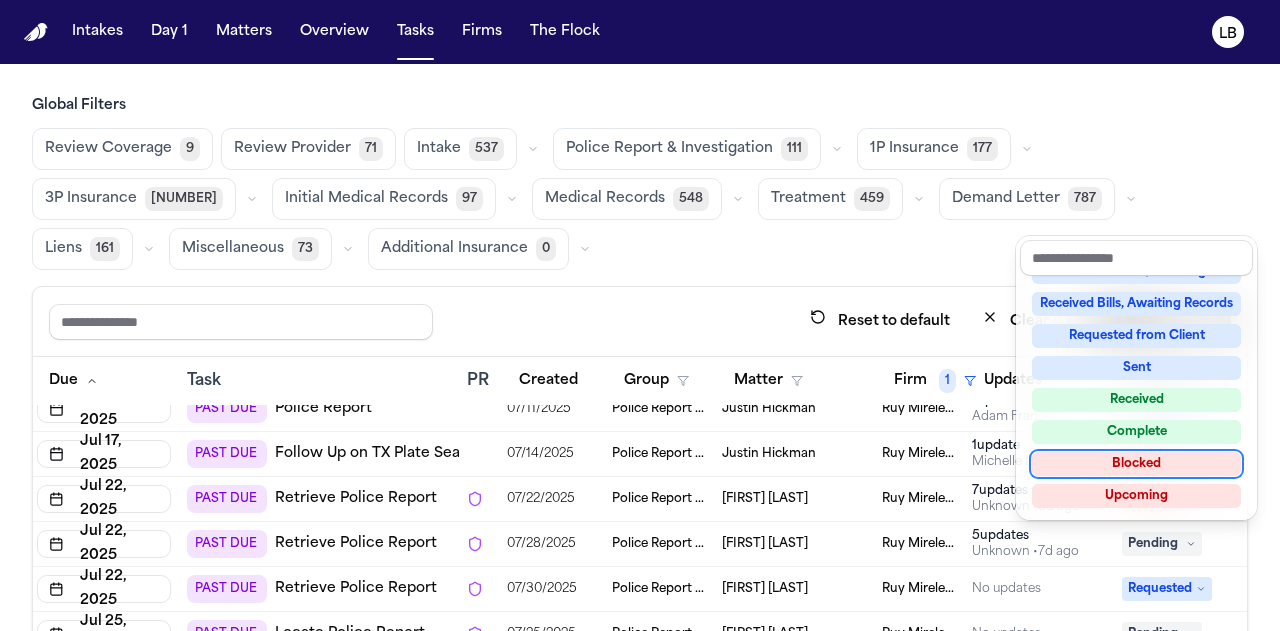 click on "Blocked" at bounding box center (1136, 464) 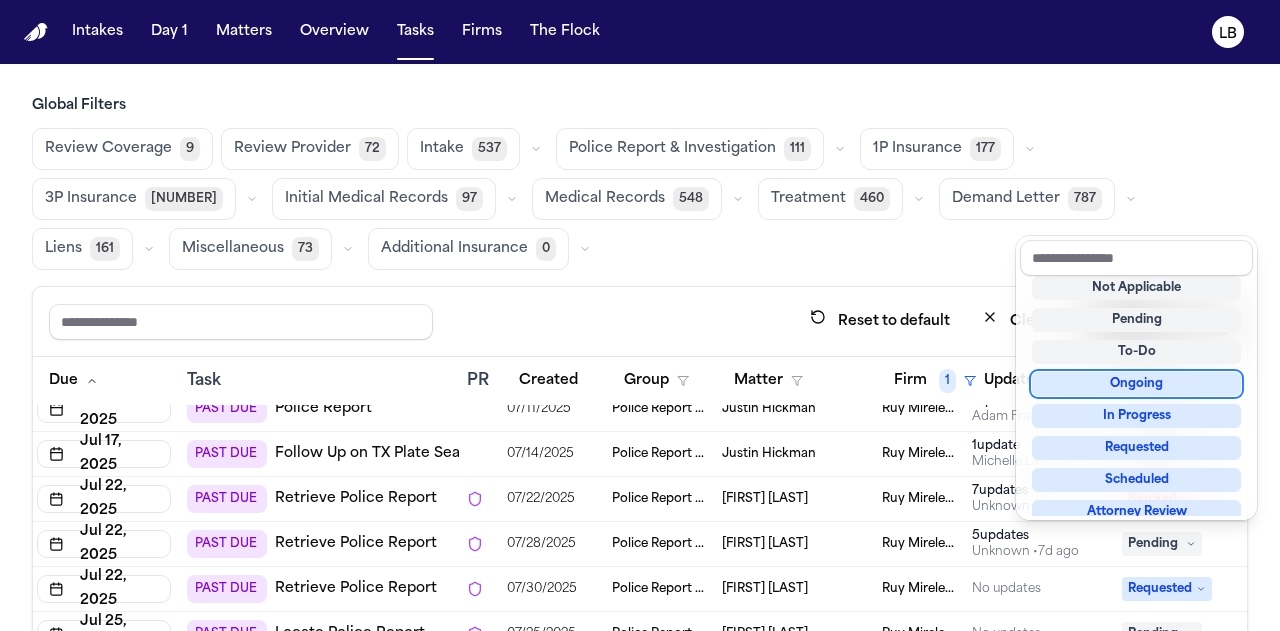 scroll, scrollTop: 8, scrollLeft: 0, axis: vertical 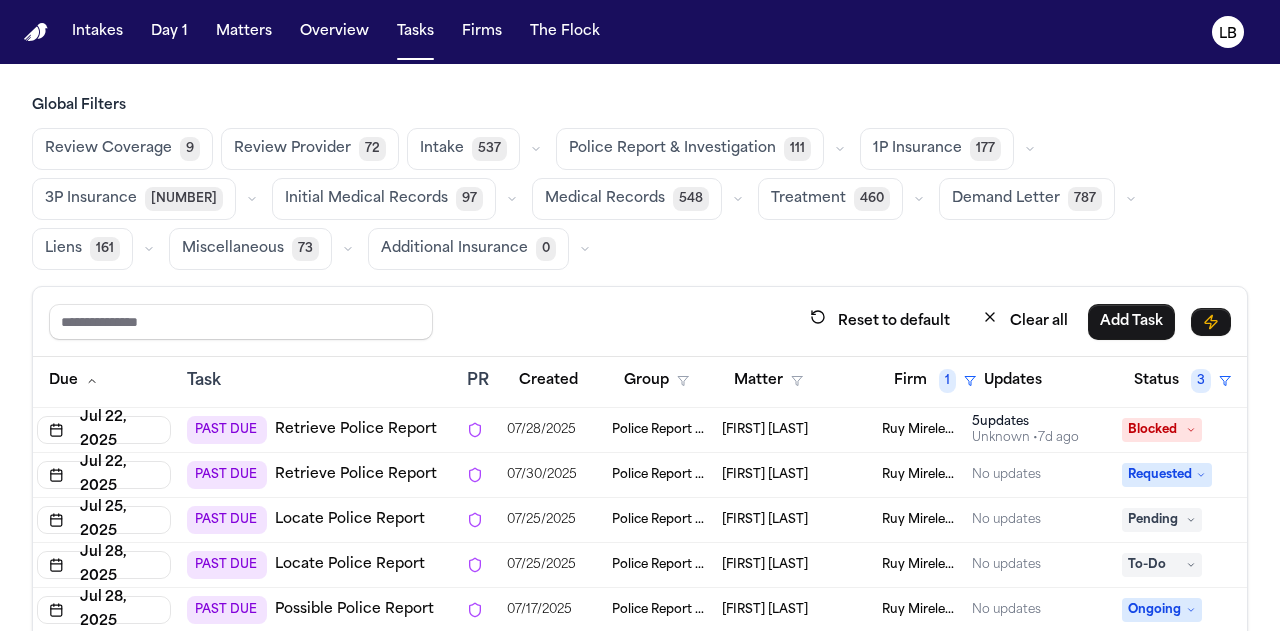 click on "[FIRST] [LAST]" at bounding box center (765, 520) 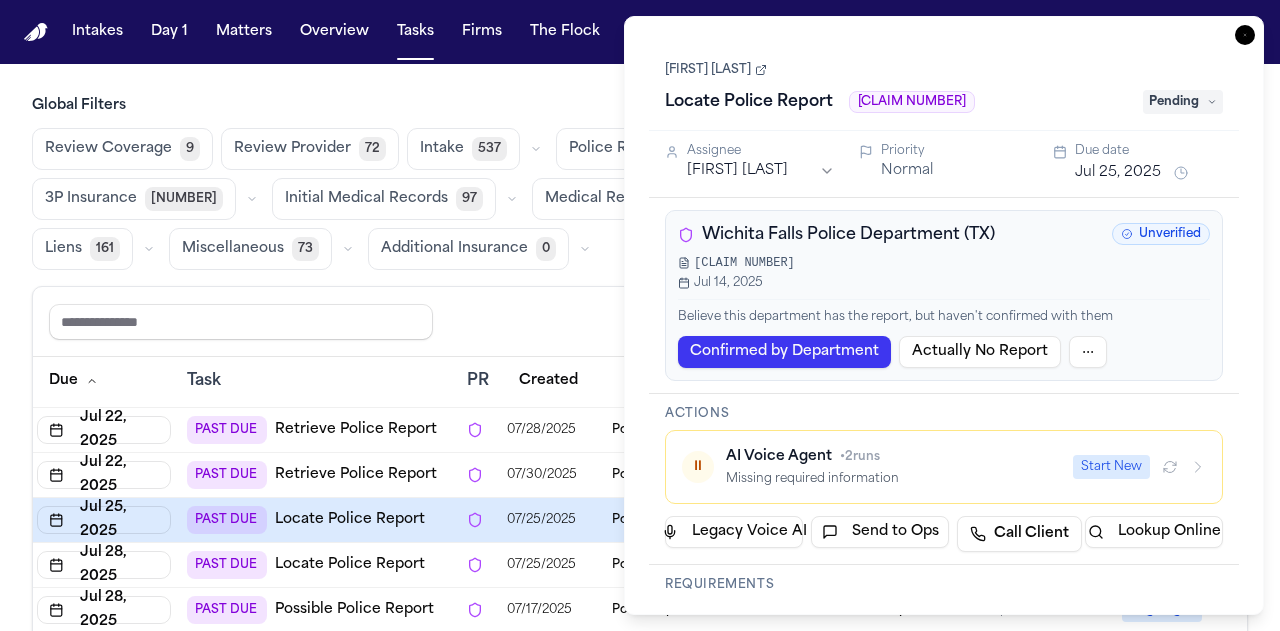 click on "[FIRST] [LAST]" at bounding box center [716, 70] 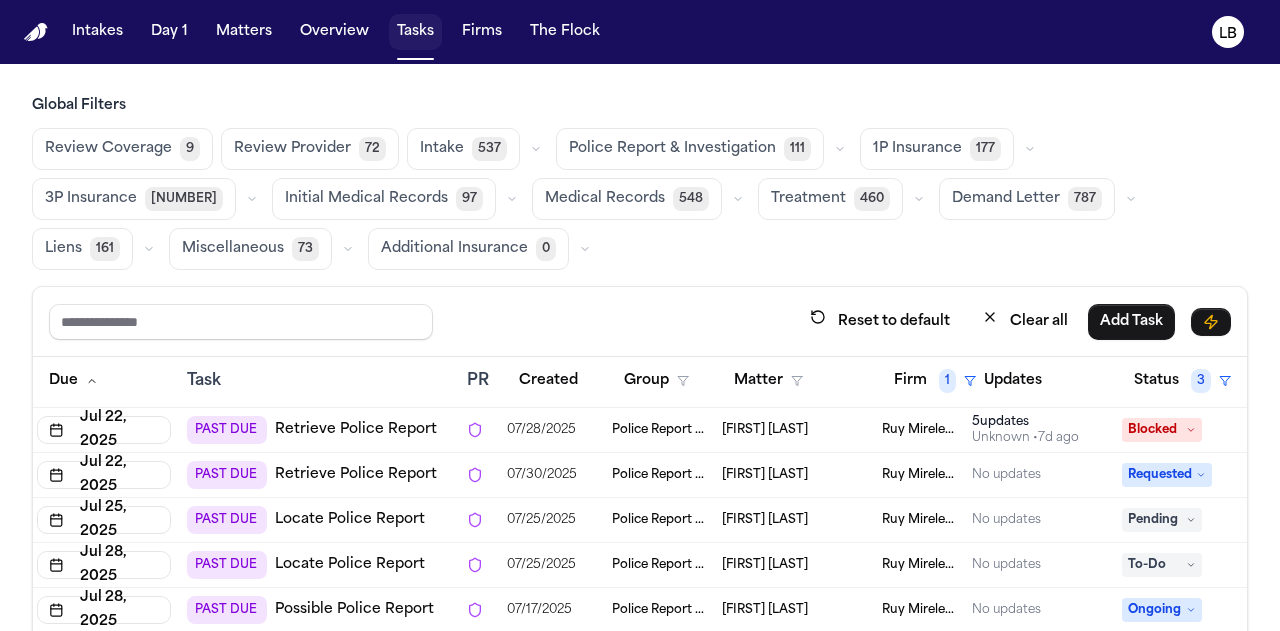 click on "Tasks" at bounding box center [415, 32] 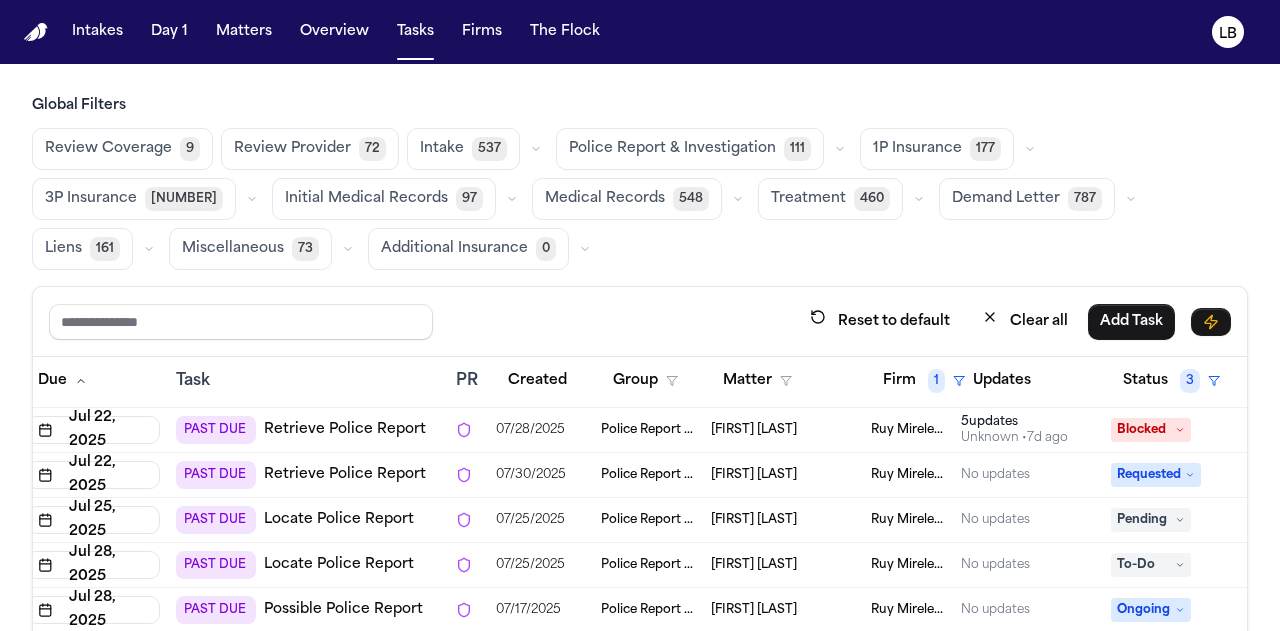 scroll, scrollTop: 147, scrollLeft: 57, axis: both 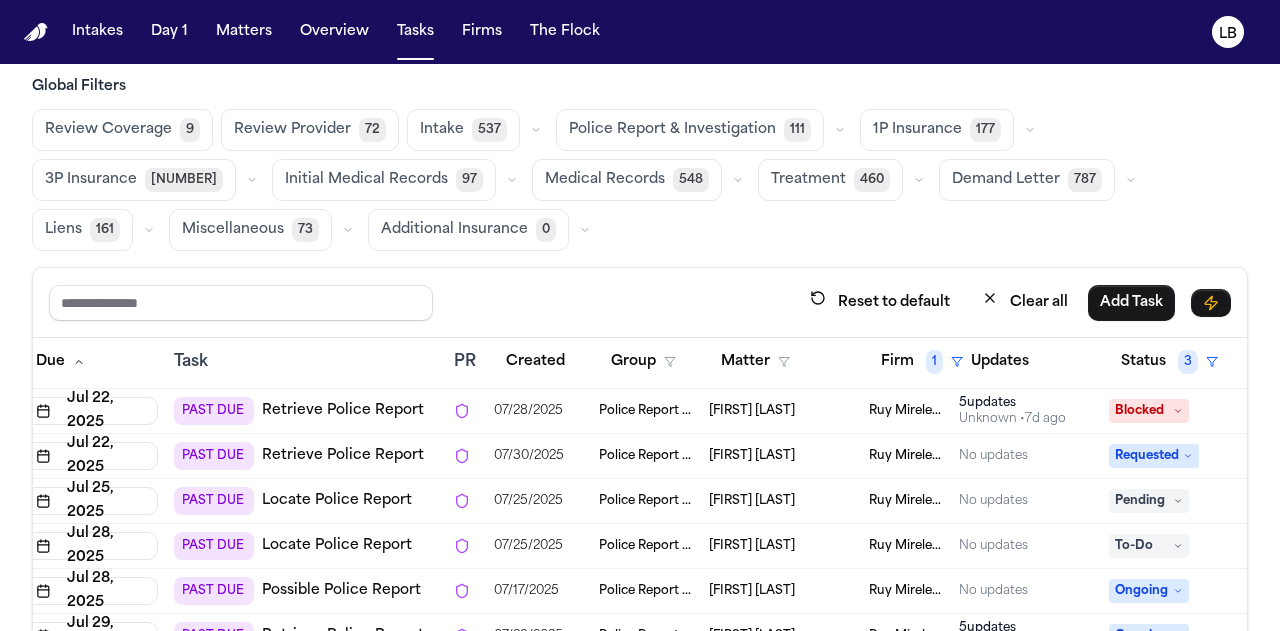 click on "To-Do" at bounding box center [1149, 546] 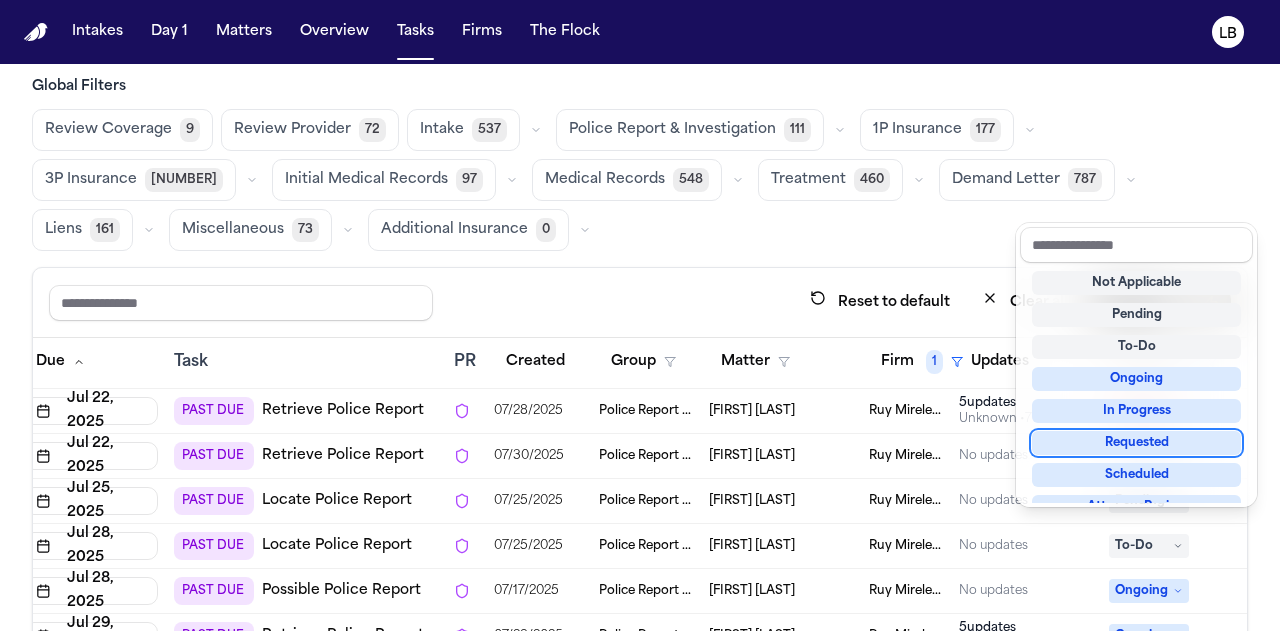 scroll, scrollTop: 312, scrollLeft: 0, axis: vertical 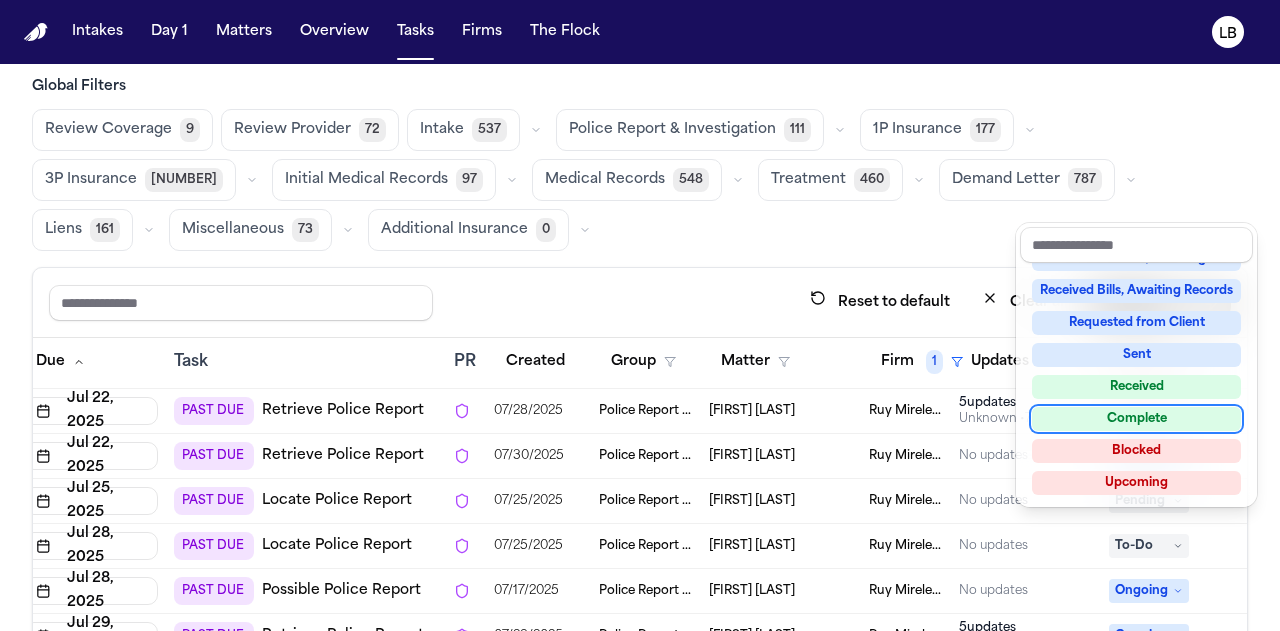 click on "Complete" at bounding box center (1136, 419) 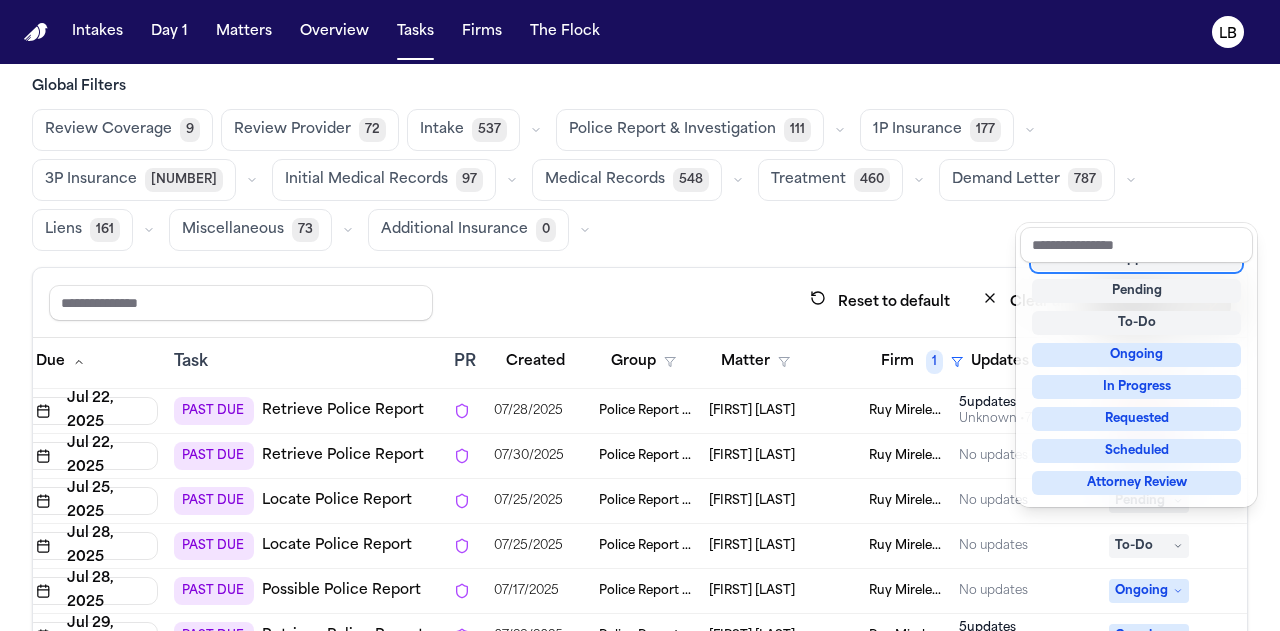 scroll, scrollTop: 8, scrollLeft: 0, axis: vertical 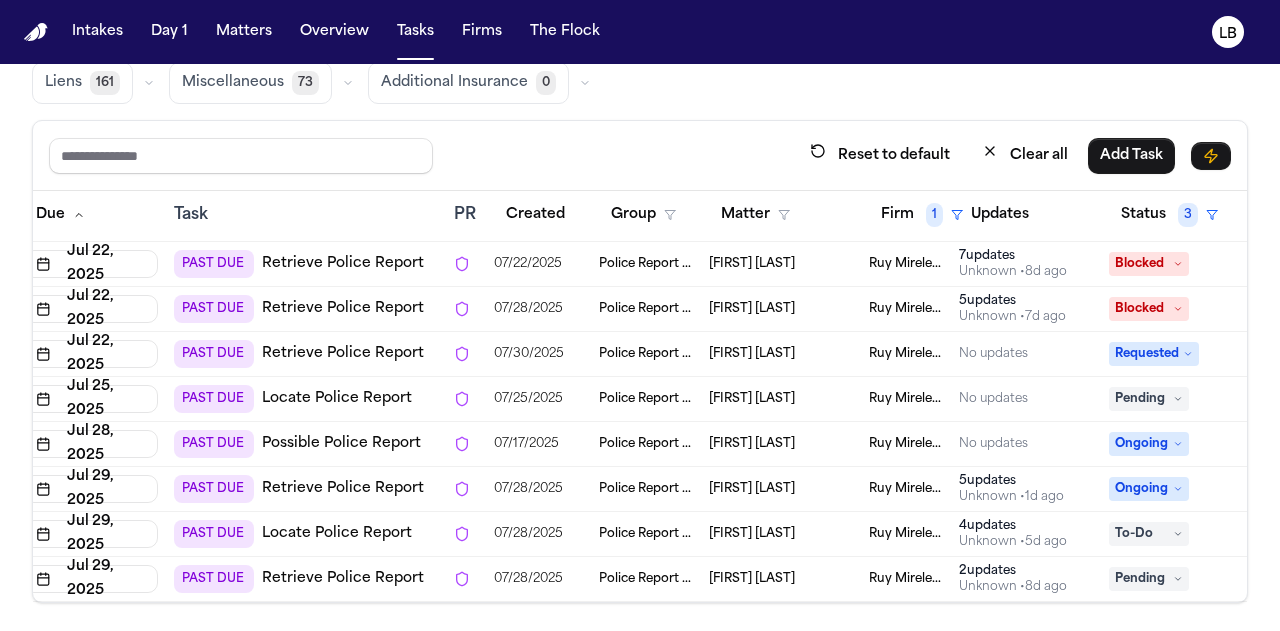 click on "Stacey Young" at bounding box center (752, 534) 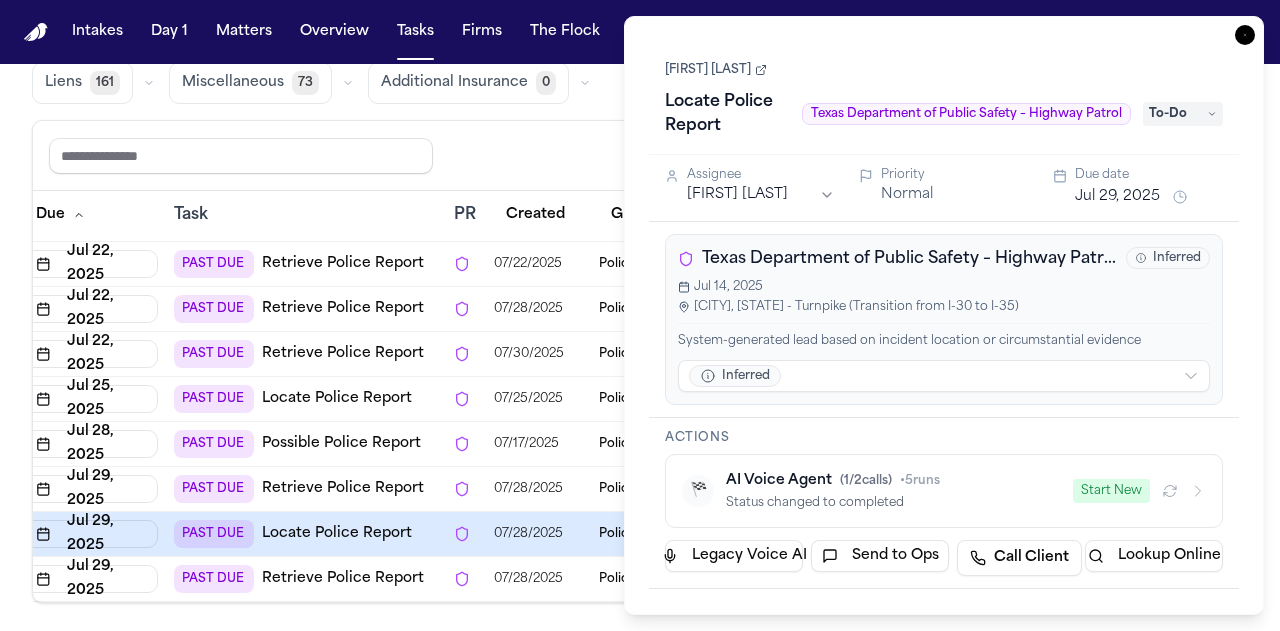 click on "Stacey Young Locate Police Report Texas Department of Public Safety – Highway Patrol To-Do" at bounding box center [944, 99] 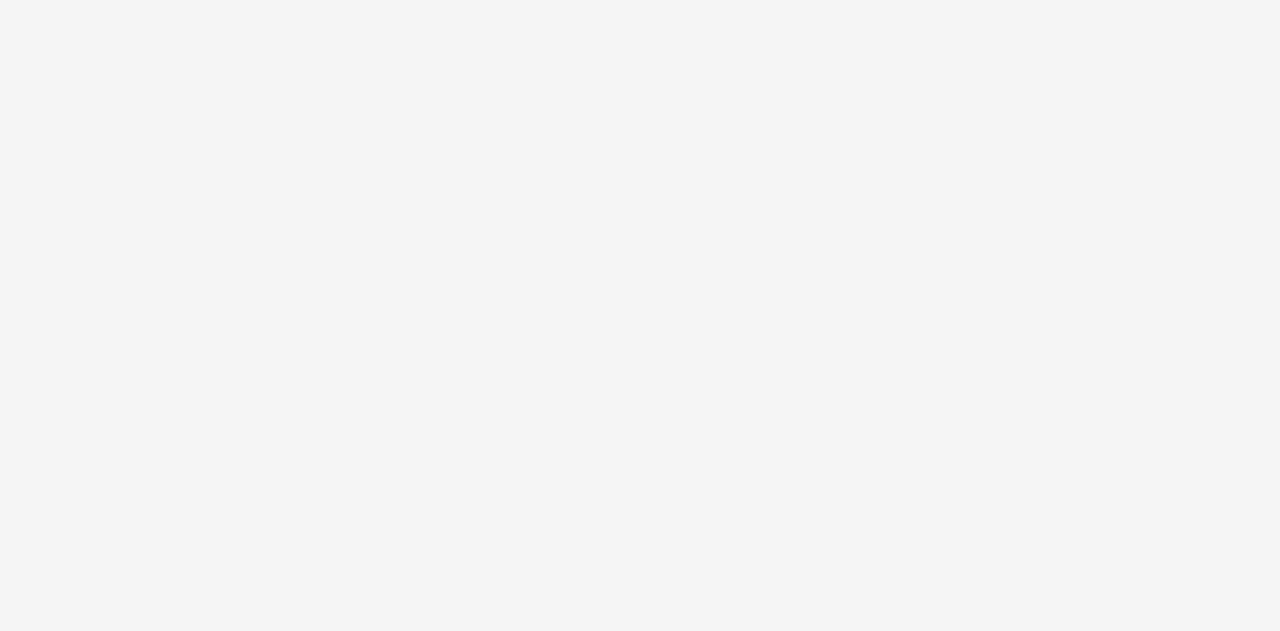 scroll, scrollTop: 0, scrollLeft: 0, axis: both 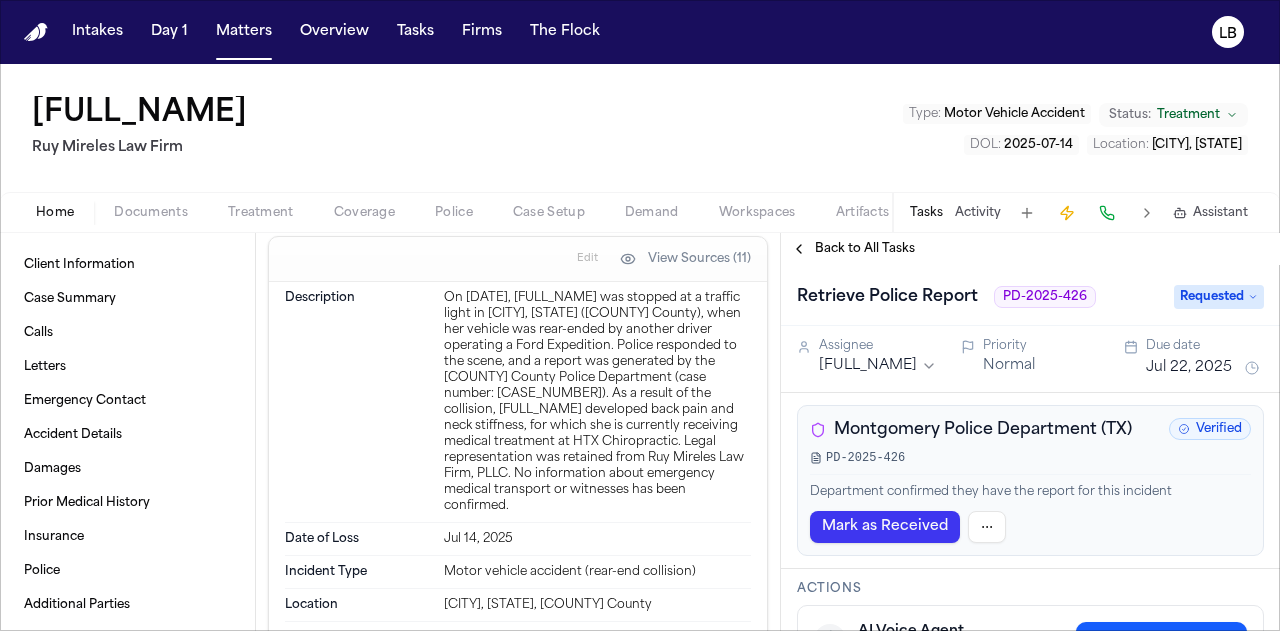 drag, startPoint x: 214, startPoint y: 122, endPoint x: 61, endPoint y: 111, distance: 153.39491 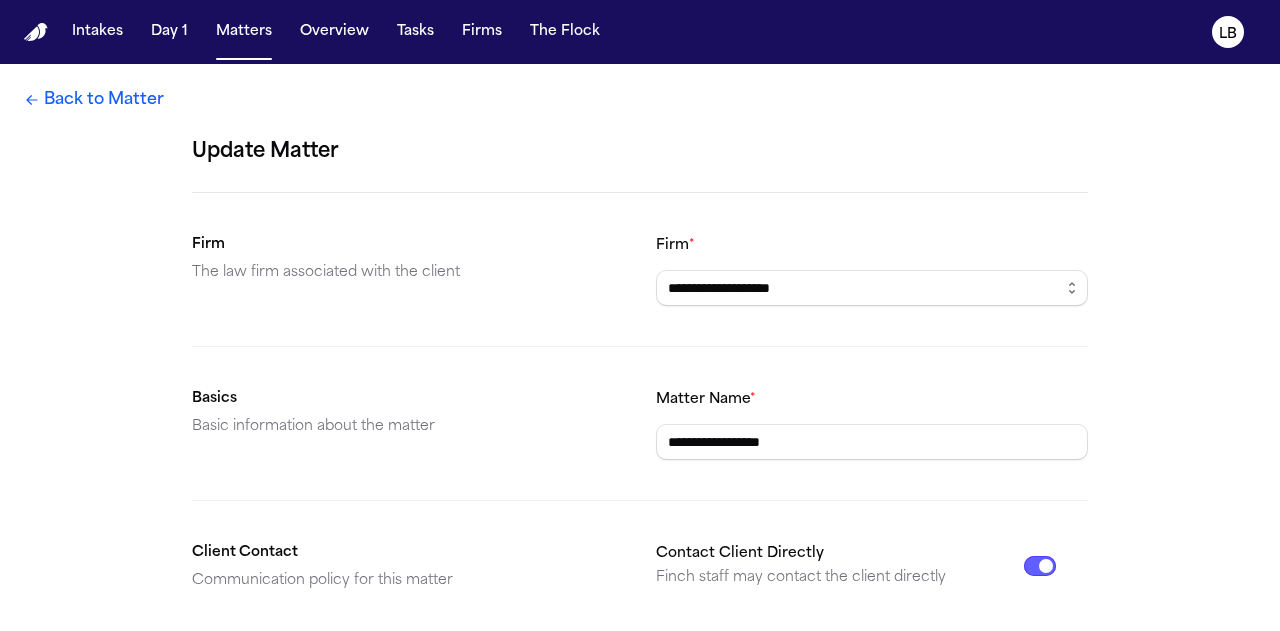 drag, startPoint x: 742, startPoint y: 441, endPoint x: 581, endPoint y: 426, distance: 161.69725 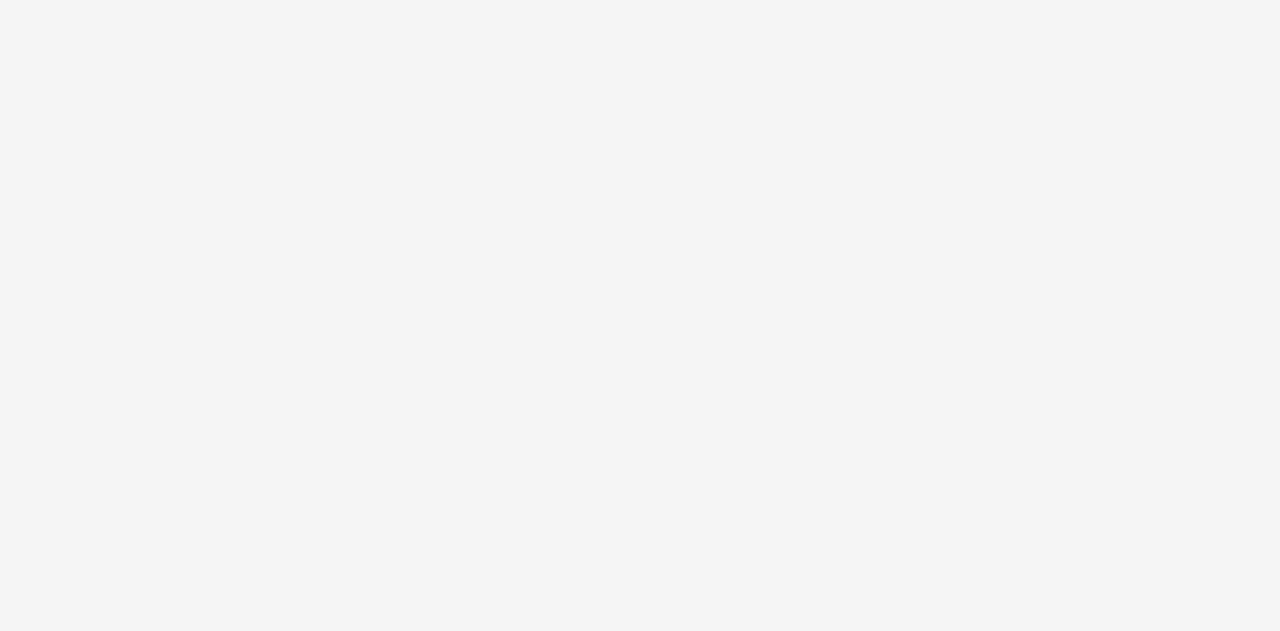 scroll, scrollTop: 0, scrollLeft: 0, axis: both 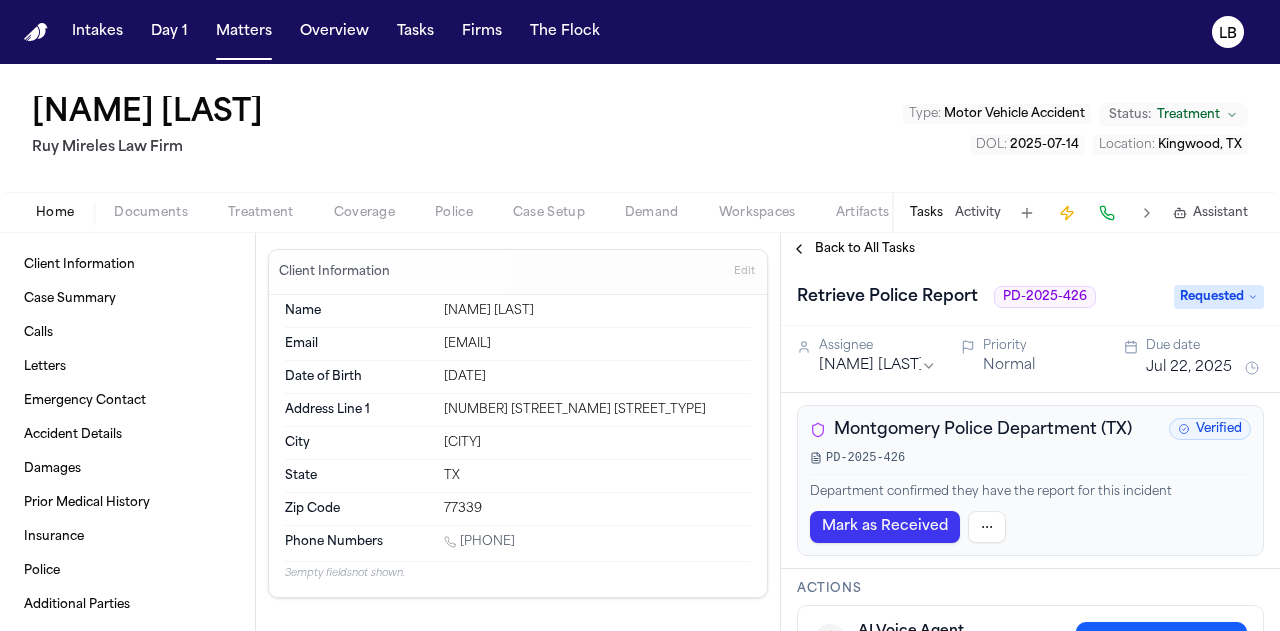 click on "Department confirmed they have the report for this incident" at bounding box center (1030, 493) 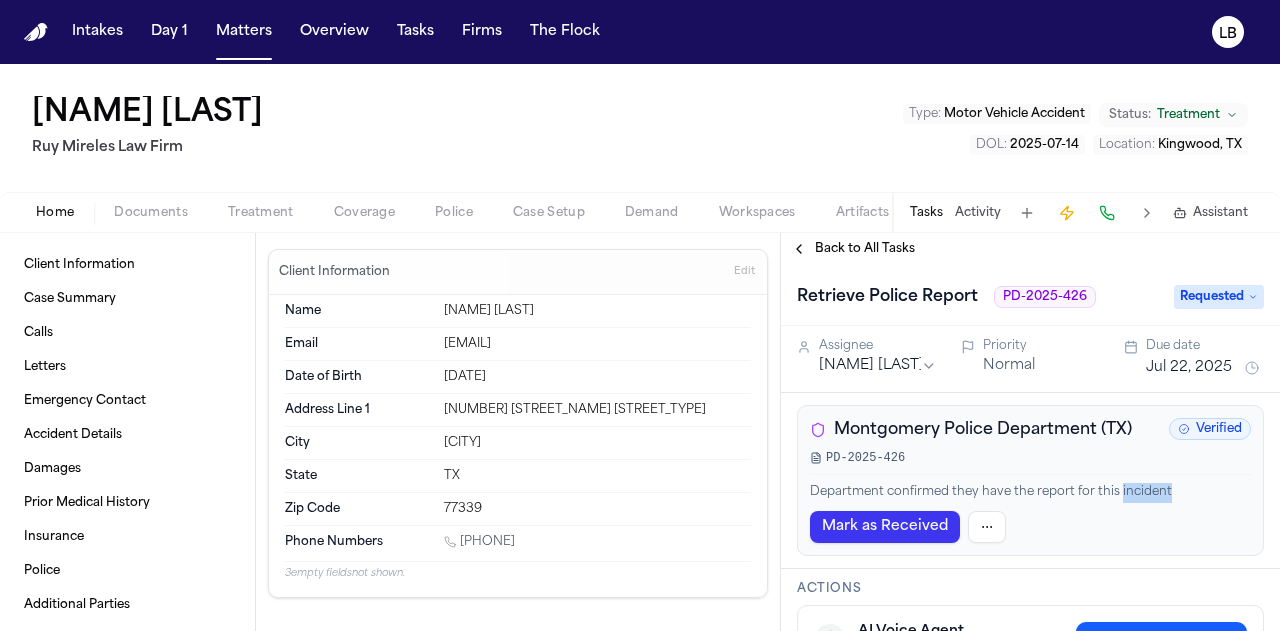 click on "Department confirmed they have the report for this incident" at bounding box center [1030, 493] 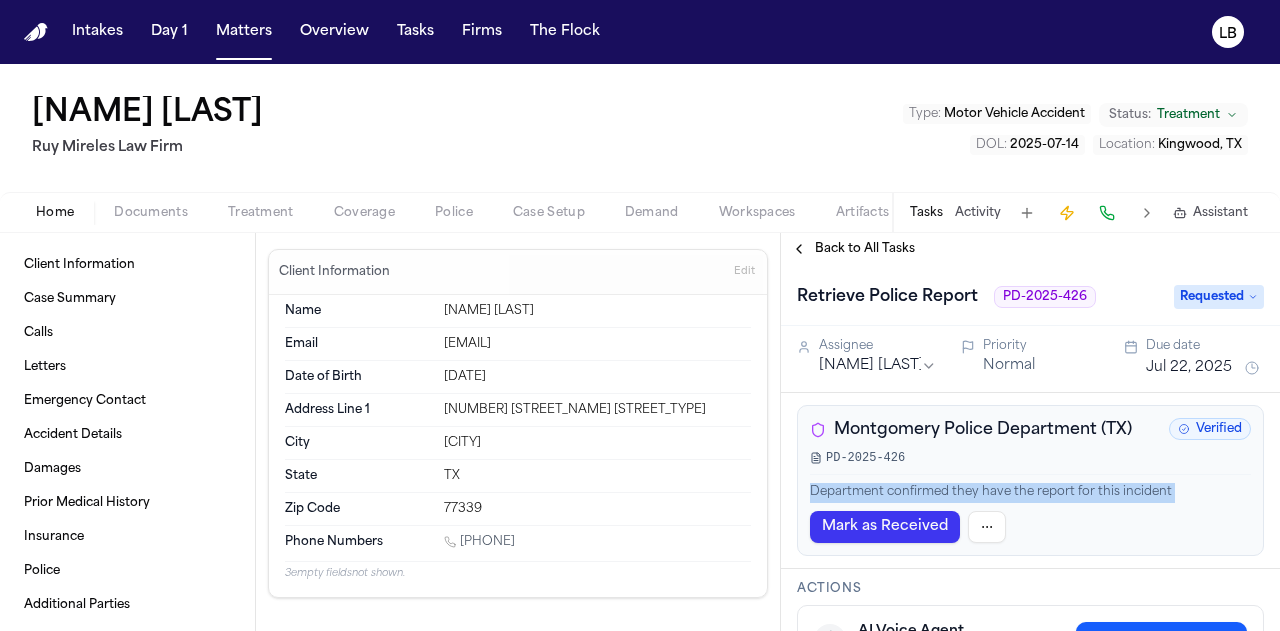 click on "Department confirmed they have the report for this incident" at bounding box center [1030, 493] 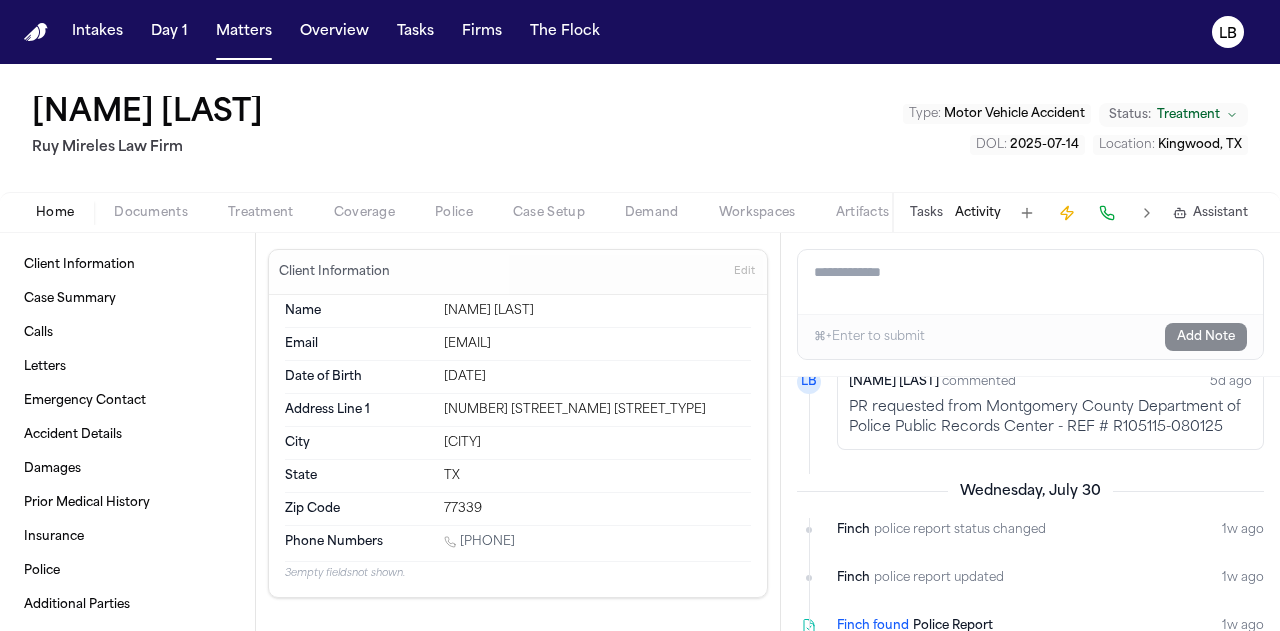 scroll, scrollTop: 1676, scrollLeft: 0, axis: vertical 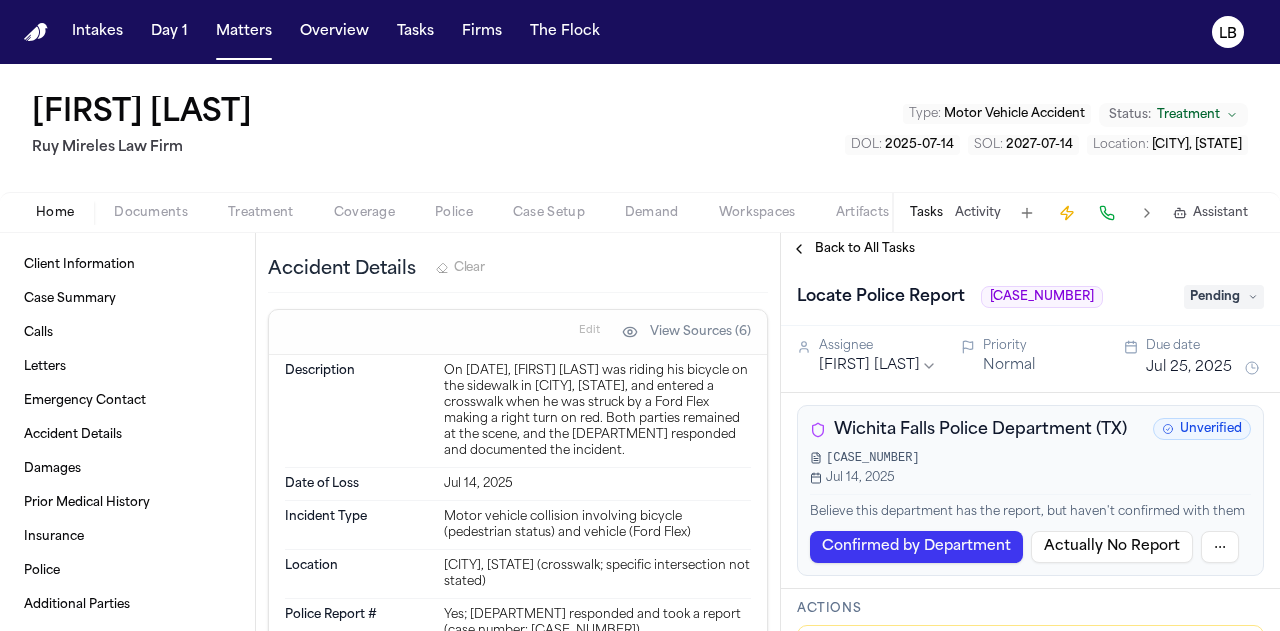click on "Wichita Falls Police Department (TX)" at bounding box center (980, 430) 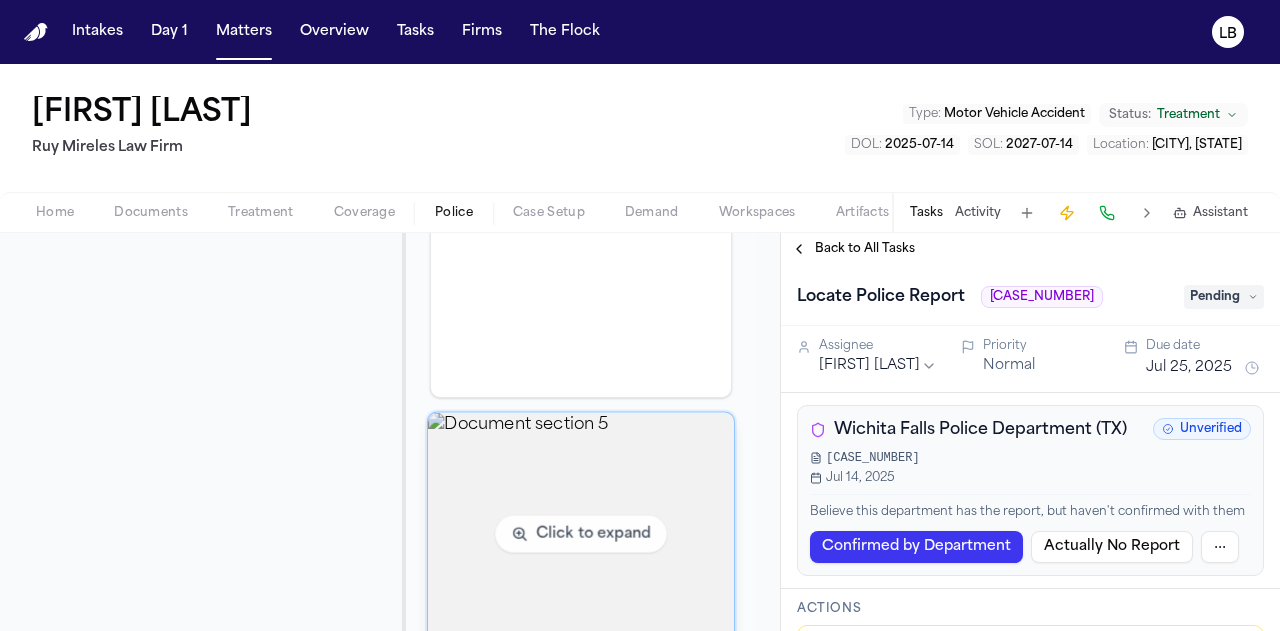 scroll, scrollTop: 1828, scrollLeft: 0, axis: vertical 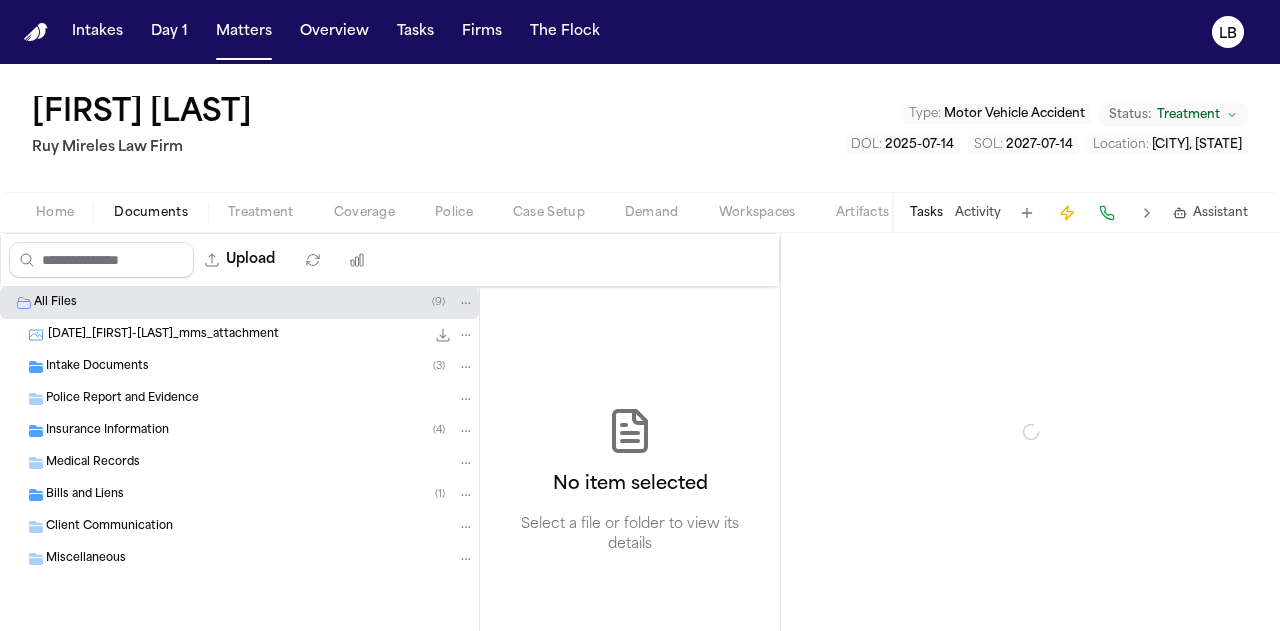 click on "Documents" at bounding box center (151, 213) 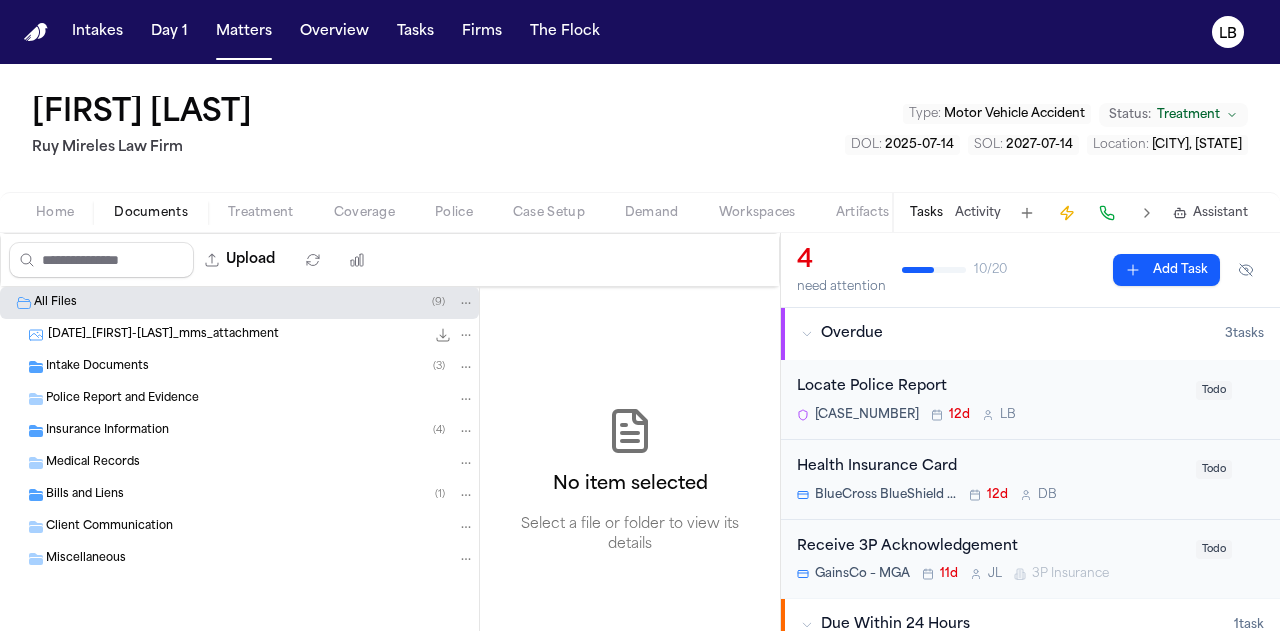 click on "Intake Documents ( 3 )" at bounding box center (260, 367) 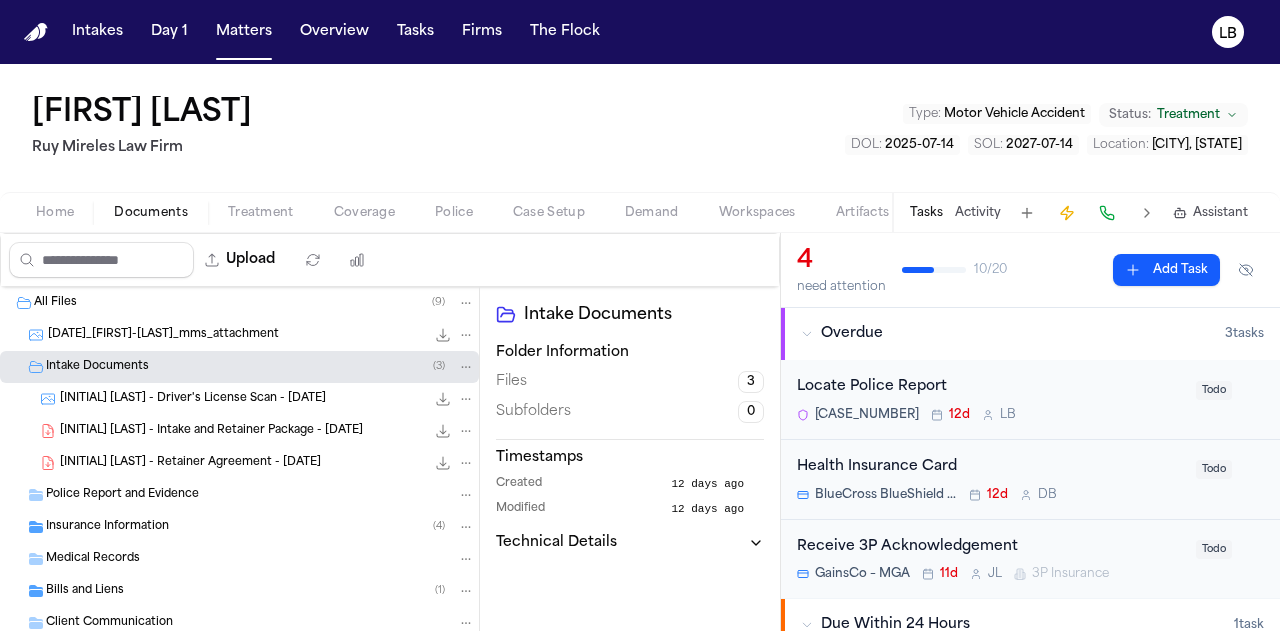 click on "Police Report and Evidence" at bounding box center [122, 495] 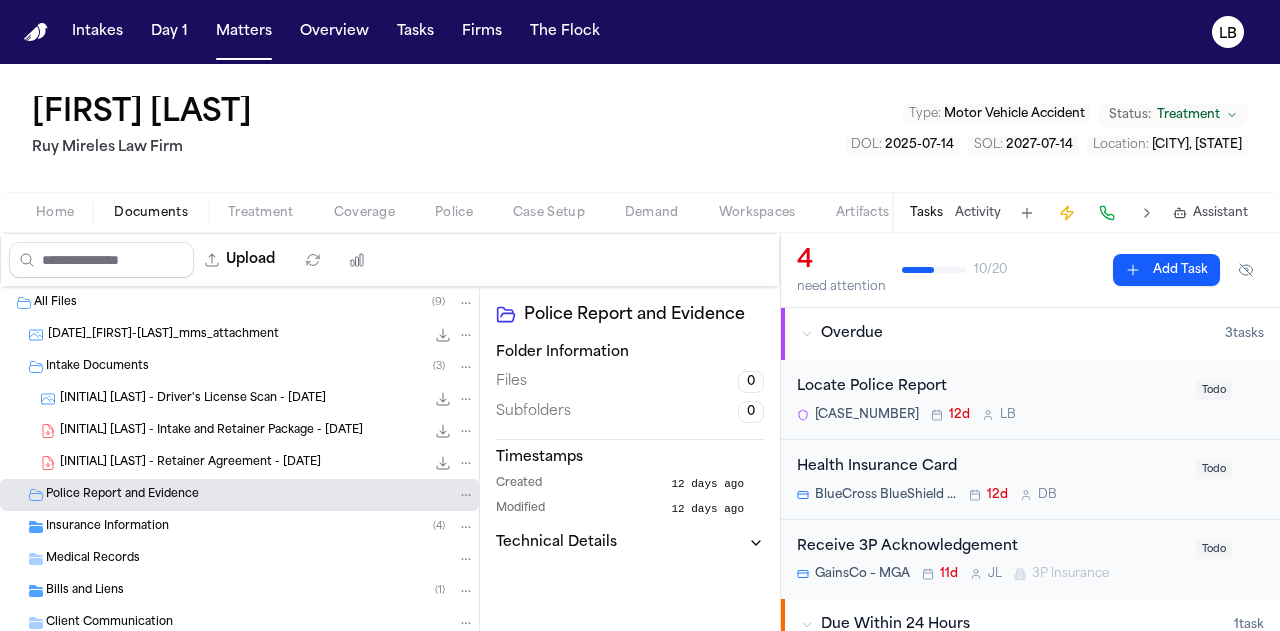 click on "Insurance Information" at bounding box center [107, 527] 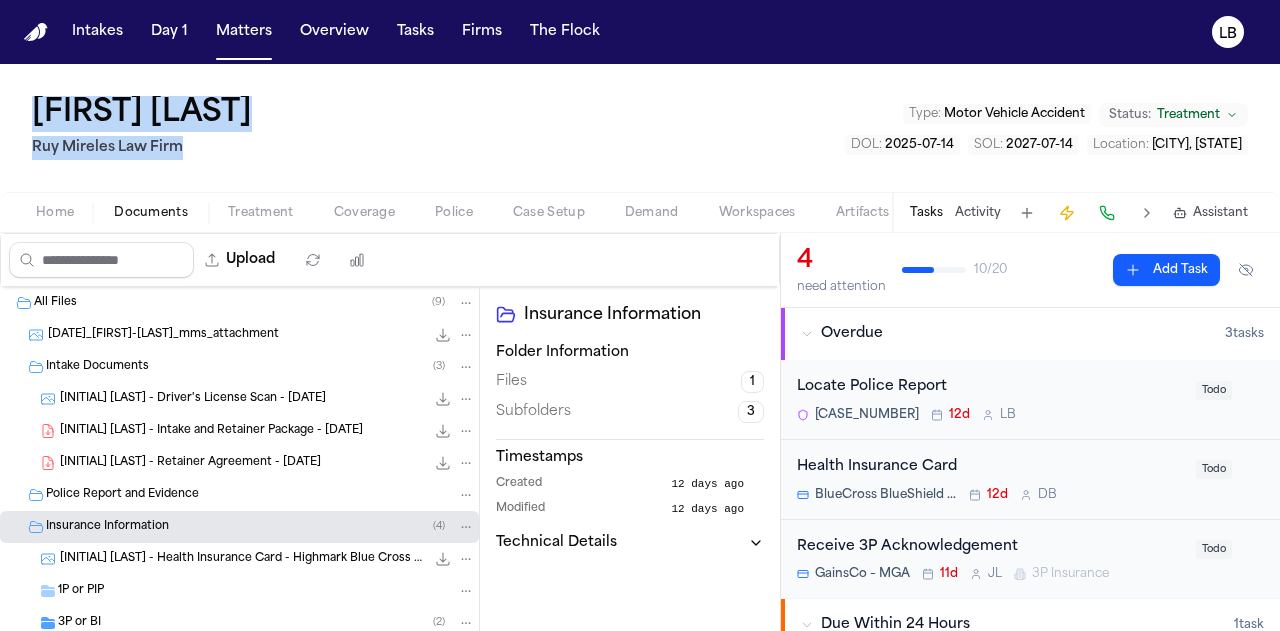 drag, startPoint x: 236, startPoint y: 153, endPoint x: 20, endPoint y: 102, distance: 221.93918 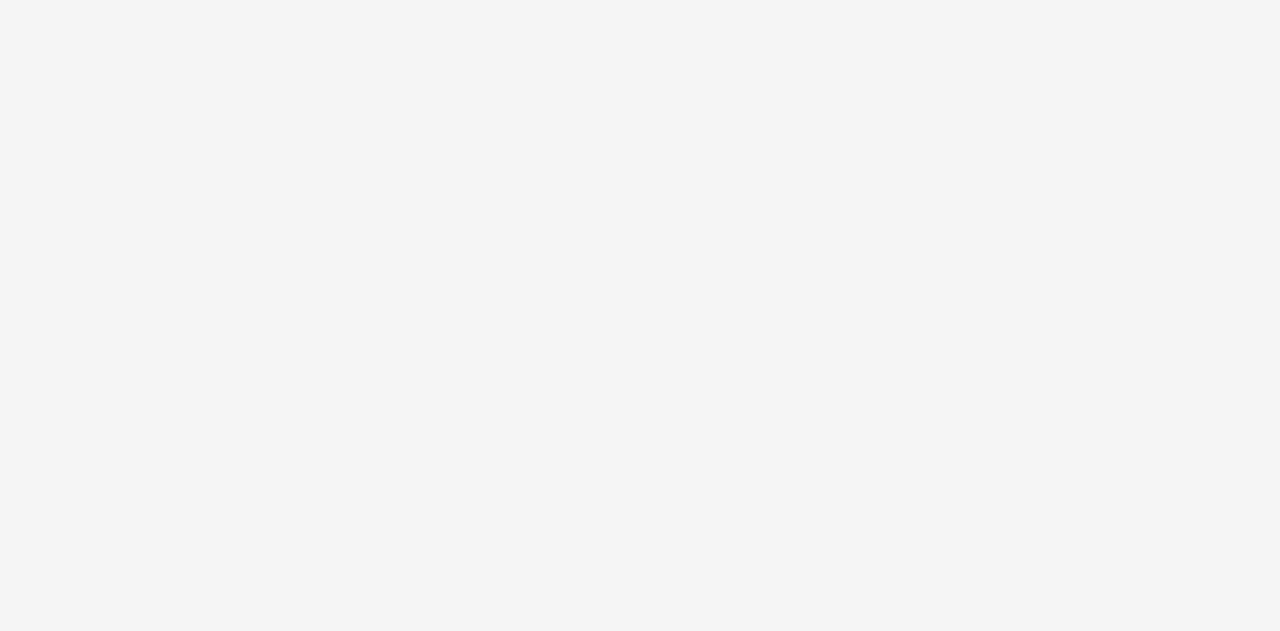 scroll, scrollTop: 0, scrollLeft: 0, axis: both 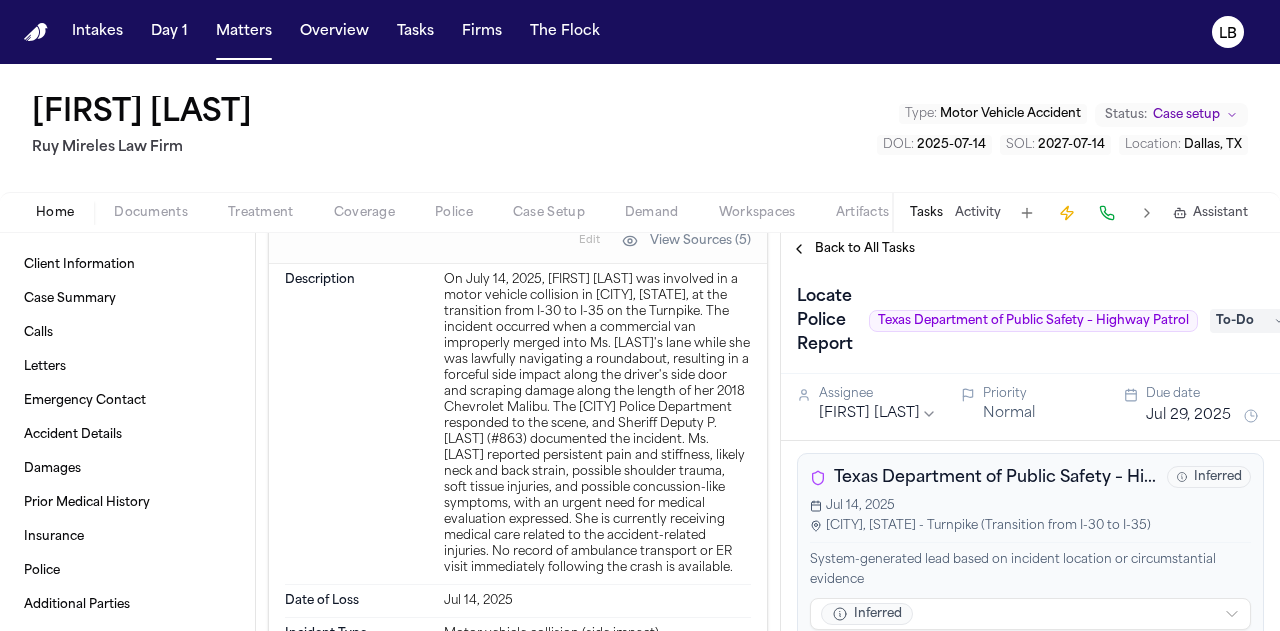 click on "[FIRST] [LAST] [FIRST] [LAST] Firm Type : Motor Vehicle Accident Status: Case setup DOL : 2025-07-14 SOL : 2027-07-14 Location : [CITY], [STATE]" at bounding box center (640, 128) 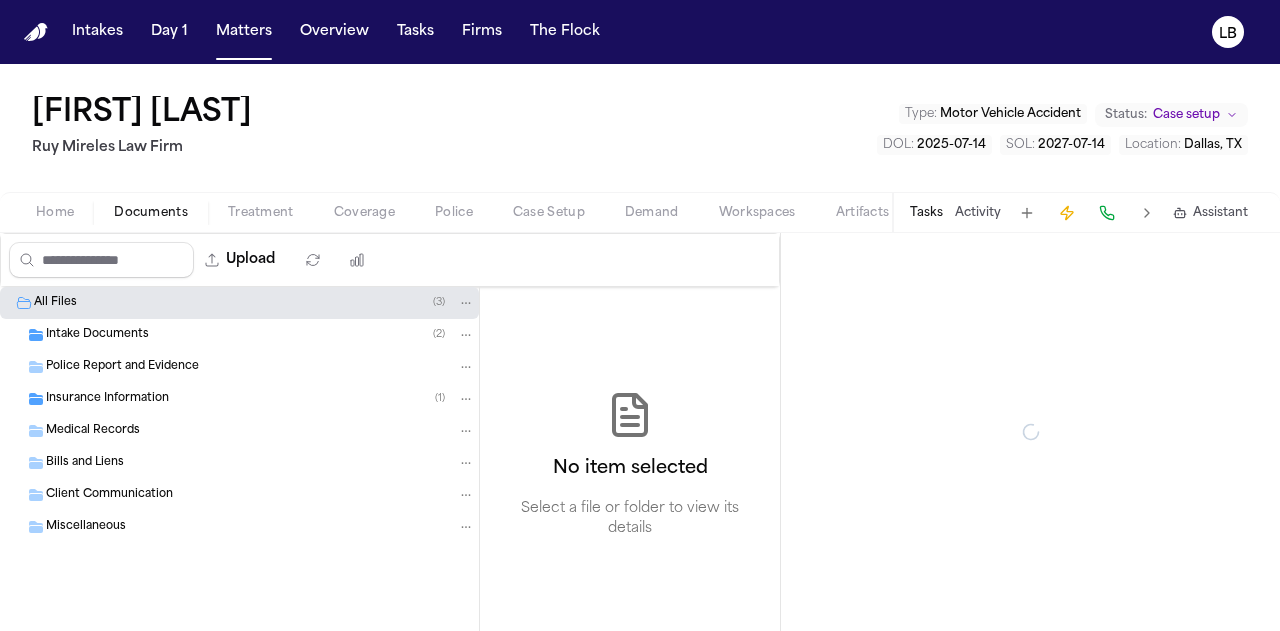 scroll, scrollTop: 0, scrollLeft: 0, axis: both 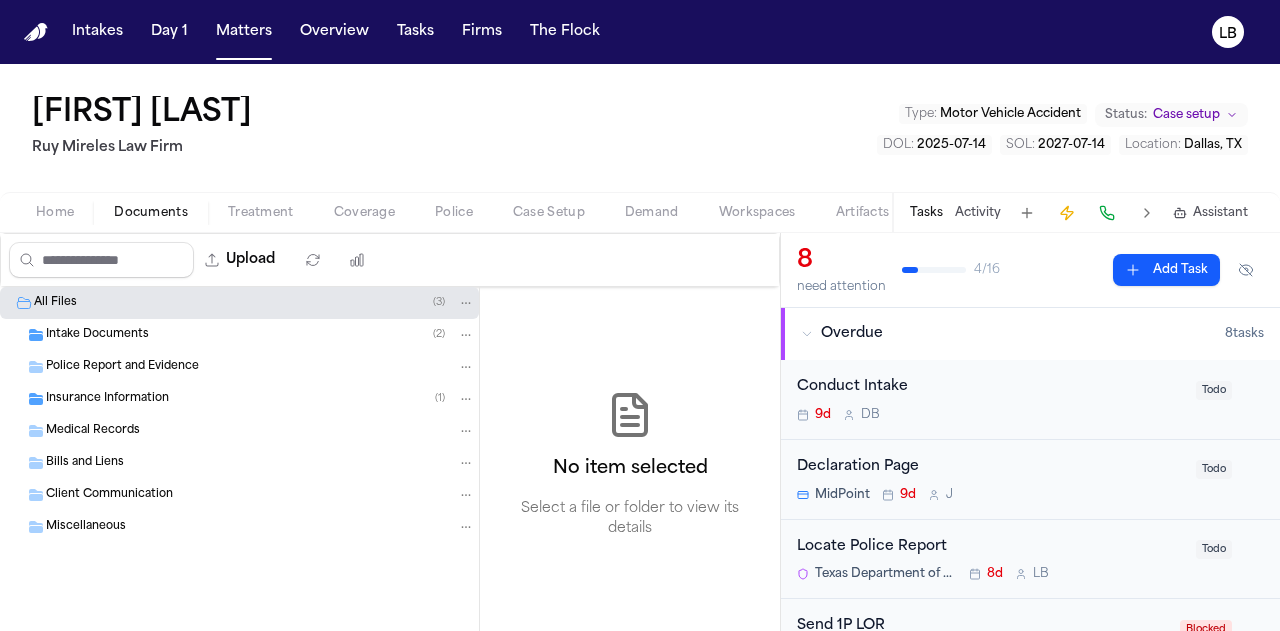 click on "Intake Documents" at bounding box center [97, 335] 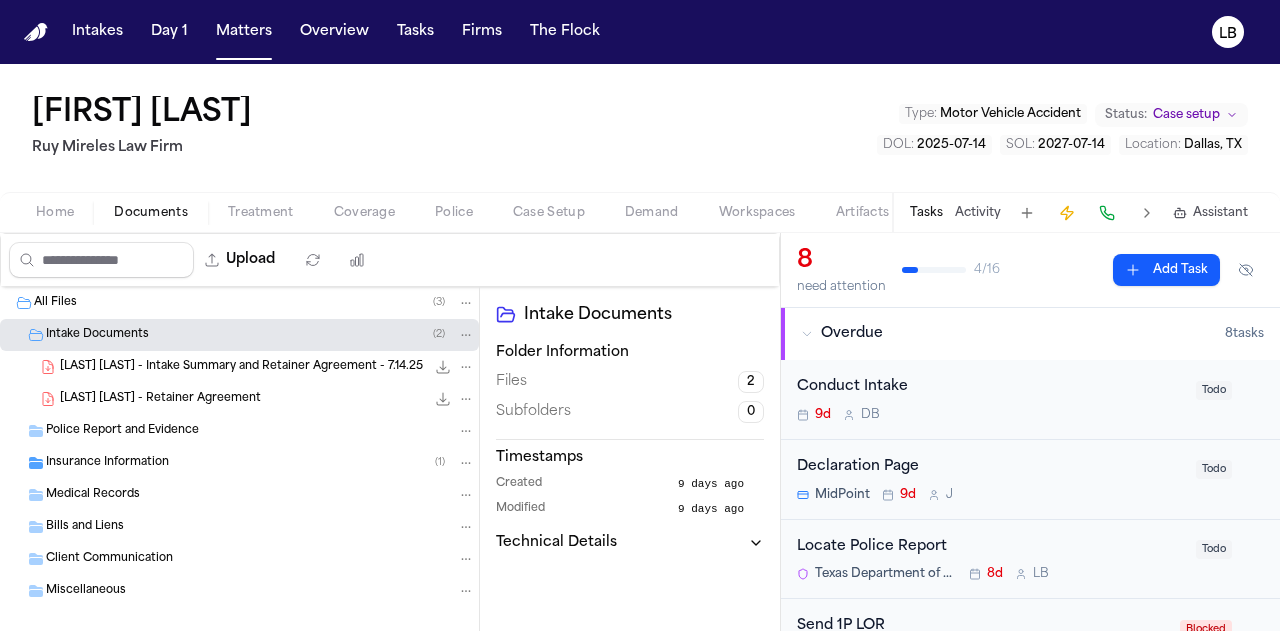 click on "[LAST] [LAST] - Intake Summary and Retainer Agreement - 7.14.25 1.8 MB • PDF" at bounding box center [239, 367] 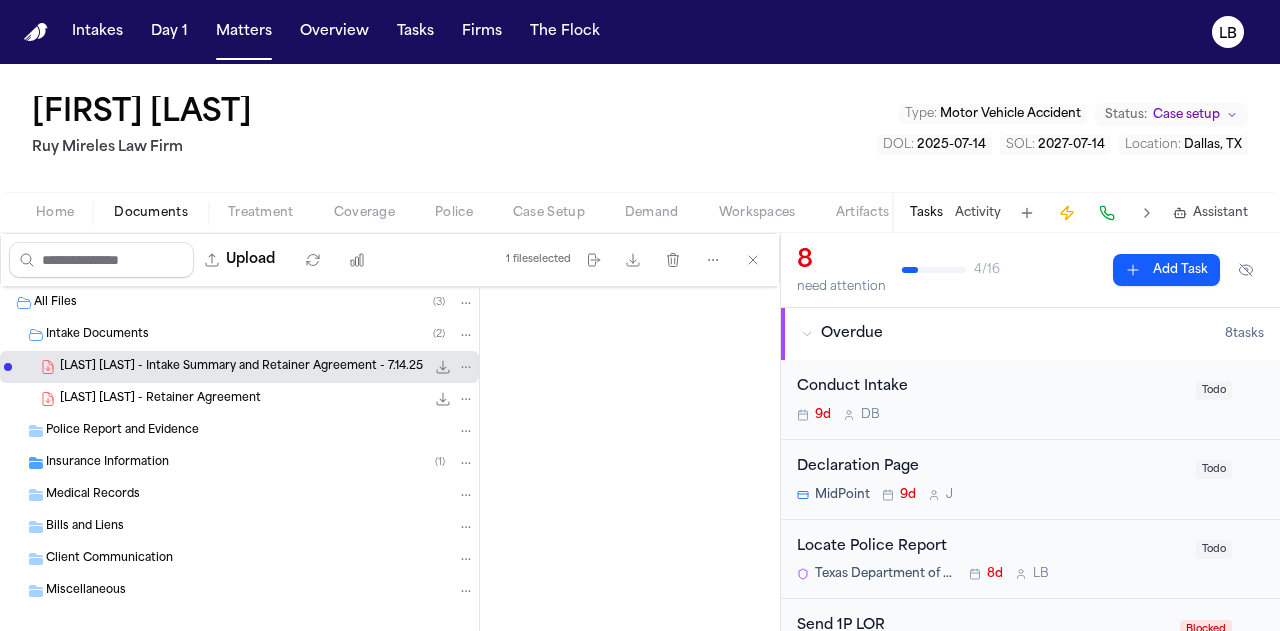scroll, scrollTop: 285, scrollLeft: 0, axis: vertical 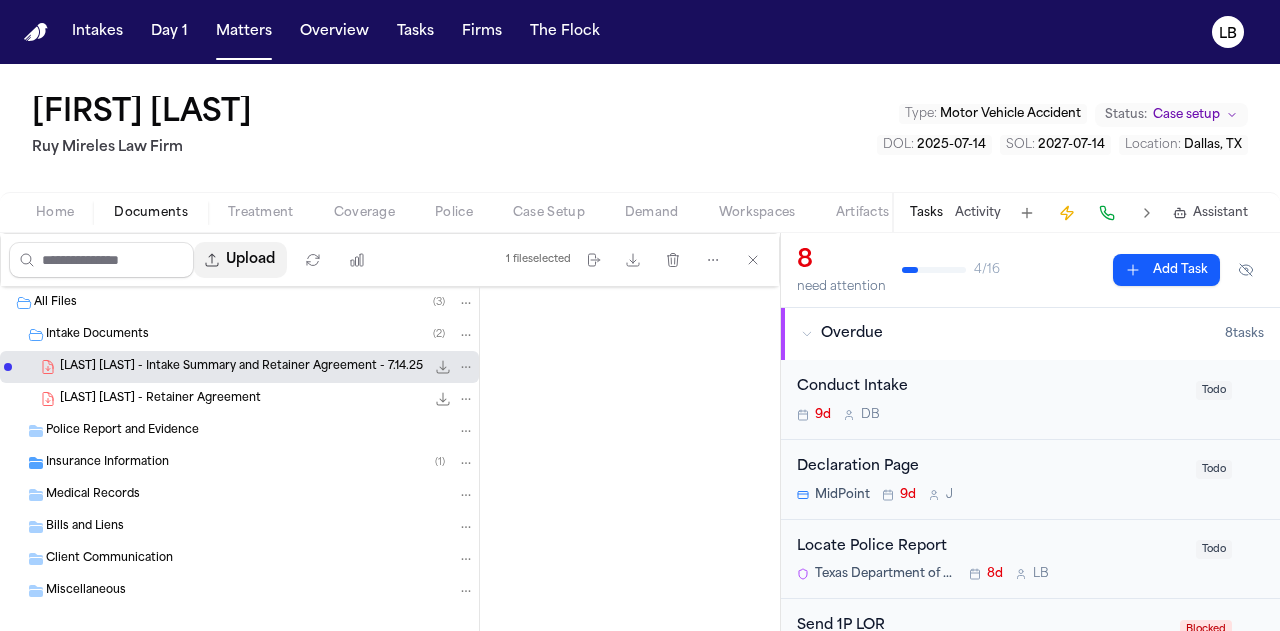 click on "Upload" at bounding box center [240, 260] 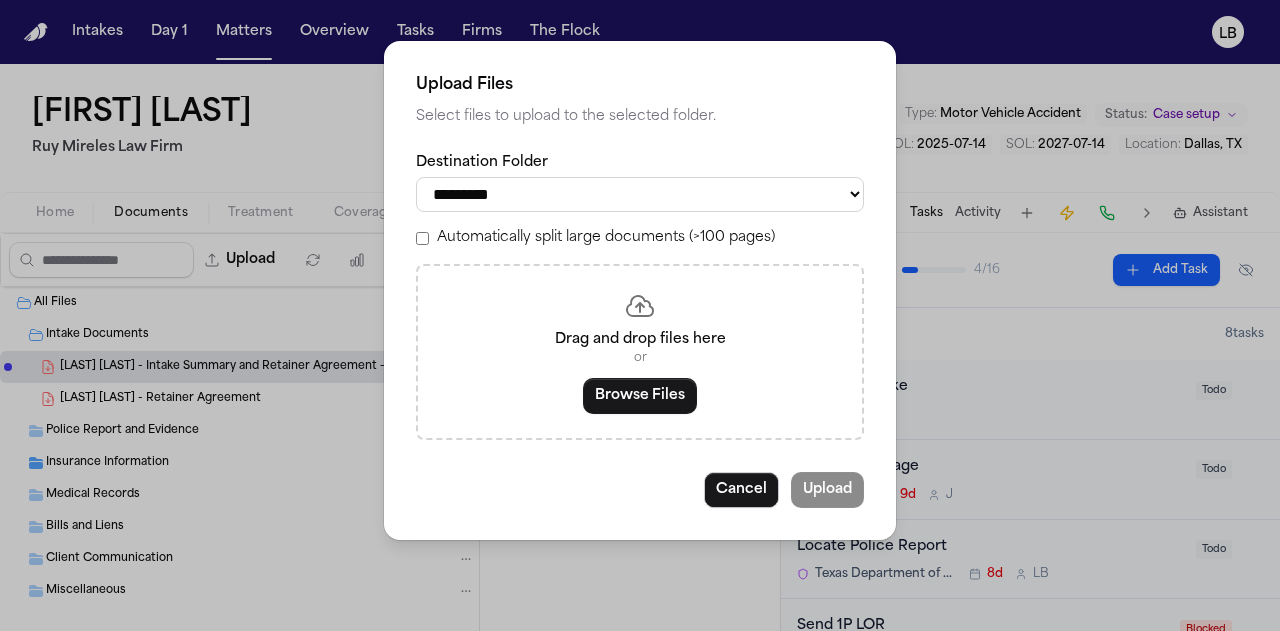 click on "**********" at bounding box center [640, 194] 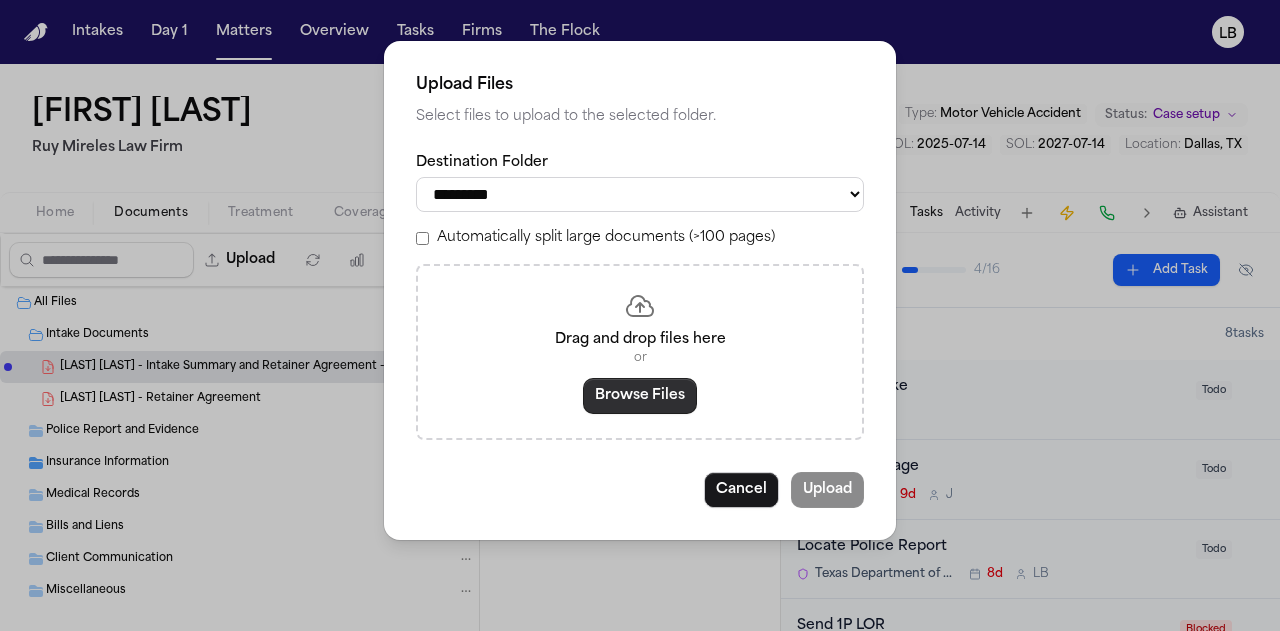 click on "Browse Files" at bounding box center (640, 396) 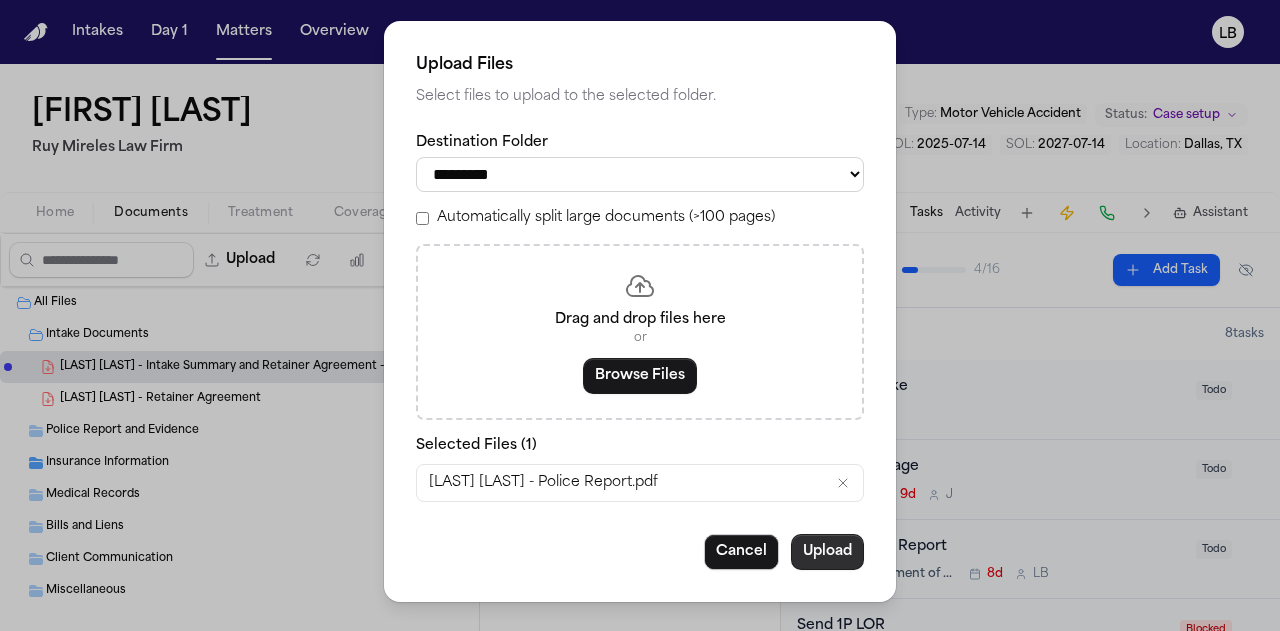 click on "Upload" at bounding box center [827, 552] 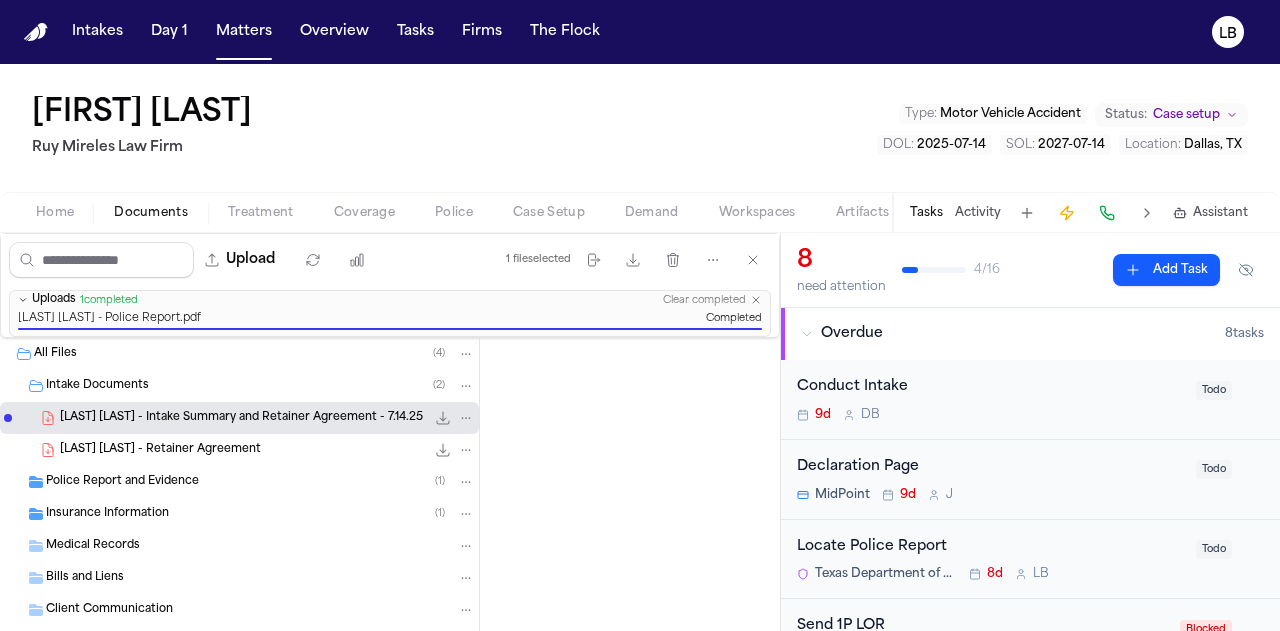 click on "Police Report and Evidence" at bounding box center [122, 482] 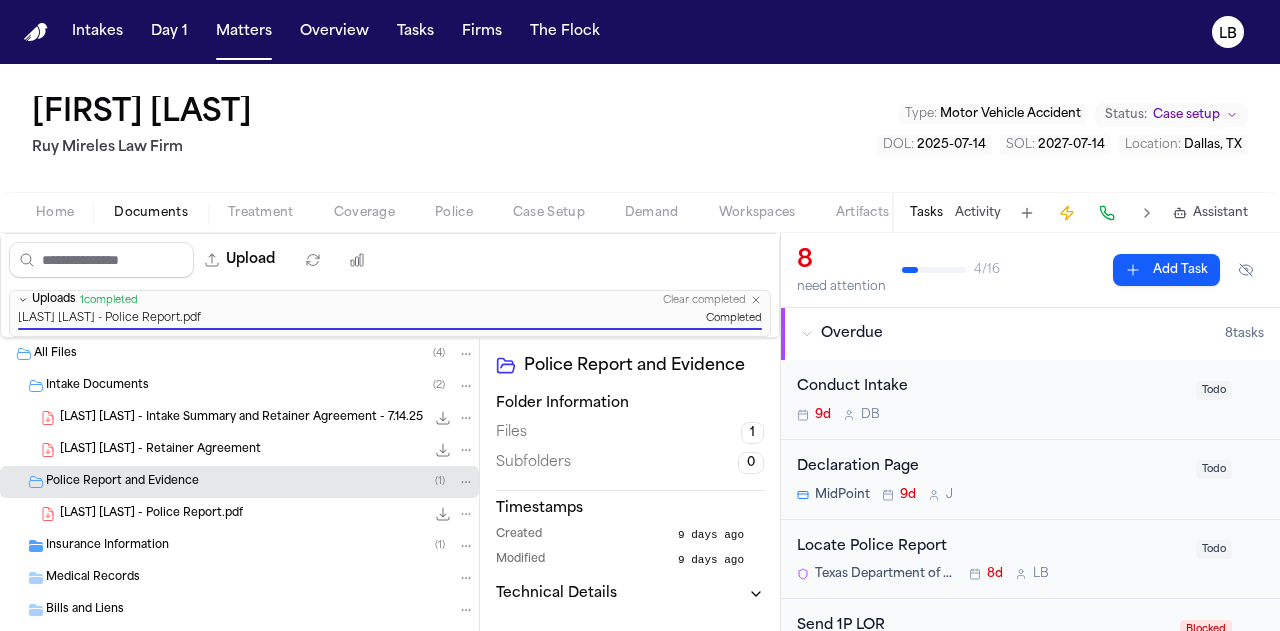 scroll, scrollTop: 0, scrollLeft: 0, axis: both 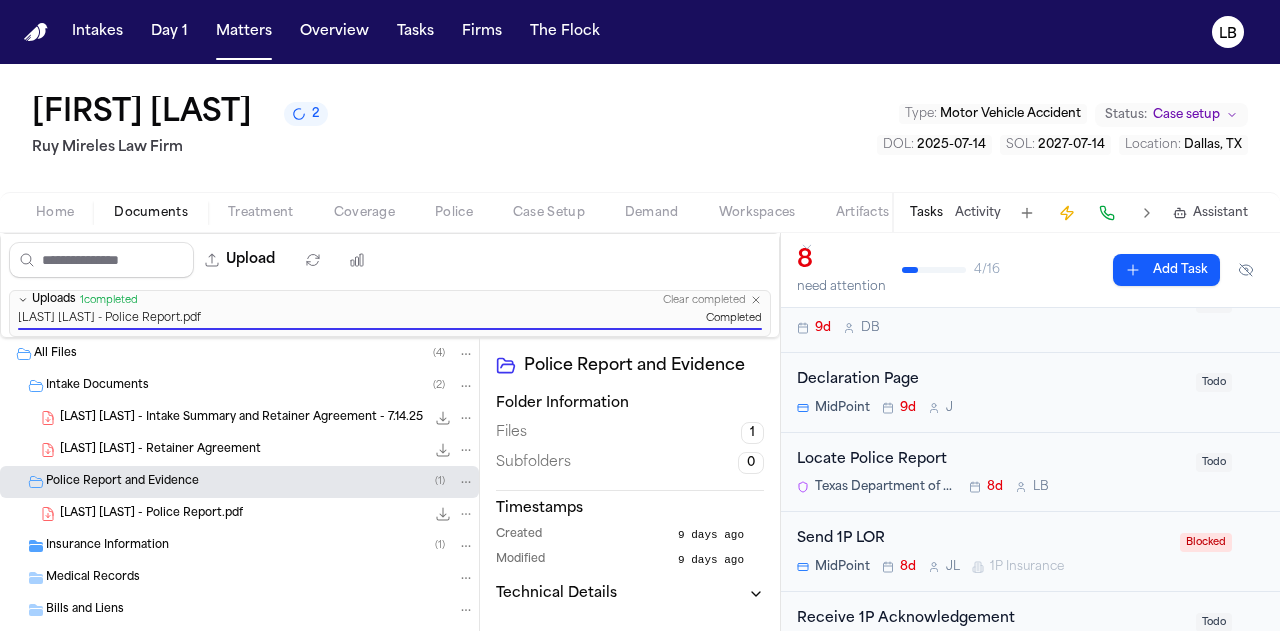click on "Texas Department of Public Safety – Highway Patrol 8d L B" at bounding box center (990, 487) 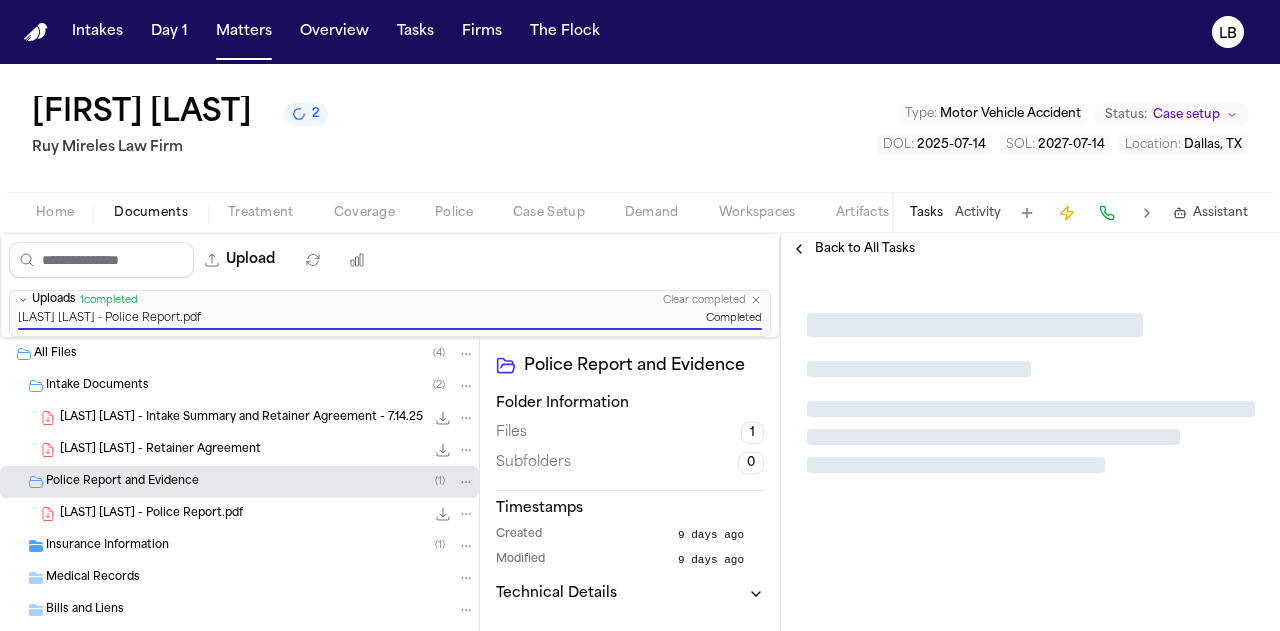 scroll, scrollTop: 0, scrollLeft: 0, axis: both 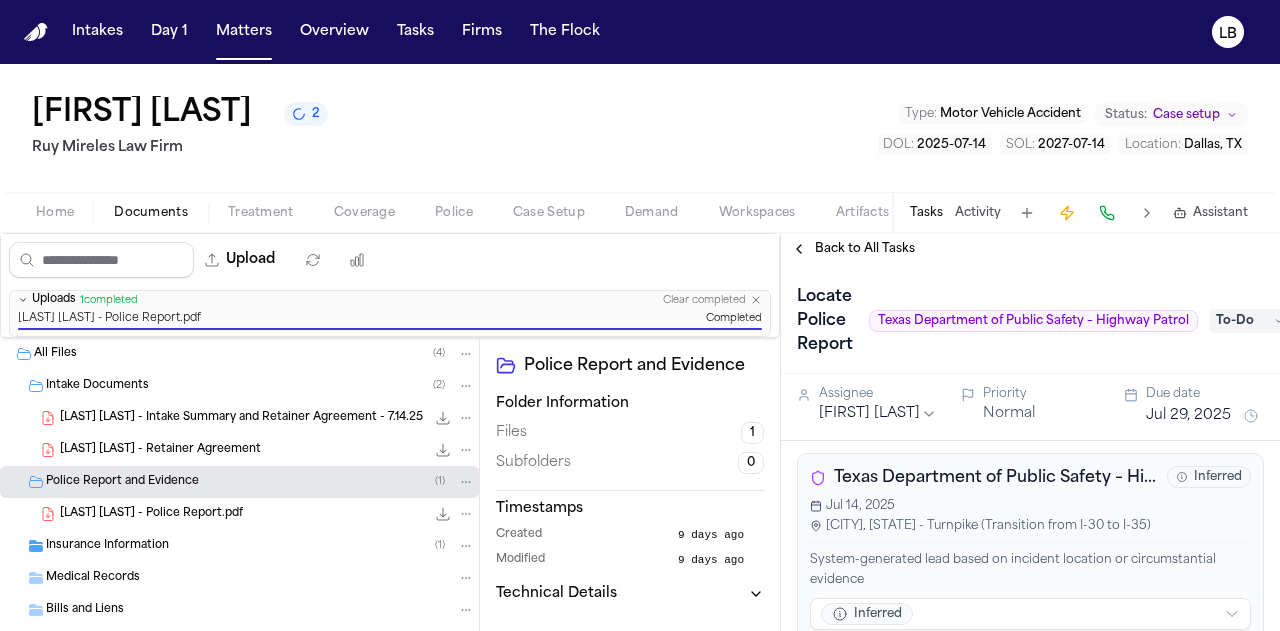 click on "To-Do" at bounding box center [1250, 321] 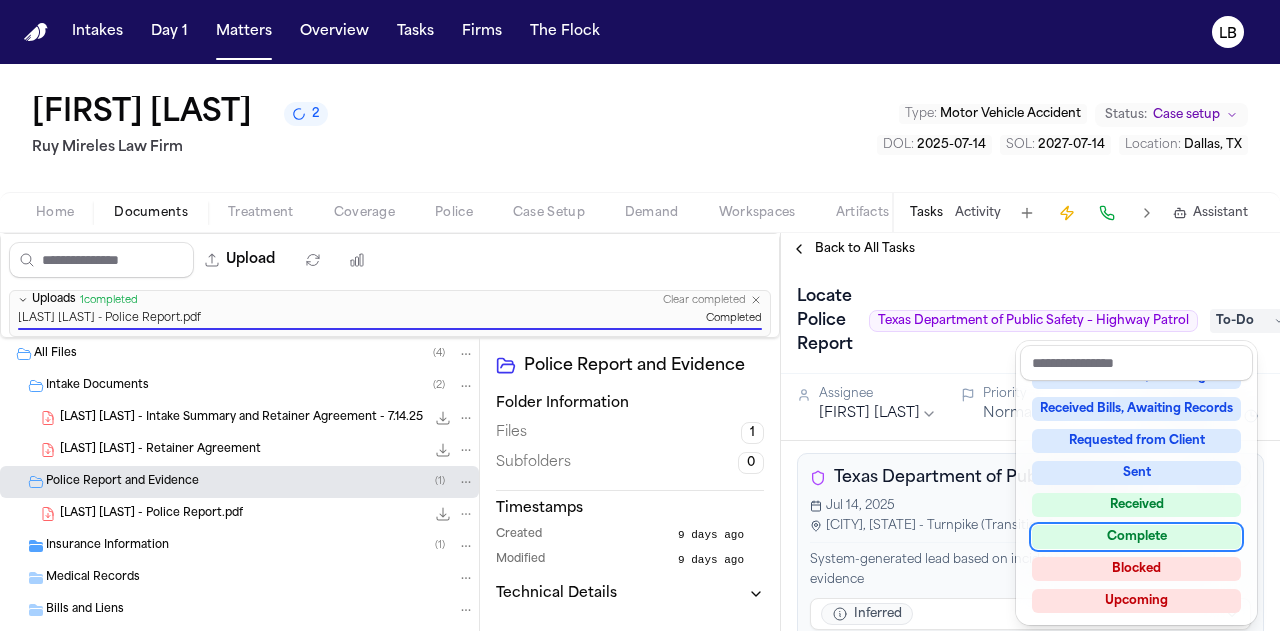 click on "Complete" at bounding box center (1136, 537) 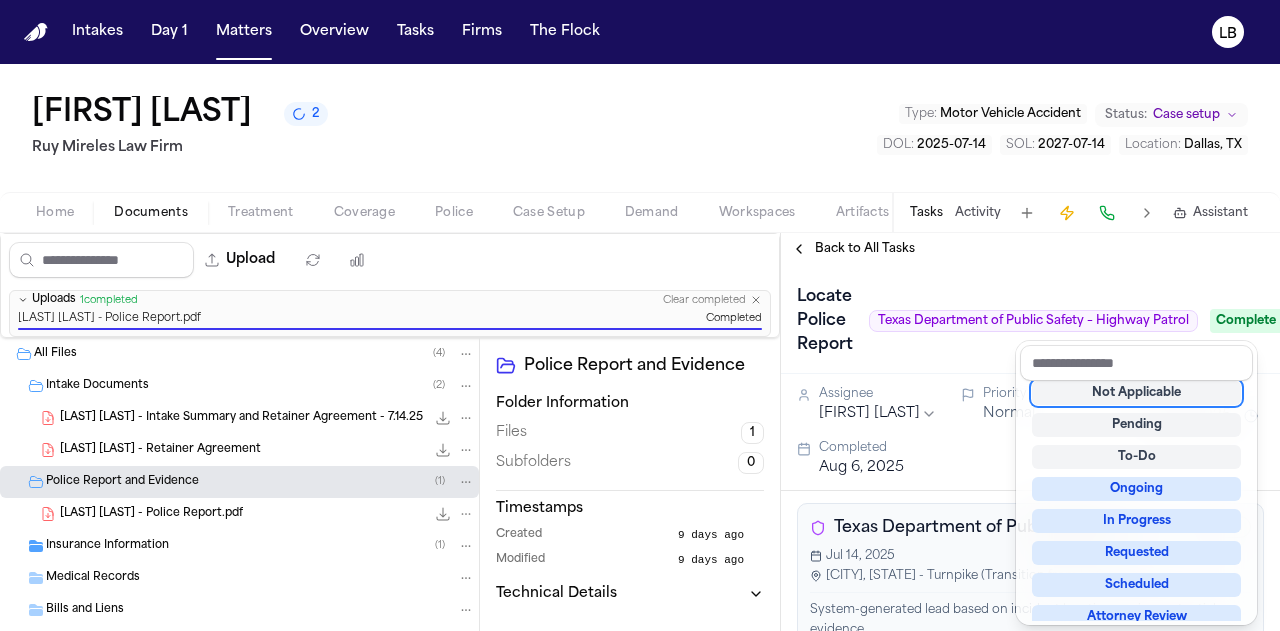 scroll, scrollTop: 8, scrollLeft: 0, axis: vertical 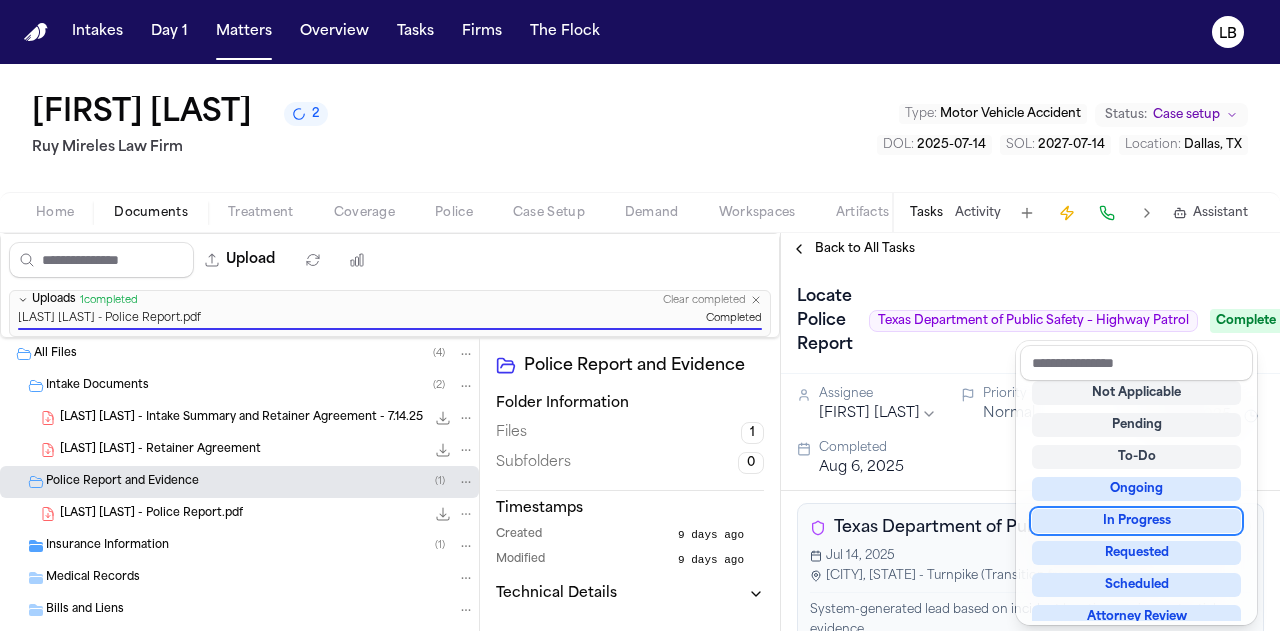click on "Back to All Tasks Locate Police Report Texas Department of Public Safety – Highway Patrol Complete Assignee Lina Becerra Priority Normal Due date Jul 29, 2025 Completed Aug 6, 2025 Texas Department of Public Safety – Highway Patrol (TX) Inferred Jul 14, 2025 Dallas, TX - Turnpike (Transition from I-30 to I-35) System-generated lead based on incident location or circumstantial evidence Inferred Actions 🏁 AI Voice Agent ( 1 / 2  calls) •  5  runs Status changed to completed Start New Legacy Voice AI Send to Ops Call Client Lookup Online Requirements 0/1 Files Updates Bland Caller • 5d • Private Bland Caller • 5d • Private Bland Caller • 1w • Private Bland Caller • 1w • Private Add update Attachments No attachments yet Add Attachment Notes These notes are only visible to your team and will not be shared with attorneys. Schedules Schedule Voice AI Call No Scheduled Calls Delete Task" at bounding box center [1030, 432] 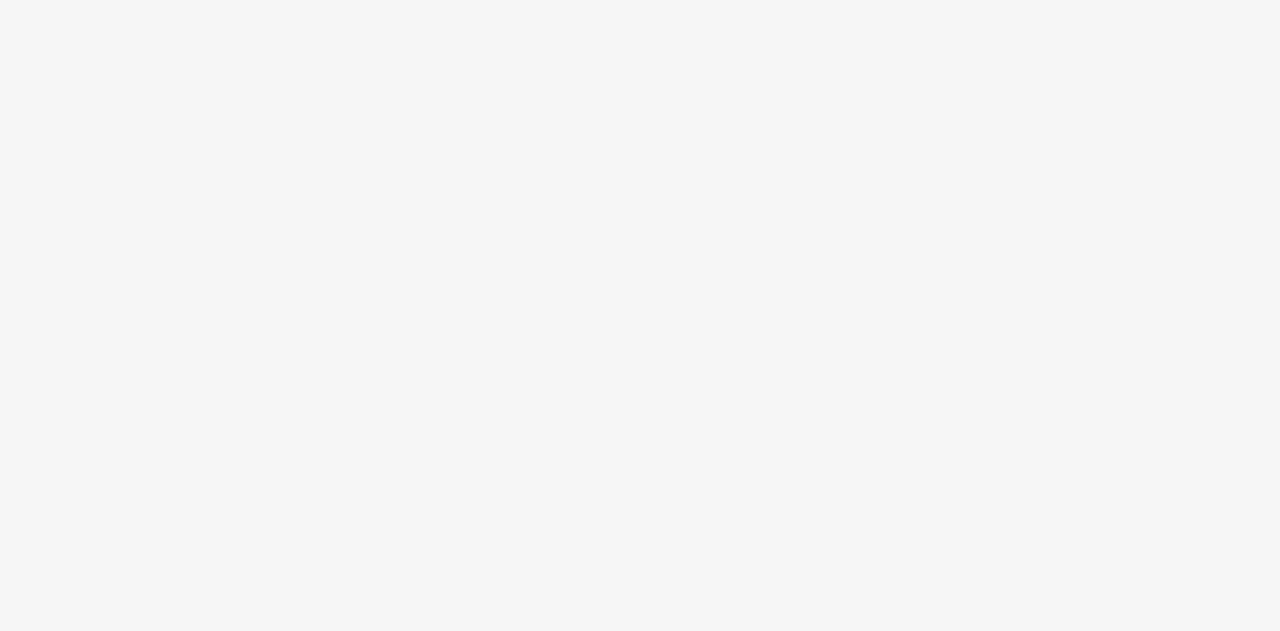 scroll, scrollTop: 0, scrollLeft: 0, axis: both 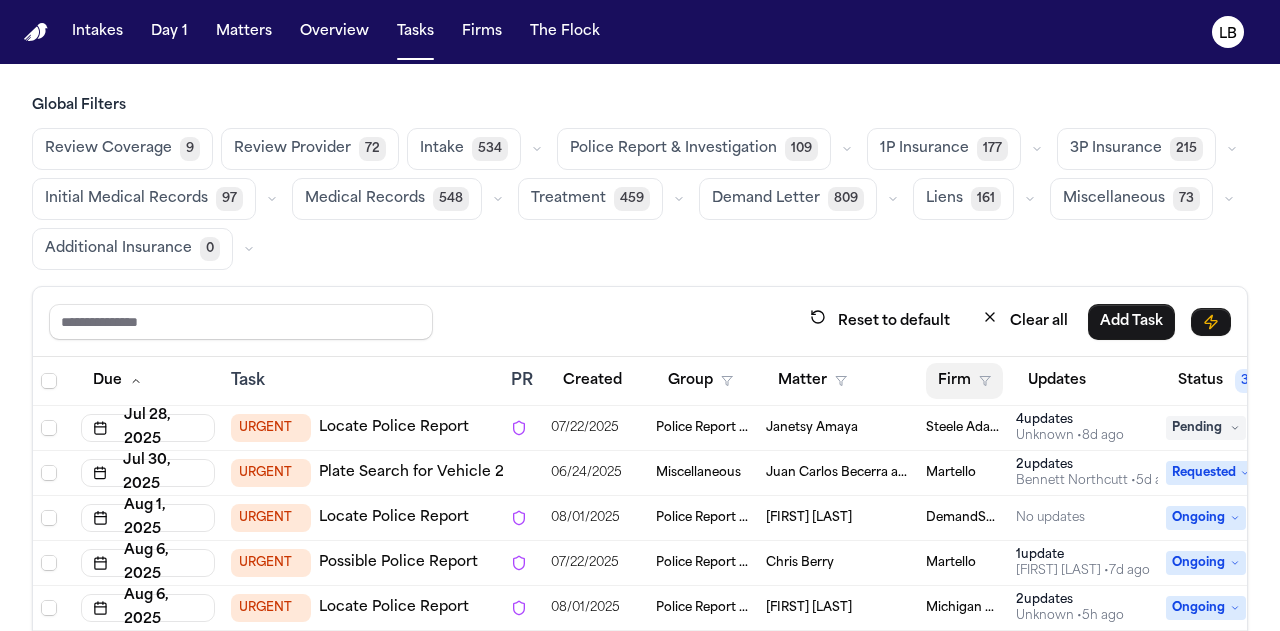 click on "Firm" at bounding box center (964, 381) 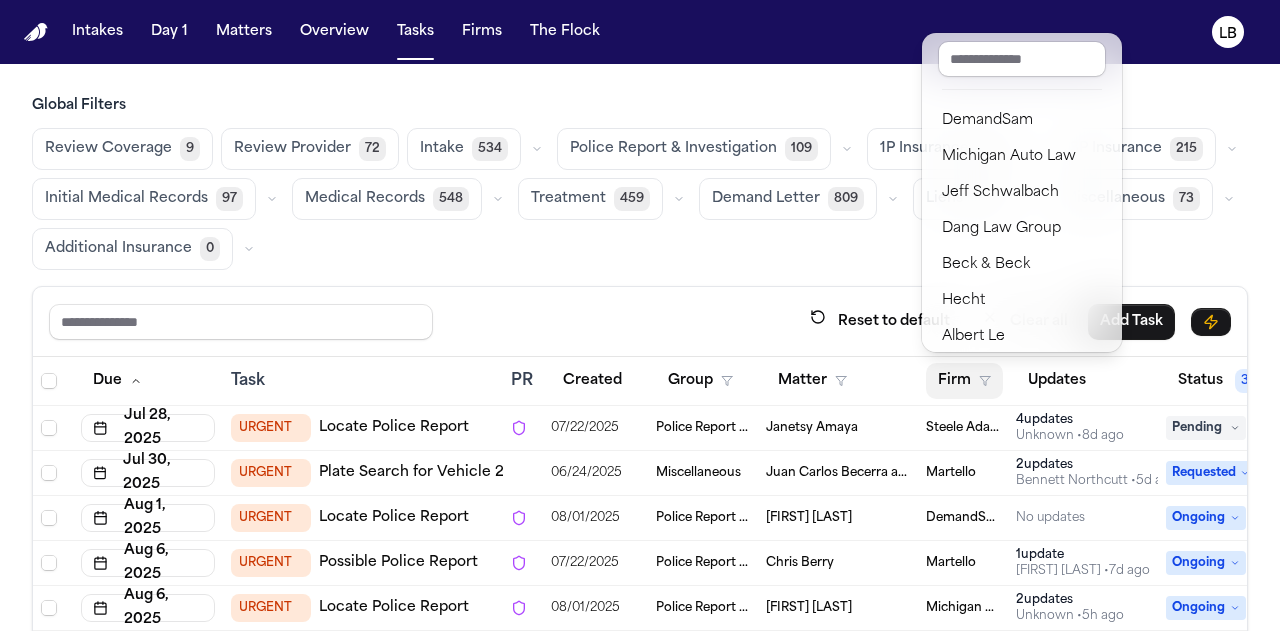 scroll, scrollTop: 61, scrollLeft: 0, axis: vertical 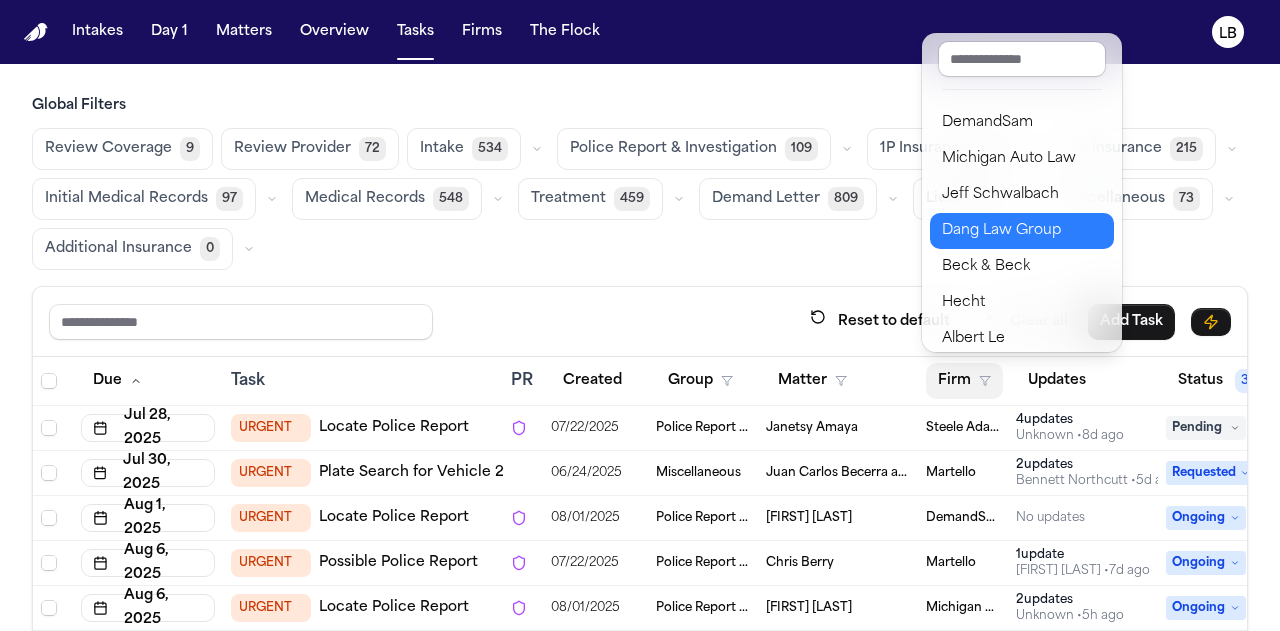 click on "Dang Law Group" at bounding box center (1022, 231) 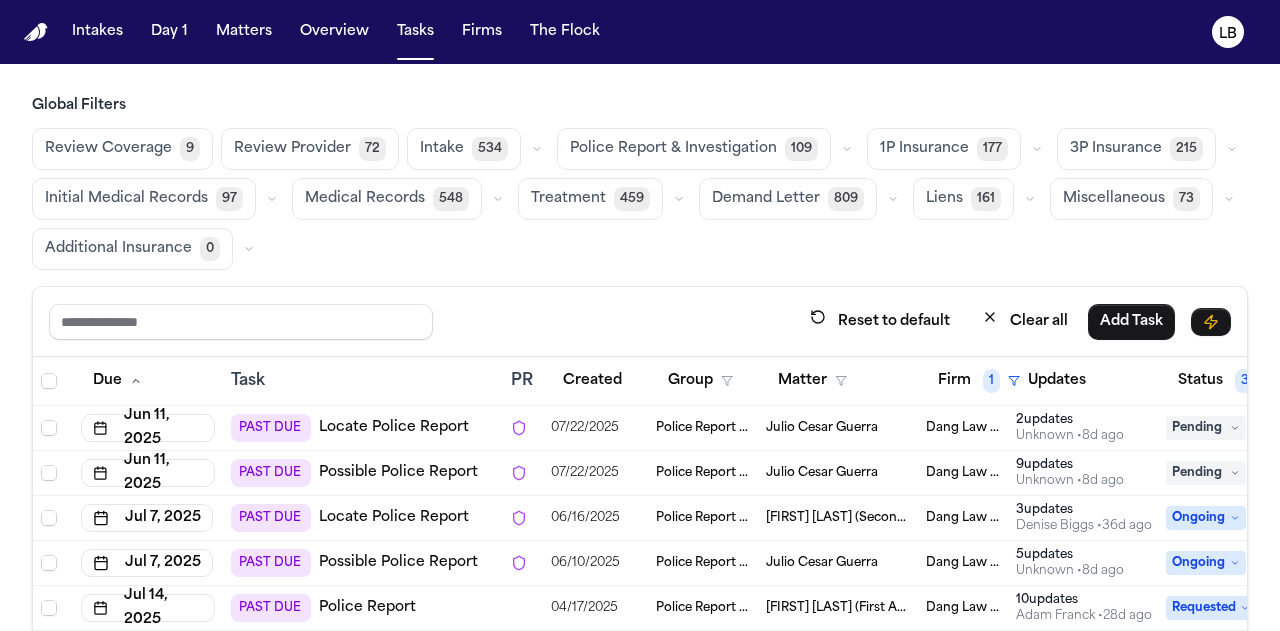 scroll, scrollTop: 0, scrollLeft: 0, axis: both 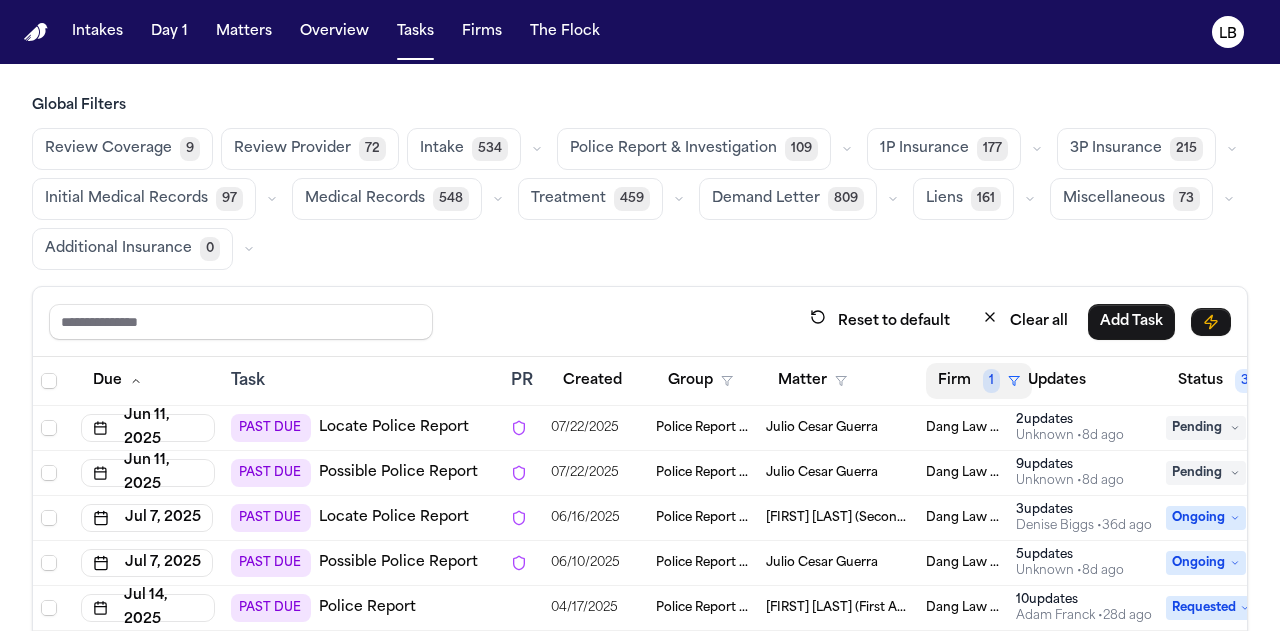 click on "Firm 1" at bounding box center (979, 381) 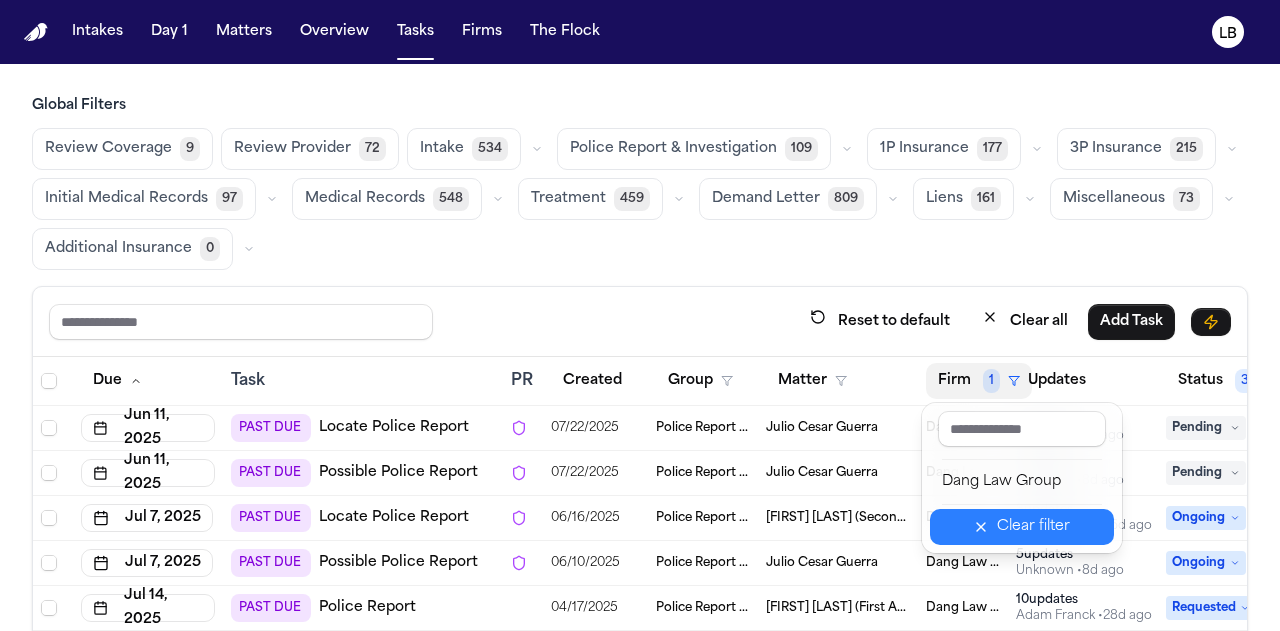 click on "Clear filter" at bounding box center [1033, 527] 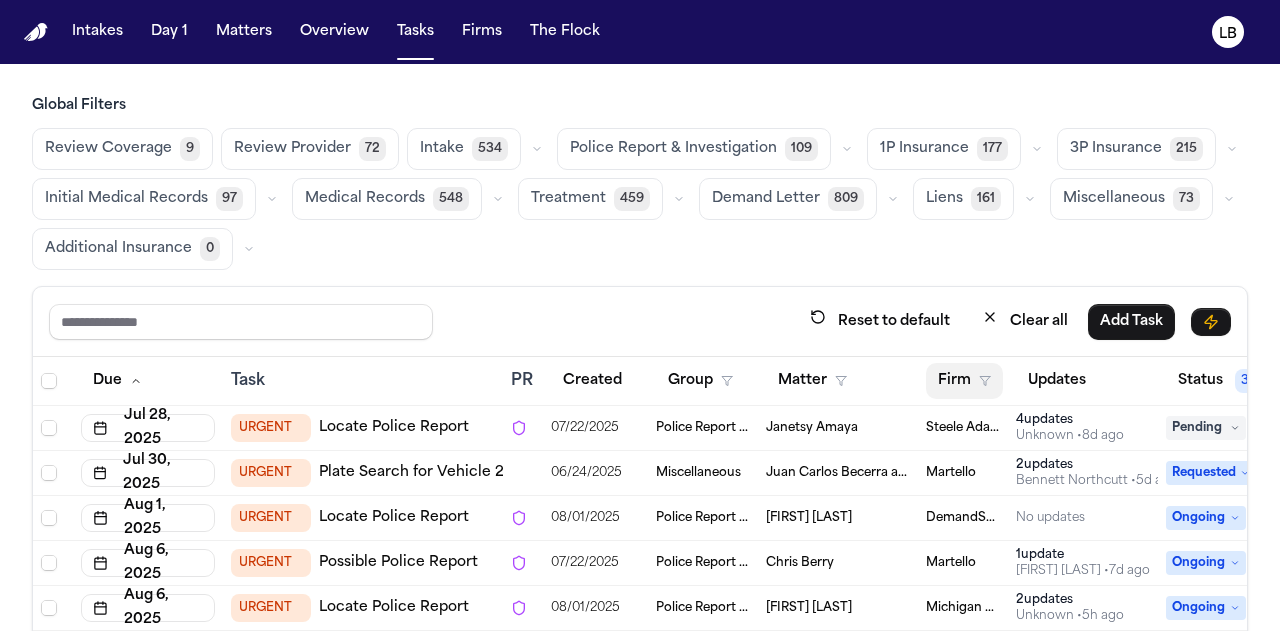 click on "Firm" at bounding box center (964, 381) 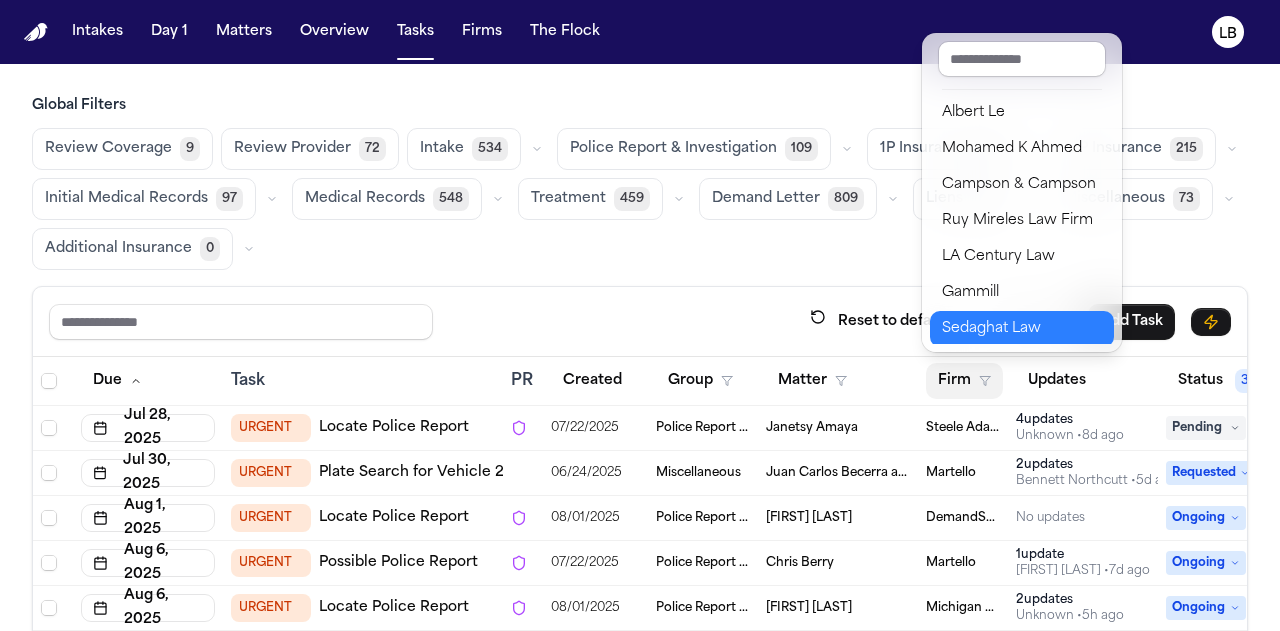 scroll, scrollTop: 288, scrollLeft: 0, axis: vertical 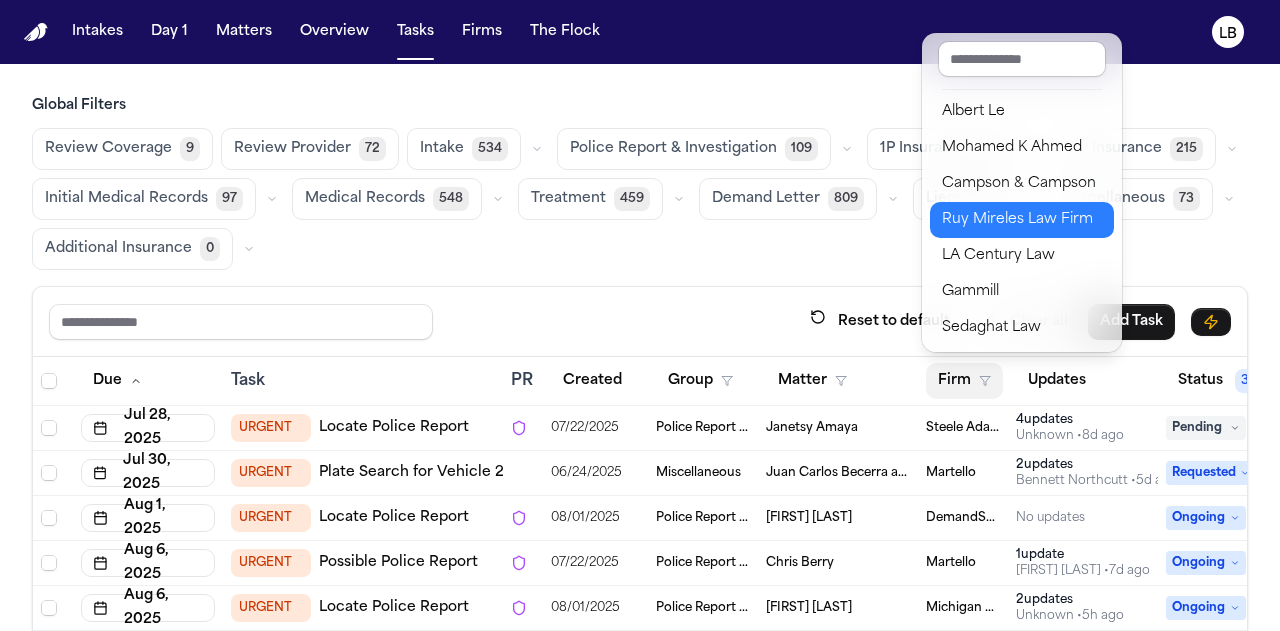 click on "Ruy Mireles Law Firm" at bounding box center (1022, 220) 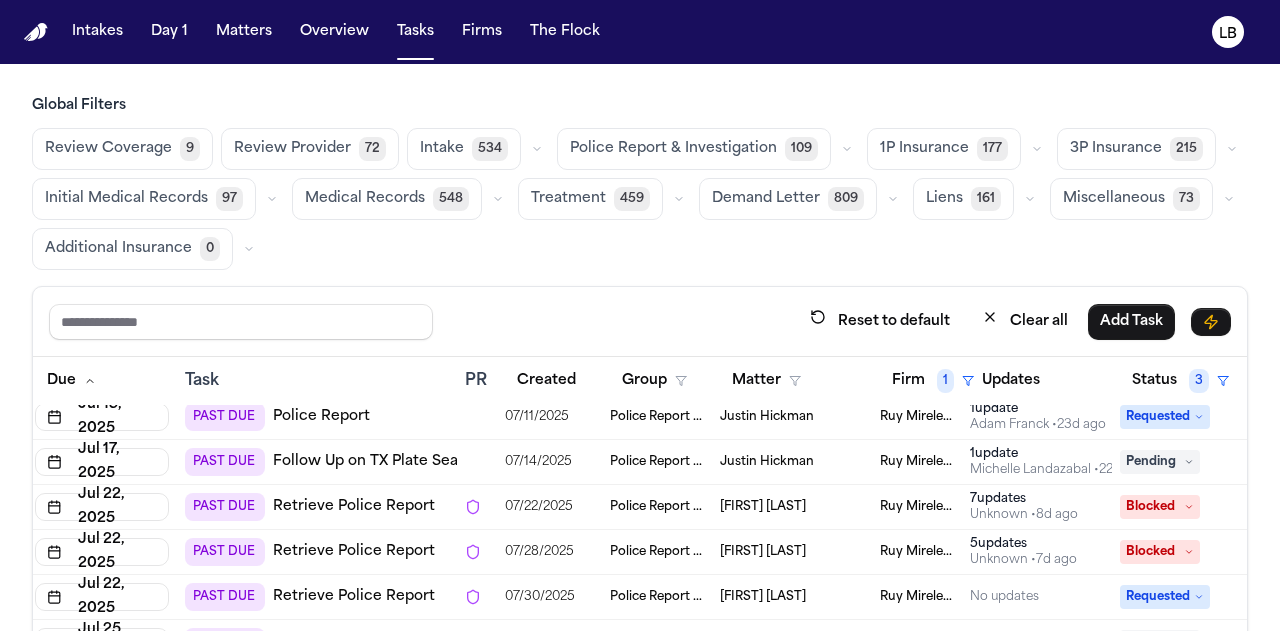 scroll, scrollTop: 57, scrollLeft: 46, axis: both 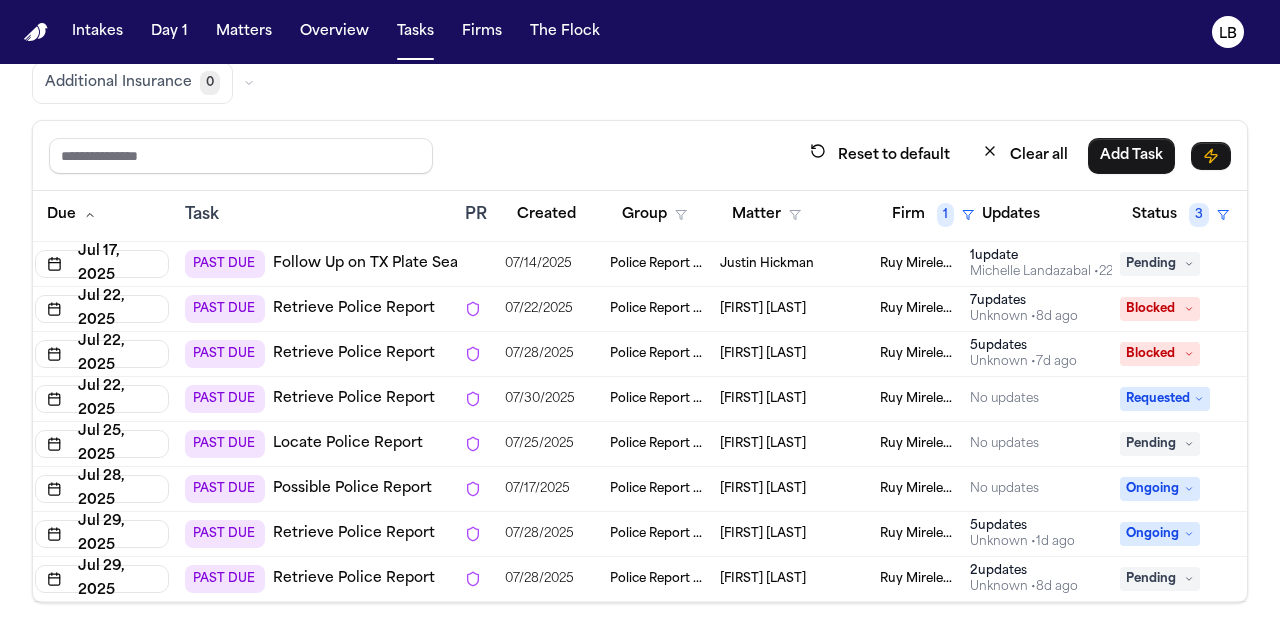 click on "Pending" at bounding box center (1160, 579) 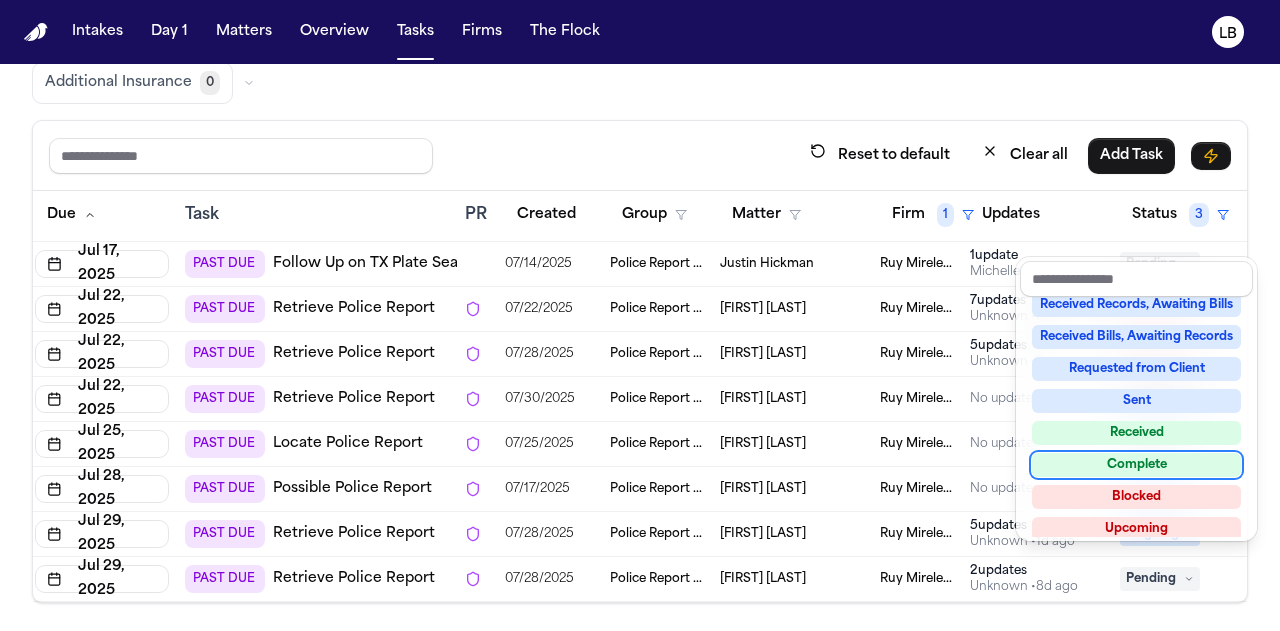 click on "Complete" at bounding box center (1136, 465) 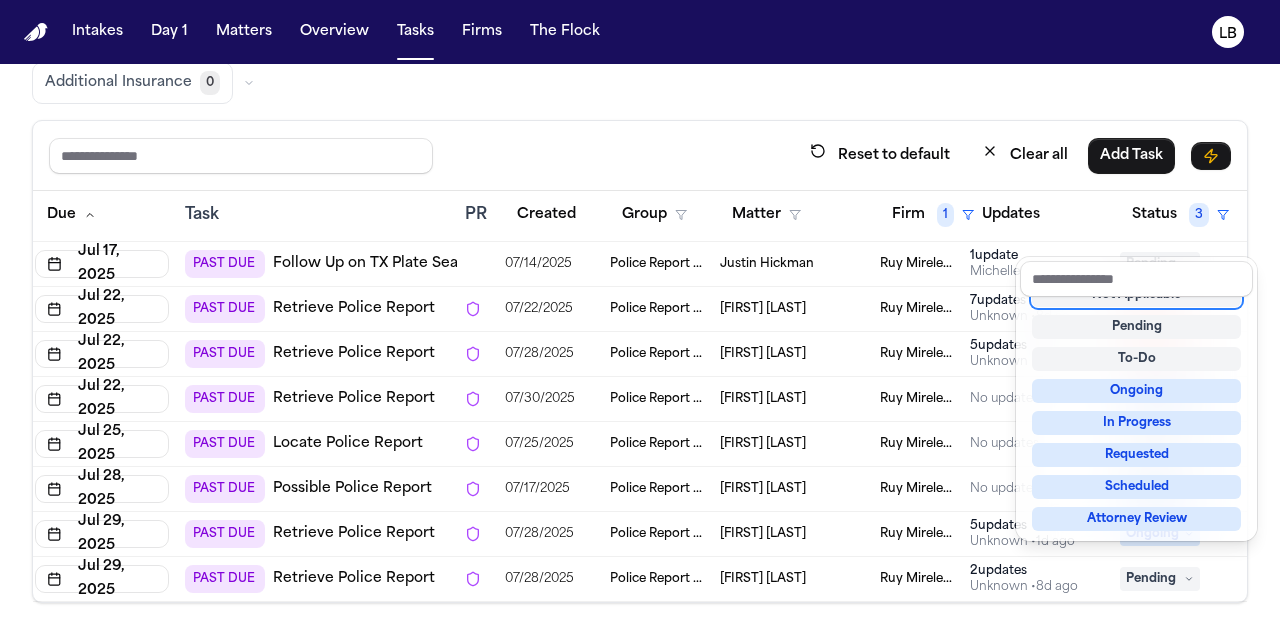 scroll, scrollTop: 8, scrollLeft: 0, axis: vertical 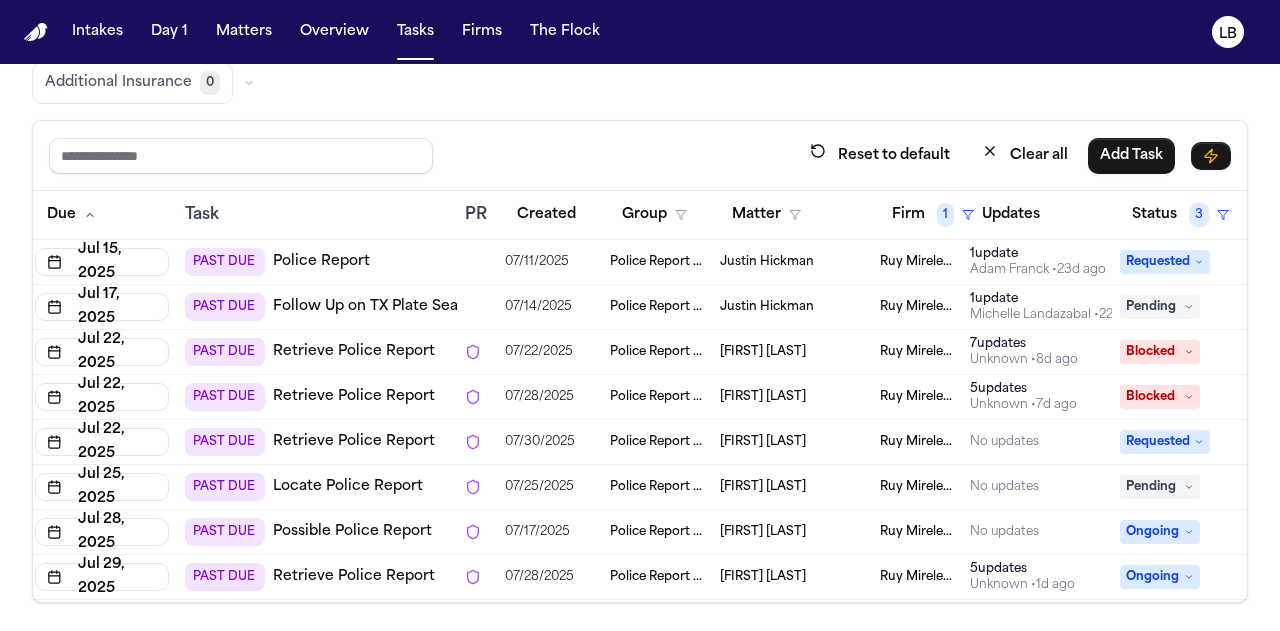 click on "[FIRST] [LAST]" at bounding box center (763, 532) 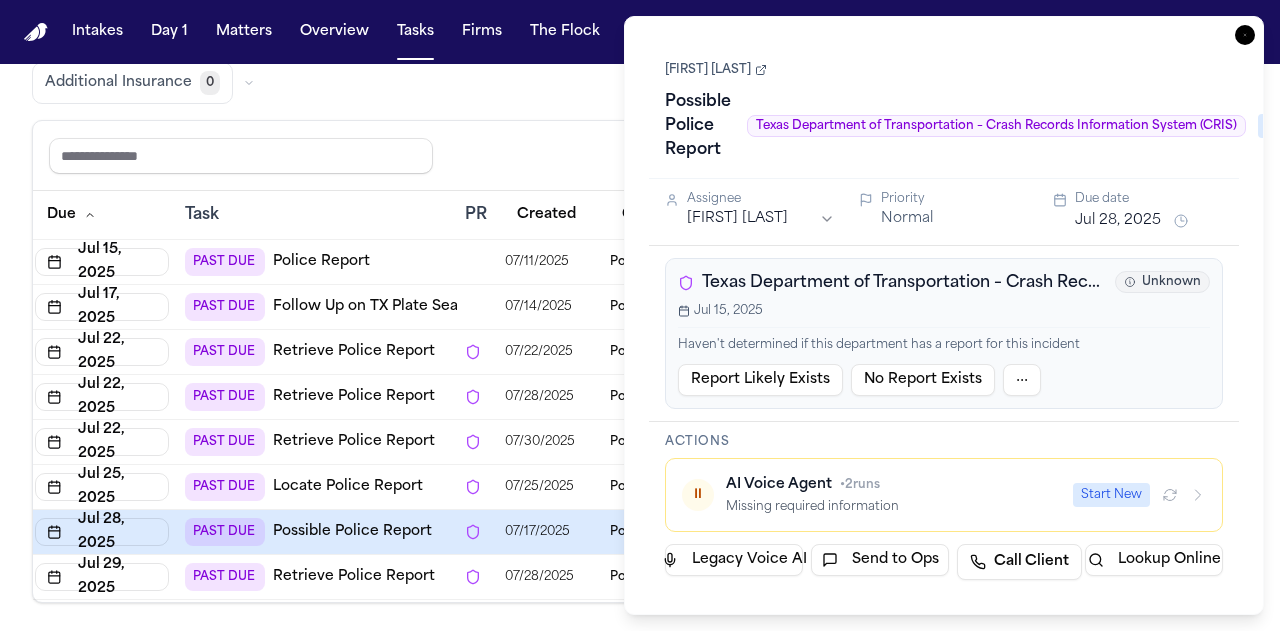 click on "[FIRST] [LAST]" at bounding box center [716, 70] 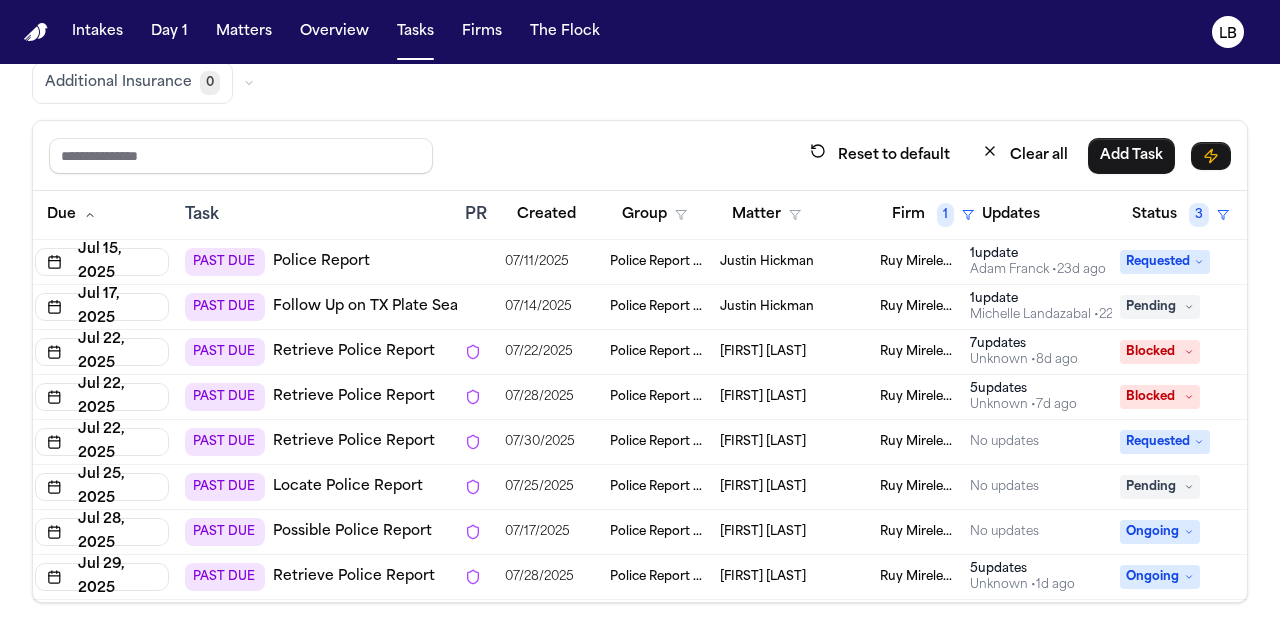 click on "Retrieve Police Report" at bounding box center [354, 577] 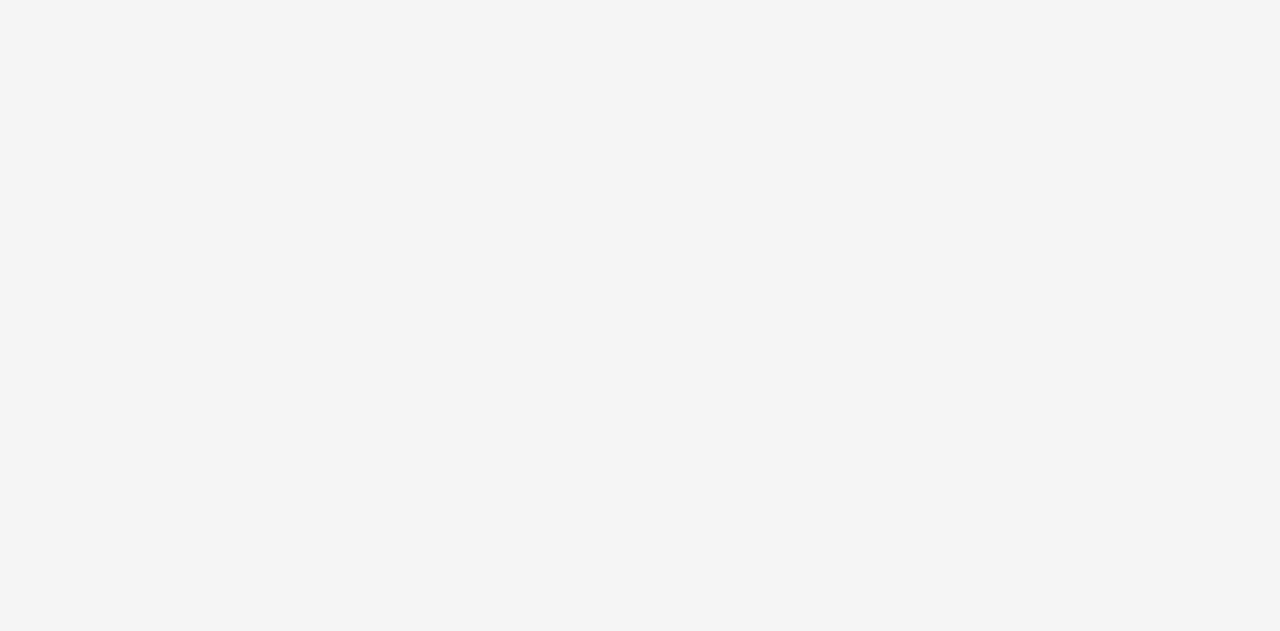 scroll, scrollTop: 0, scrollLeft: 0, axis: both 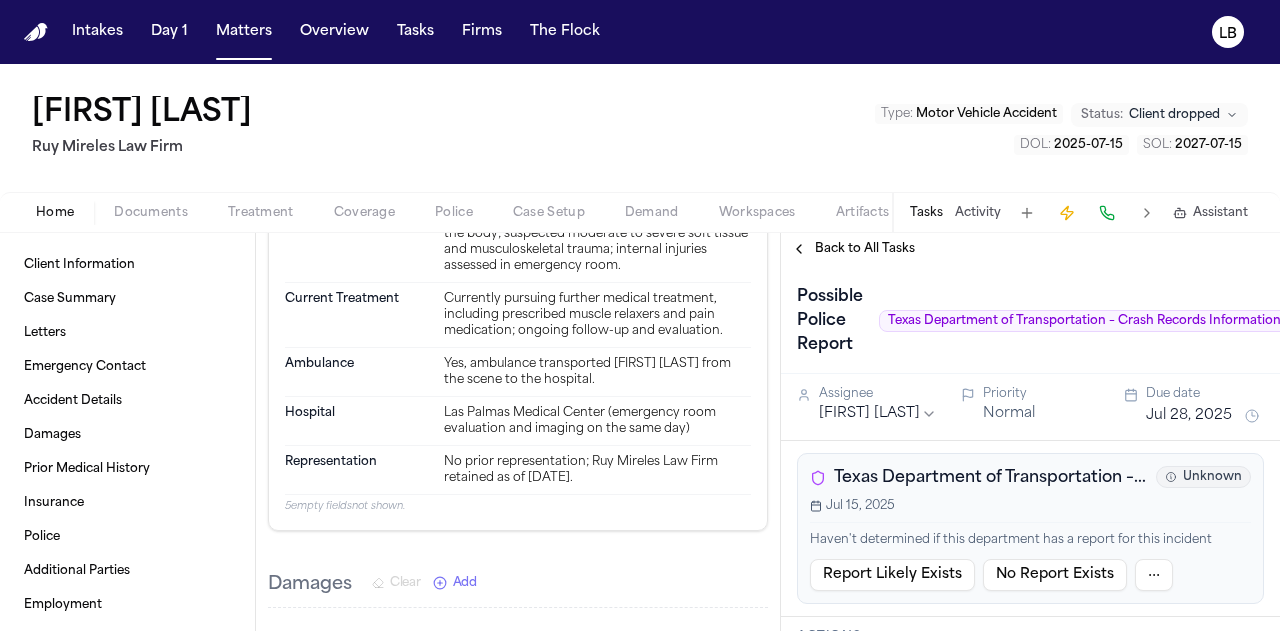 click on "Documents" at bounding box center (151, 213) 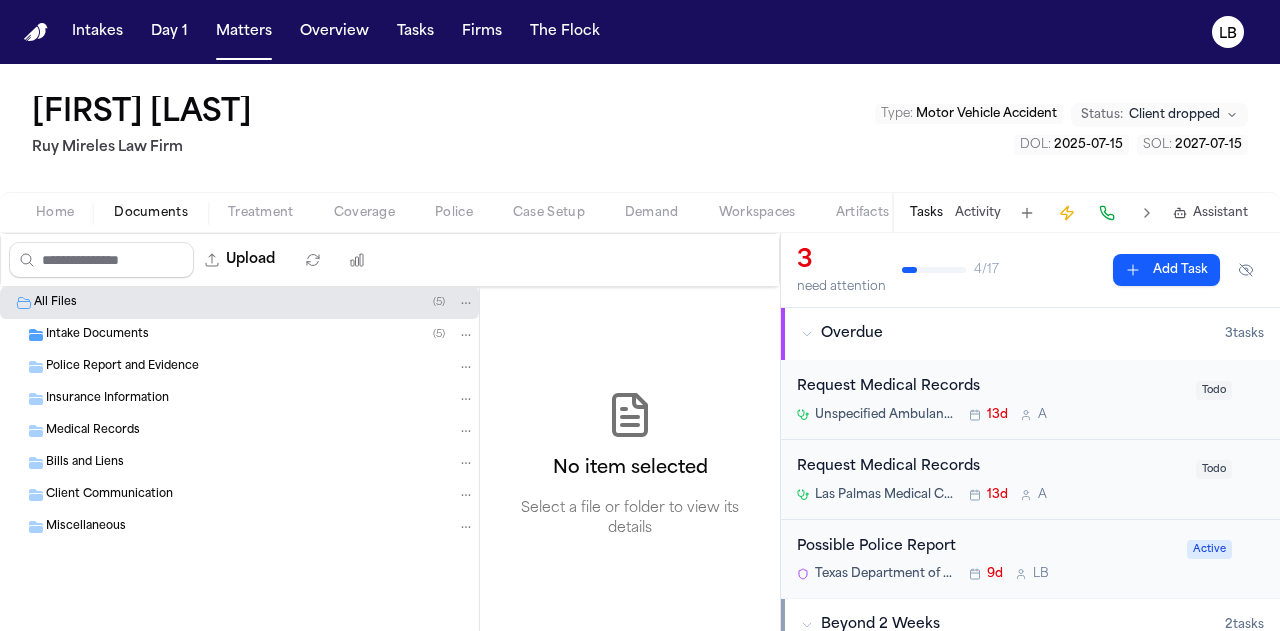 click on "Intake Documents" at bounding box center [97, 335] 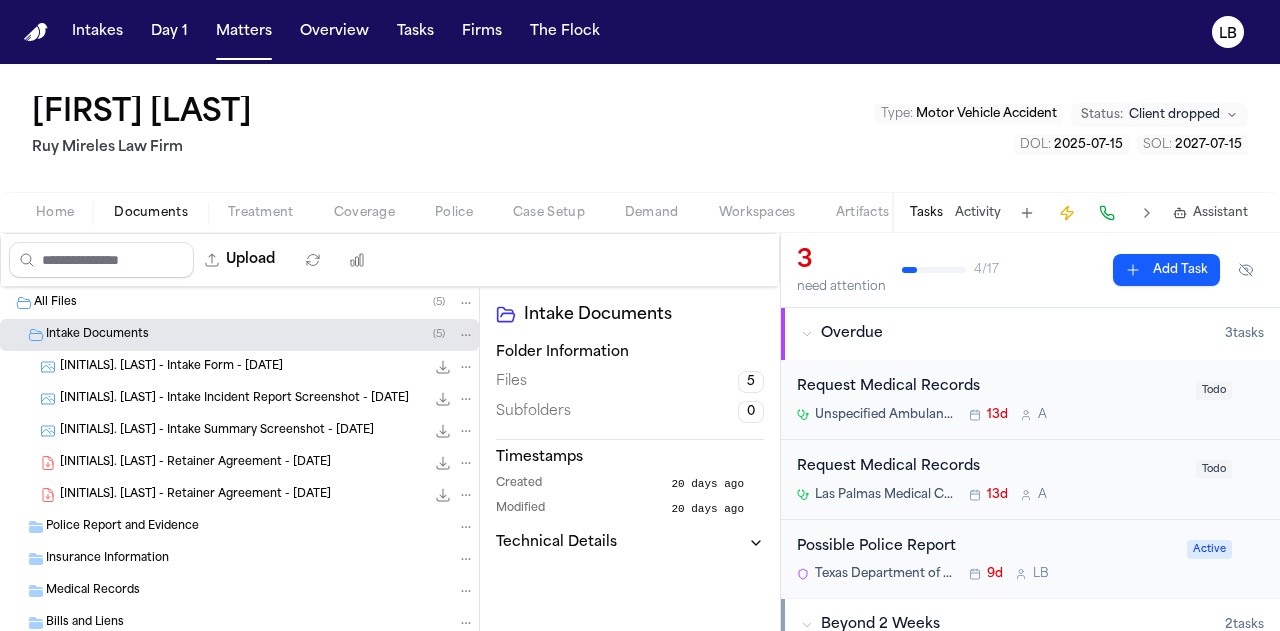 click on "[INITIALS]. [LAST] - Intake Form - [DATE] [SIZE]  • PNG" at bounding box center [239, 367] 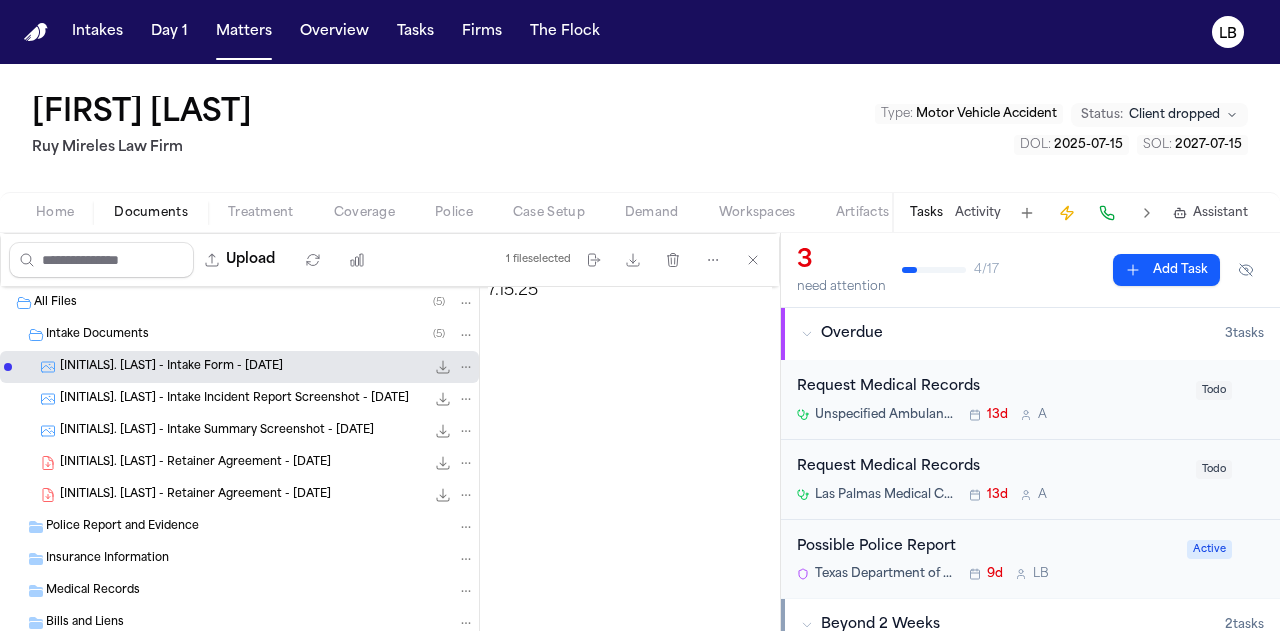 scroll, scrollTop: 491, scrollLeft: 0, axis: vertical 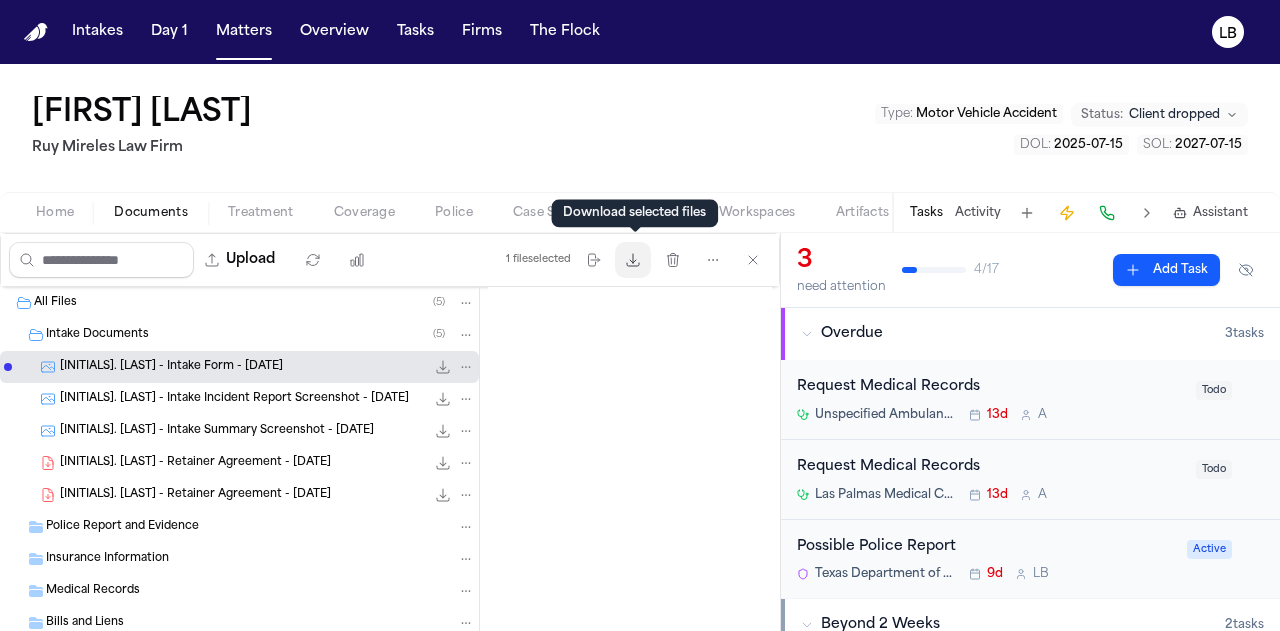 click 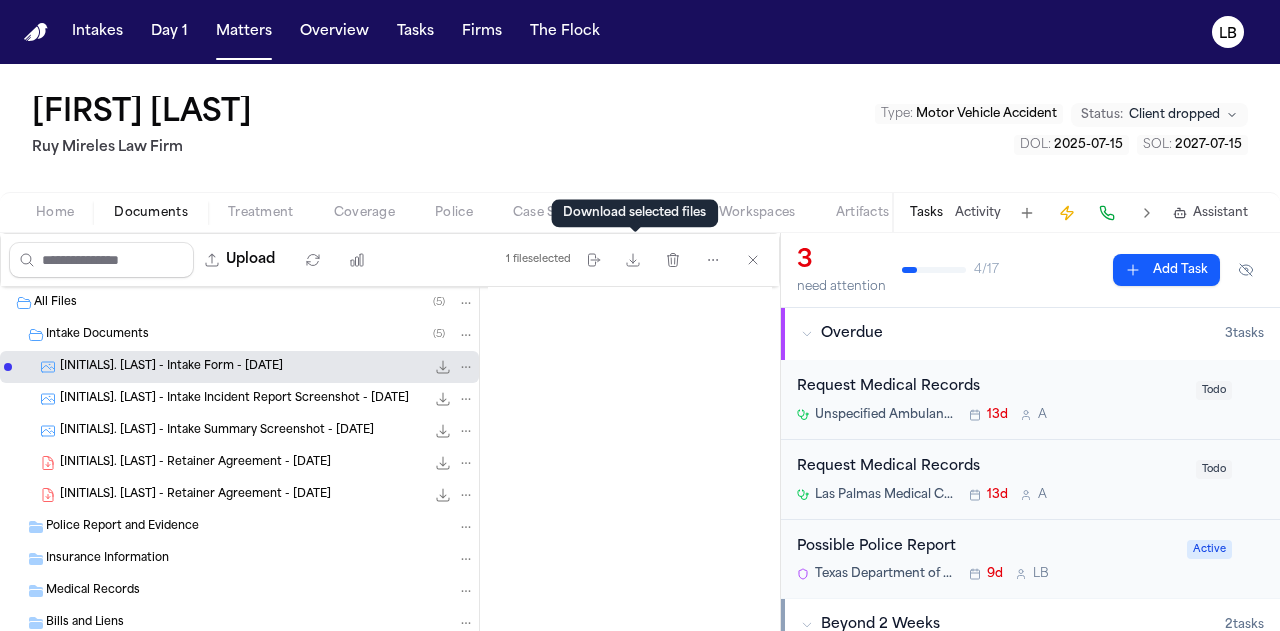 click on "[INITIALS]. [LAST] - Intake Incident Report Screenshot - [DATE]" at bounding box center (234, 399) 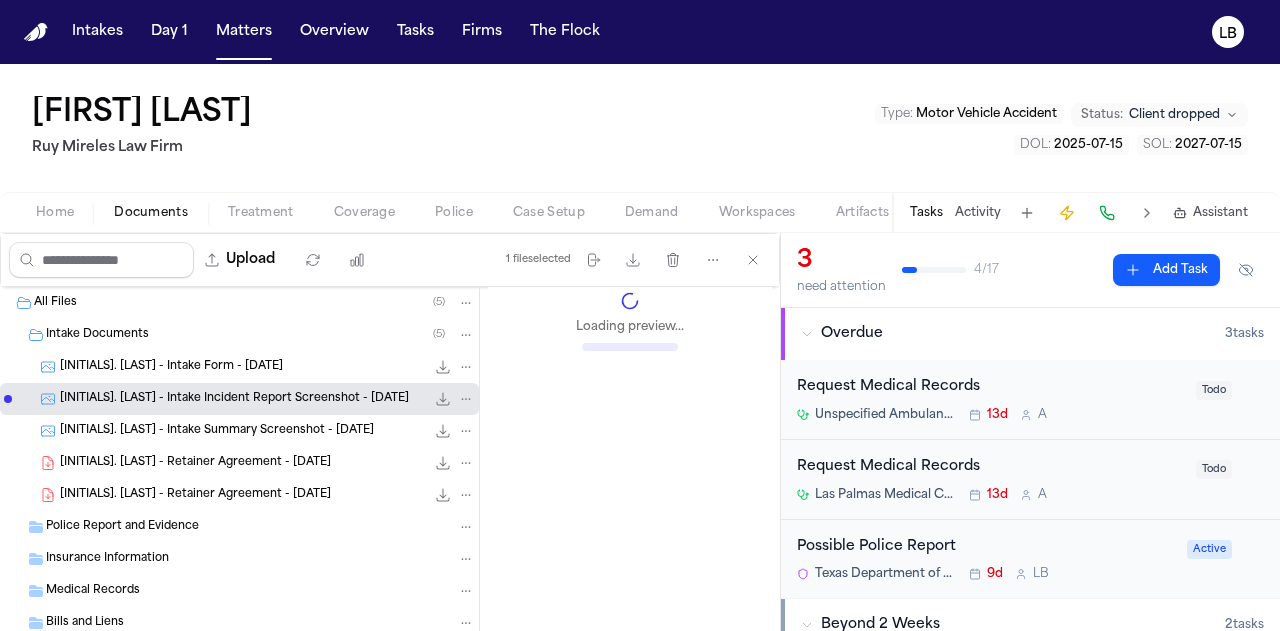scroll, scrollTop: 471, scrollLeft: 0, axis: vertical 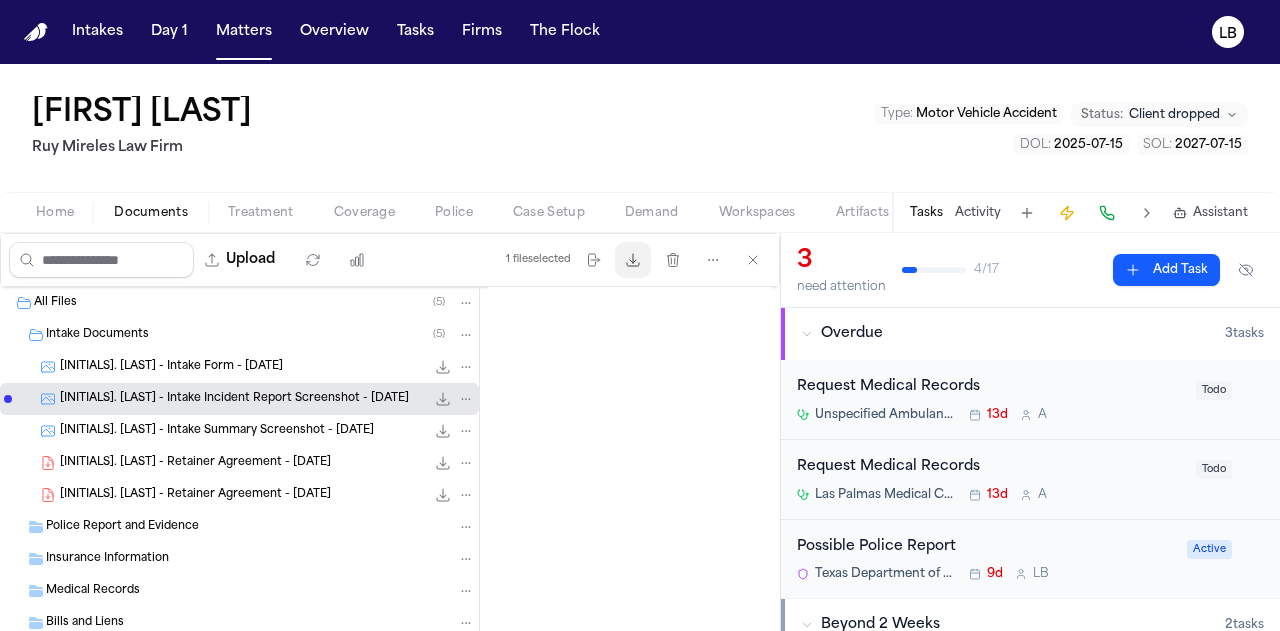 click on "Download files" at bounding box center [633, 260] 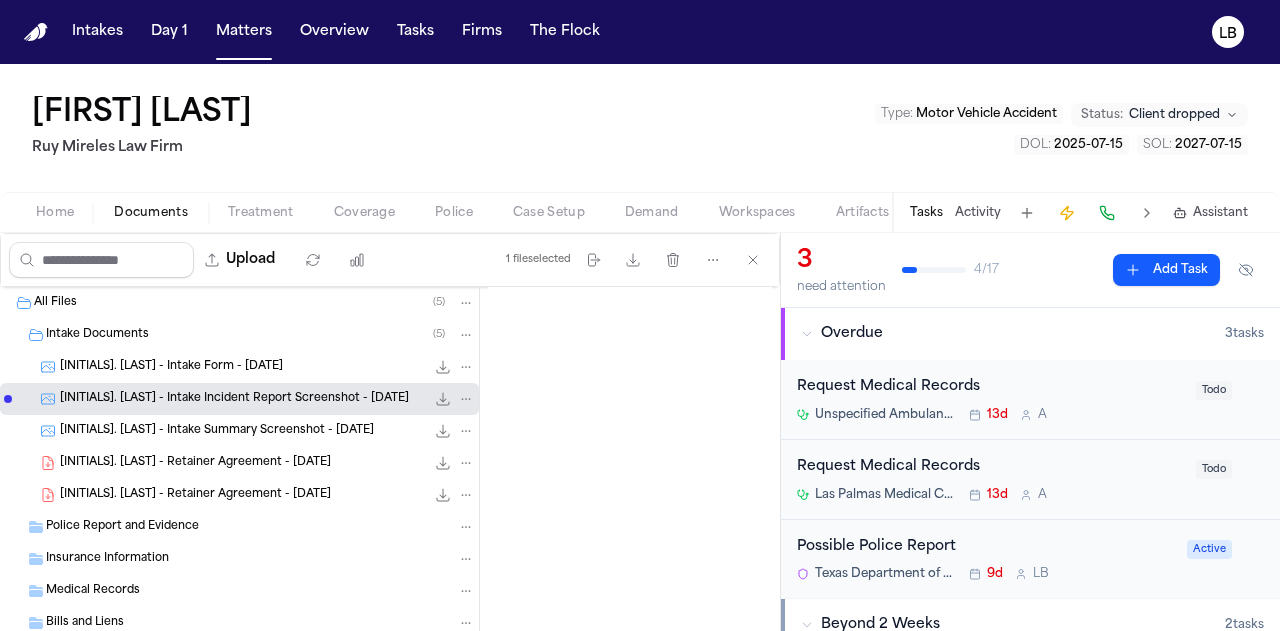 click on "J. Hernandez - Intake Summary Screenshot - 7.15.25 127.1 KB  • PNG" at bounding box center [267, 431] 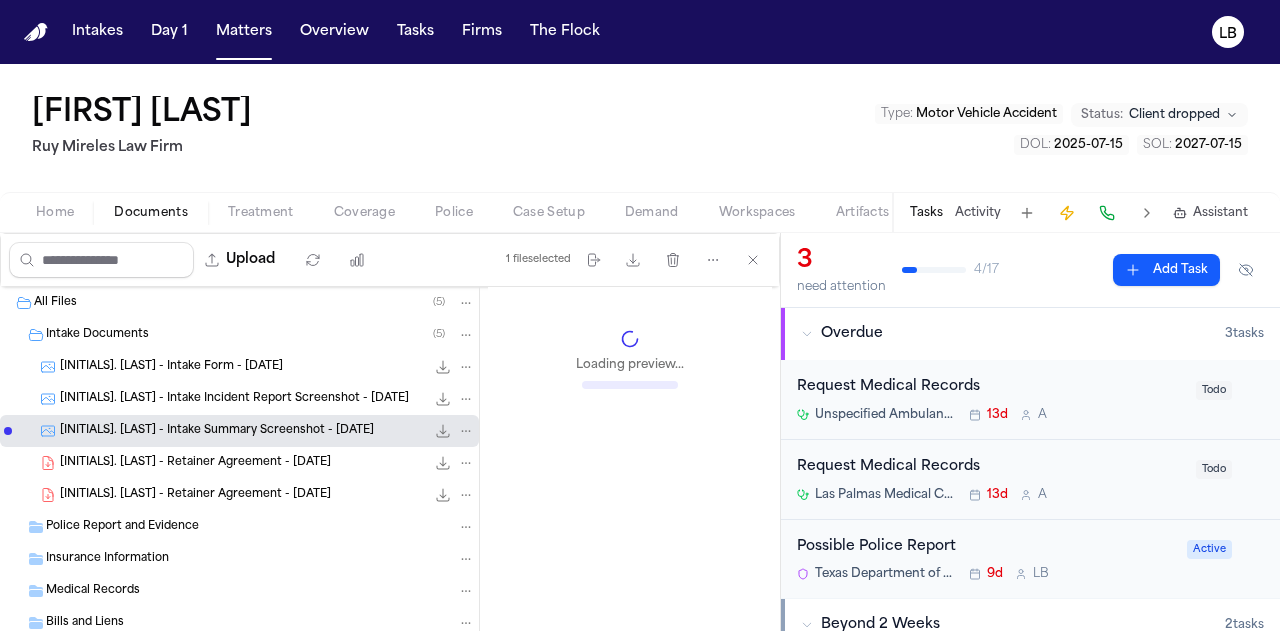 scroll, scrollTop: 529, scrollLeft: 0, axis: vertical 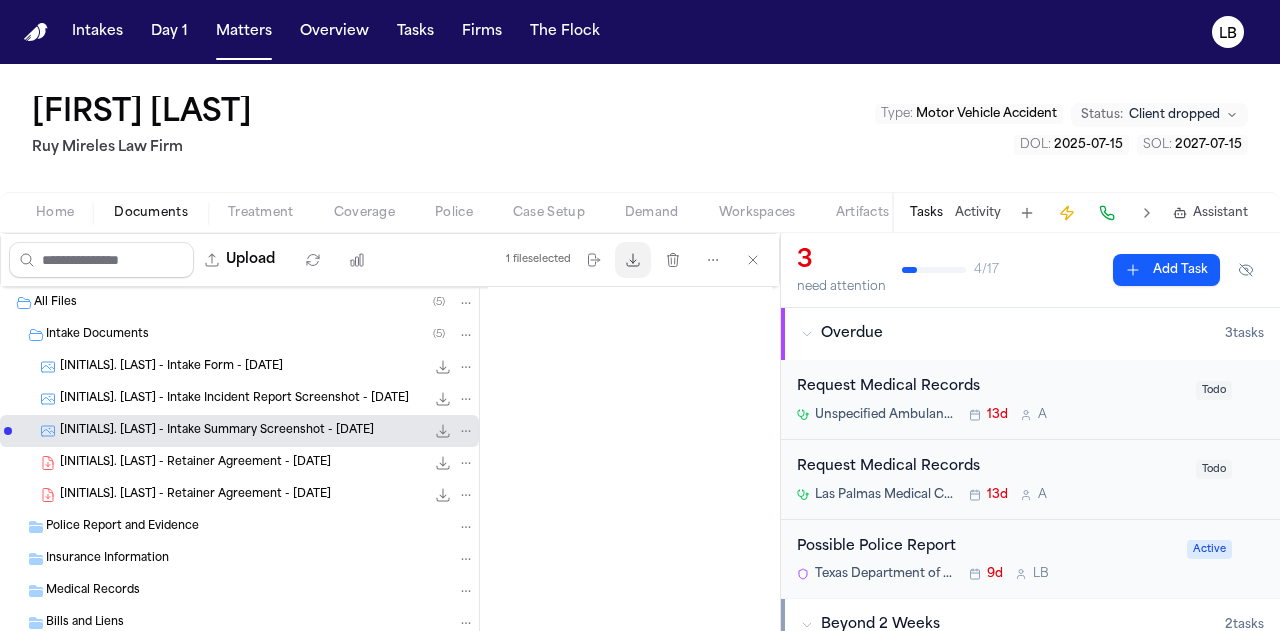 click 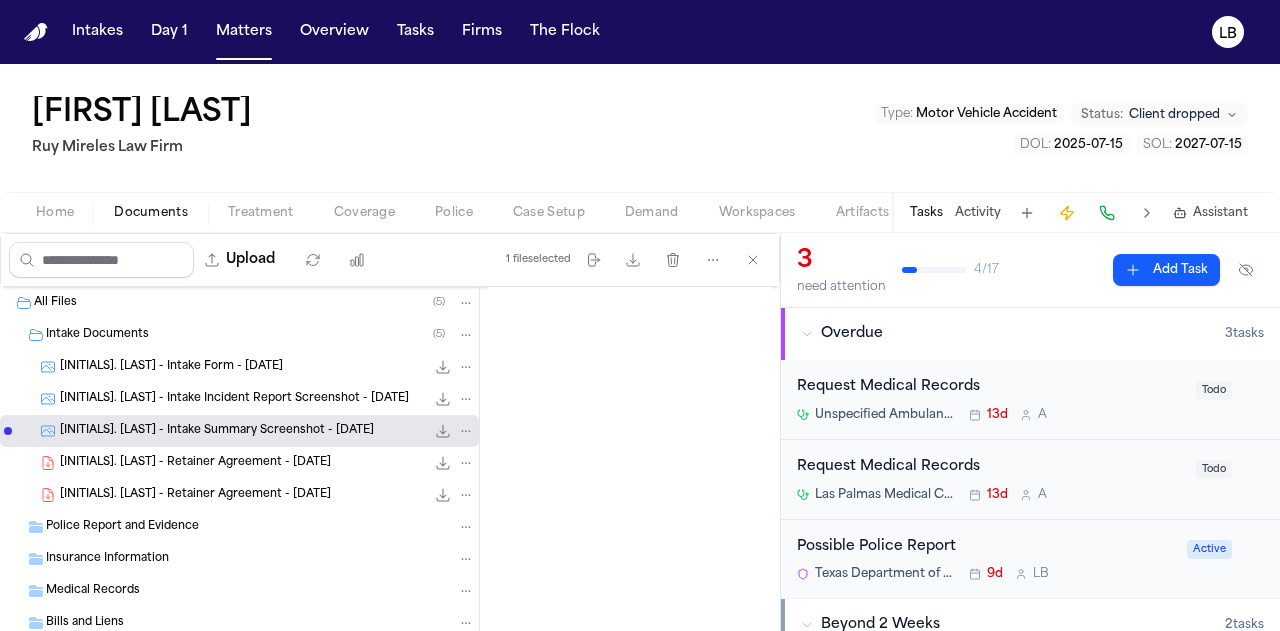 drag, startPoint x: 374, startPoint y: 111, endPoint x: 30, endPoint y: 98, distance: 344.24554 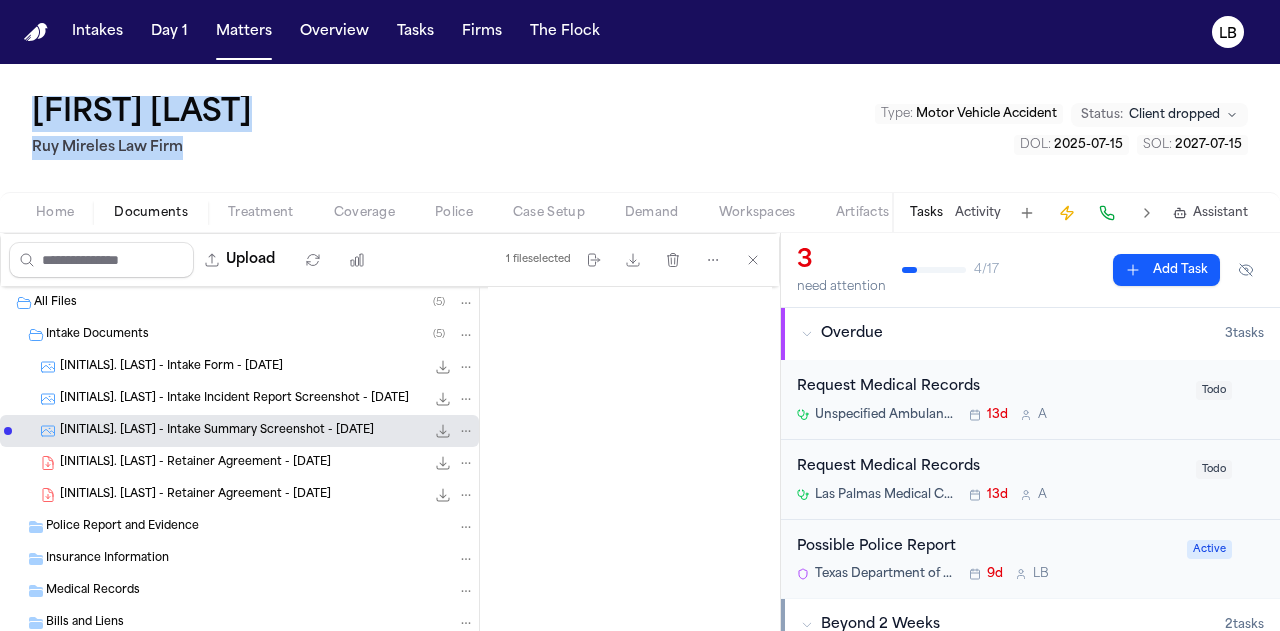 drag, startPoint x: 272, startPoint y: 154, endPoint x: 33, endPoint y: 94, distance: 246.41632 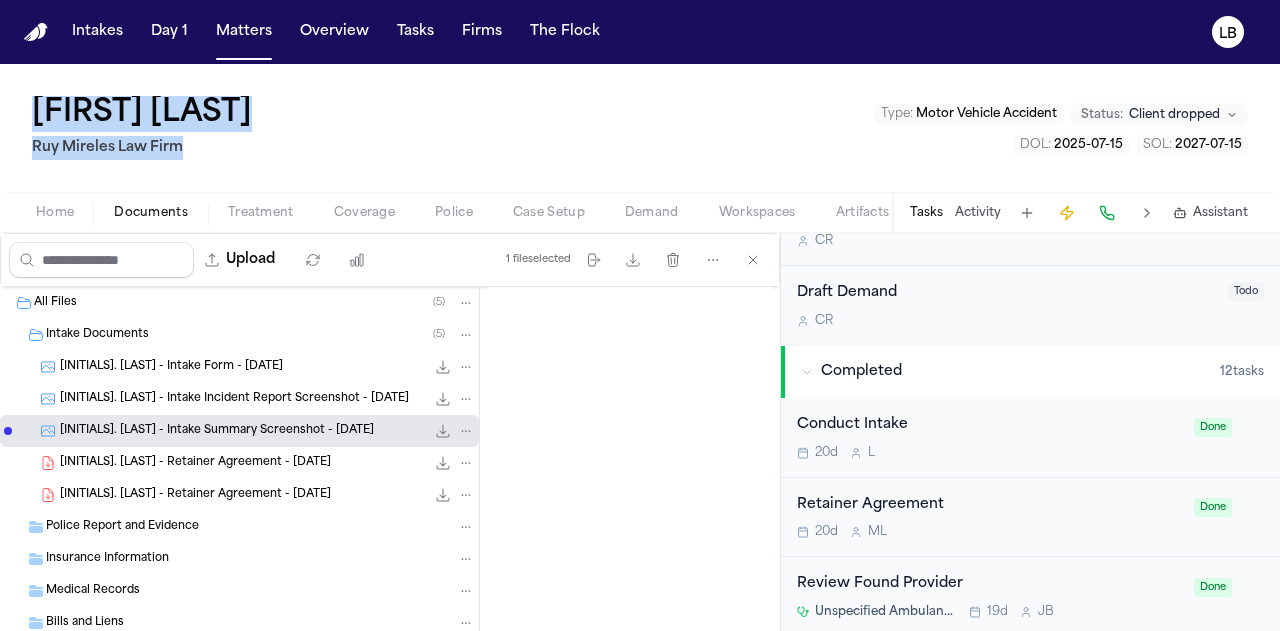scroll, scrollTop: 0, scrollLeft: 0, axis: both 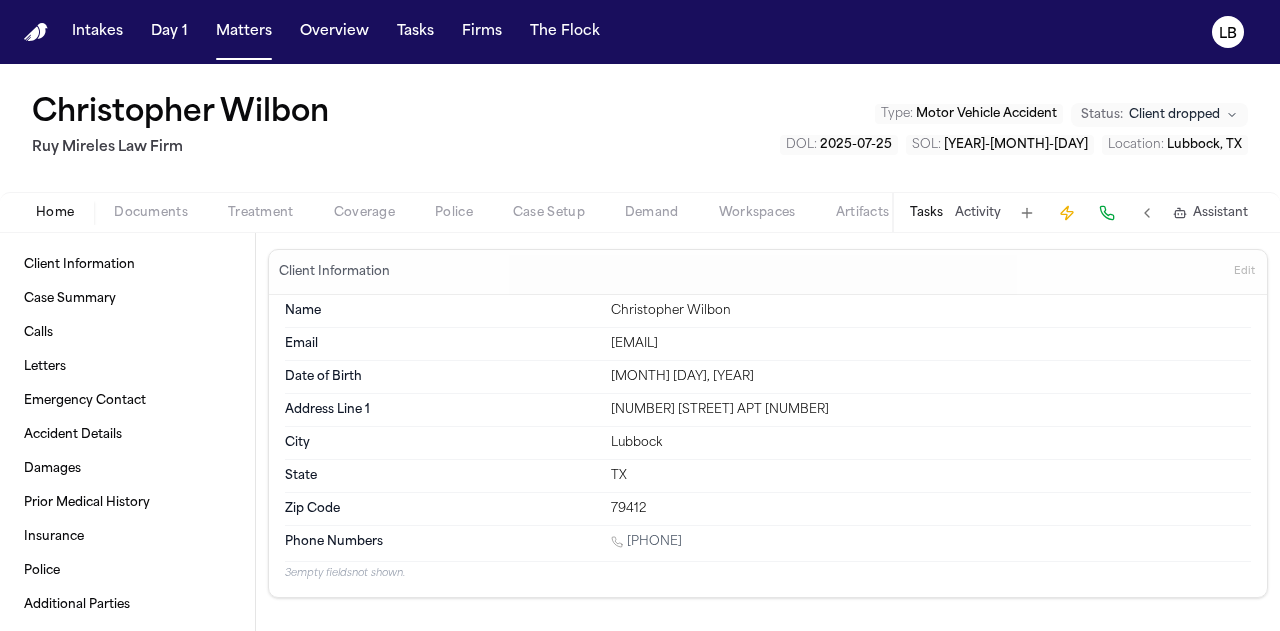 click at bounding box center (151, 224) 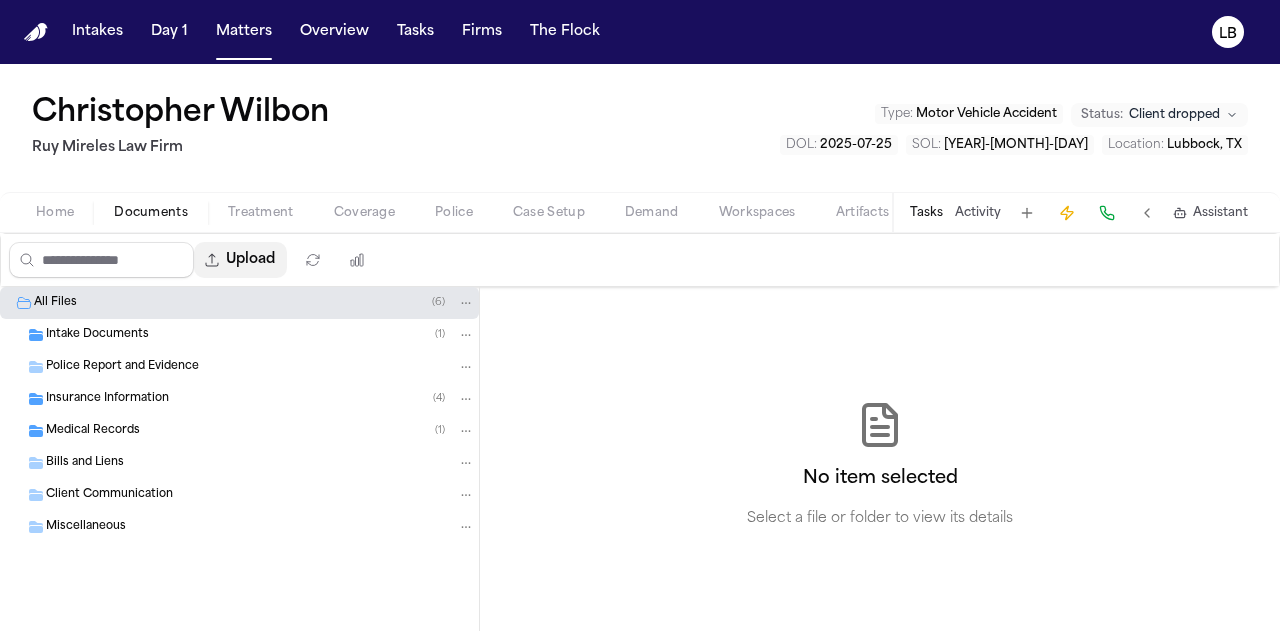 click on "Upload" at bounding box center [240, 260] 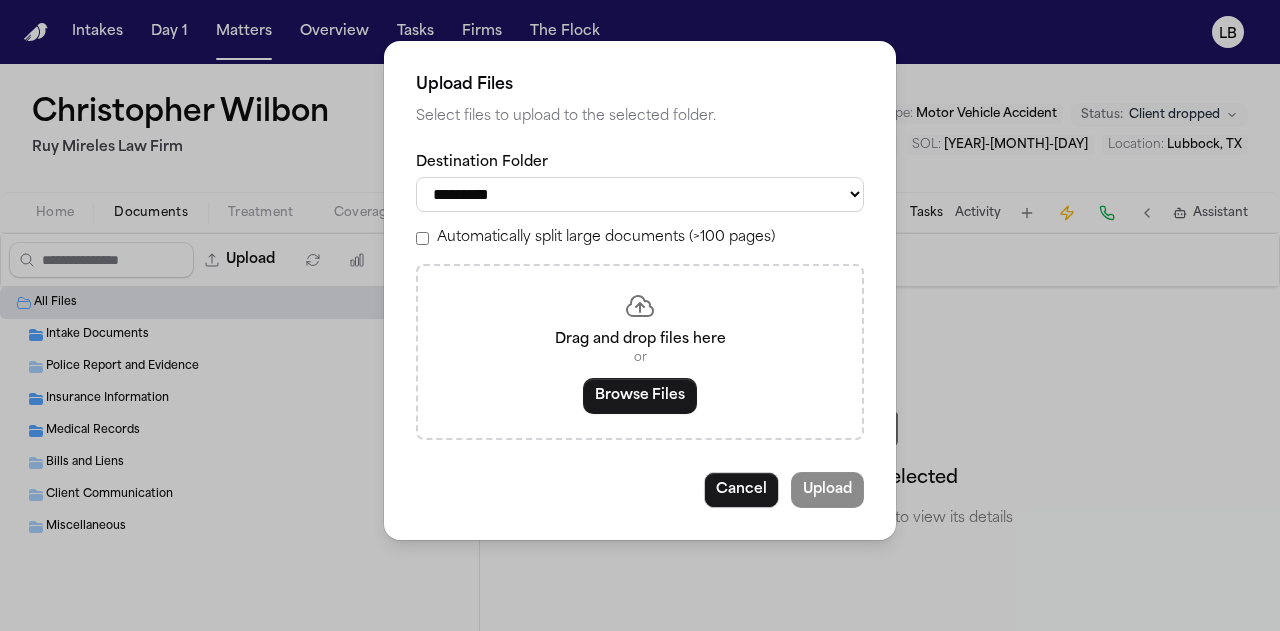 click on "**********" at bounding box center [640, 194] 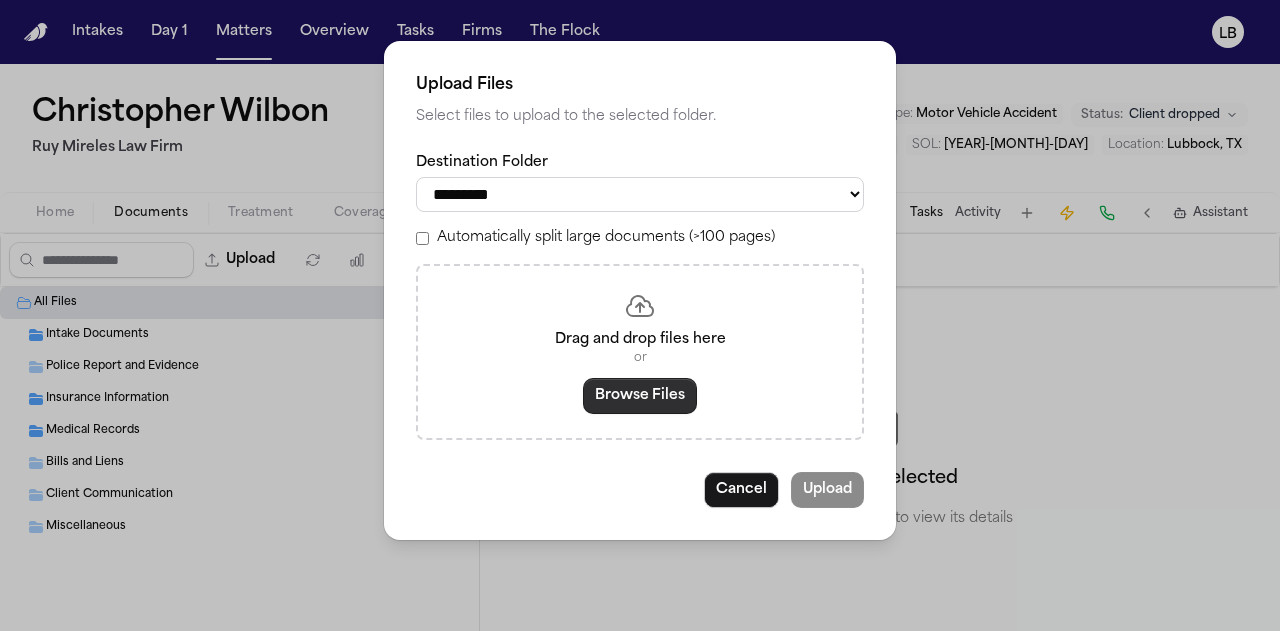 click on "Browse Files" at bounding box center (640, 396) 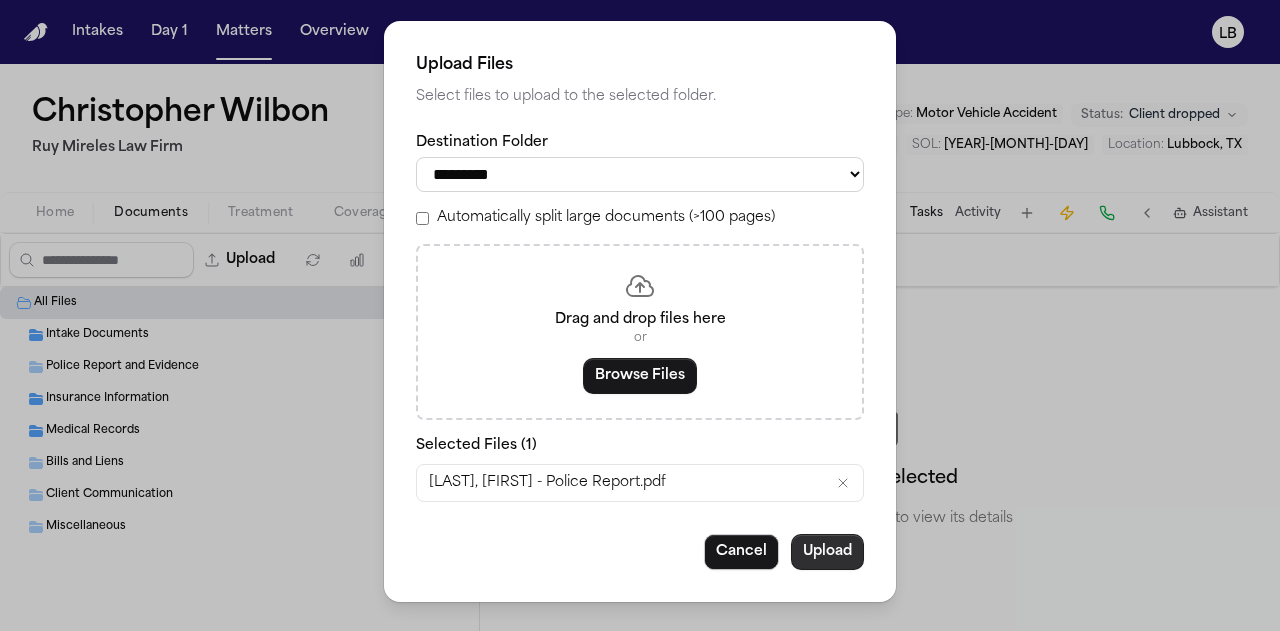 click on "Upload" at bounding box center (827, 552) 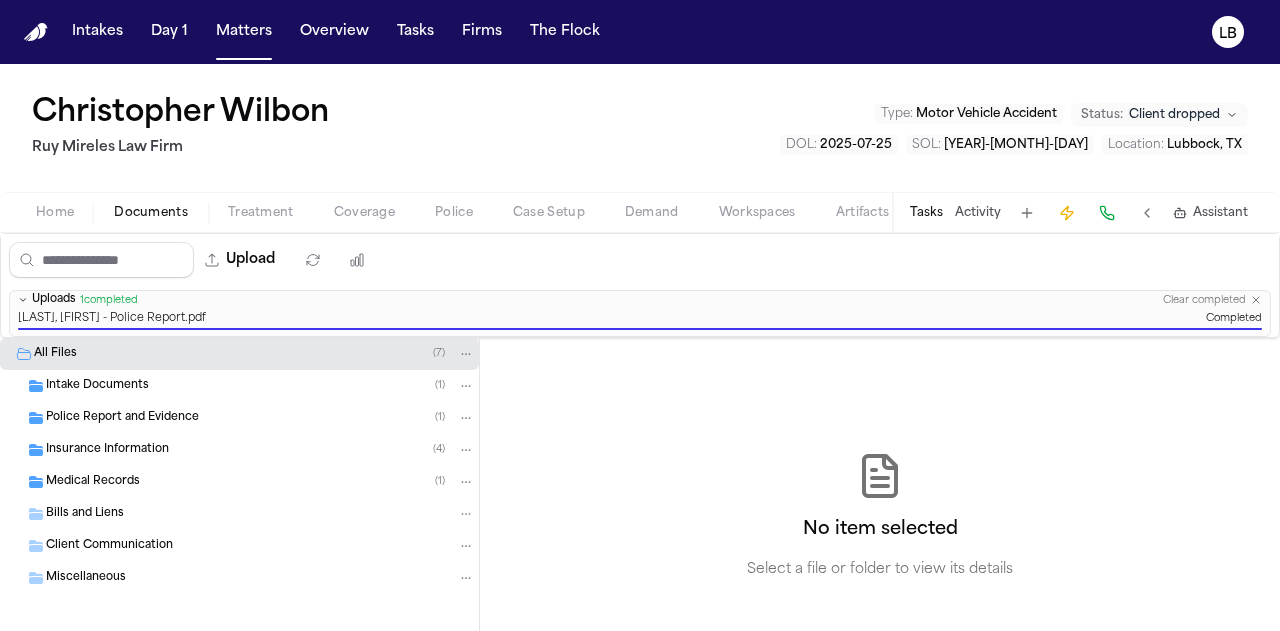 click on "Tasks" at bounding box center [926, 213] 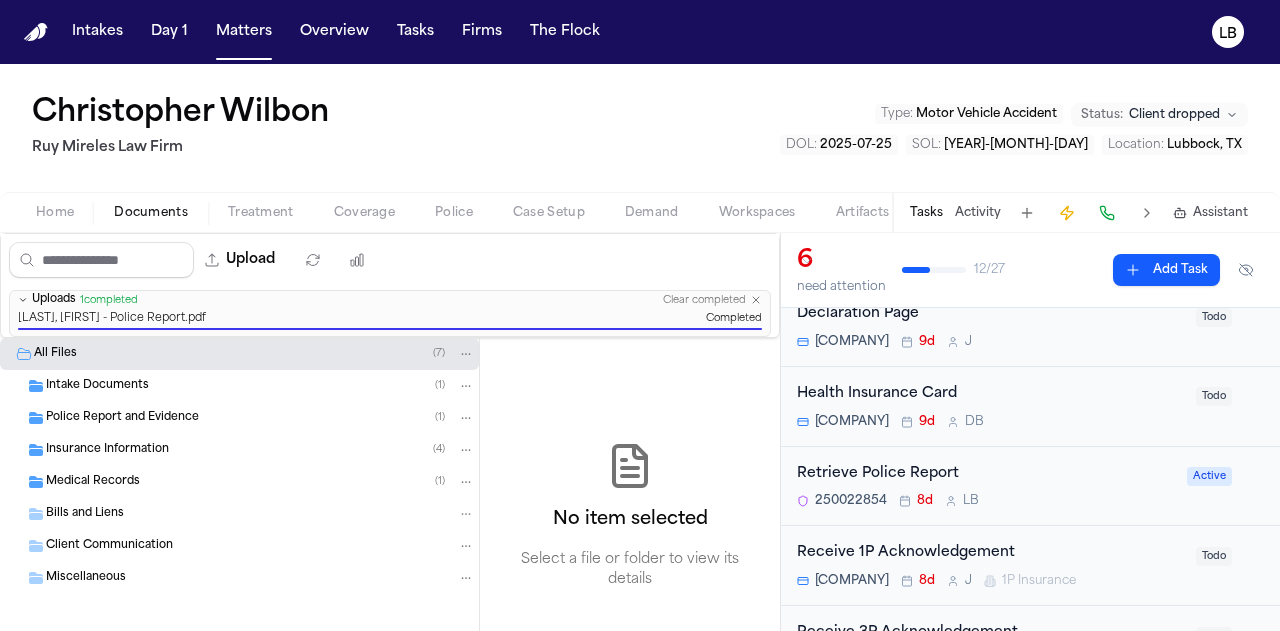 scroll, scrollTop: 74, scrollLeft: 0, axis: vertical 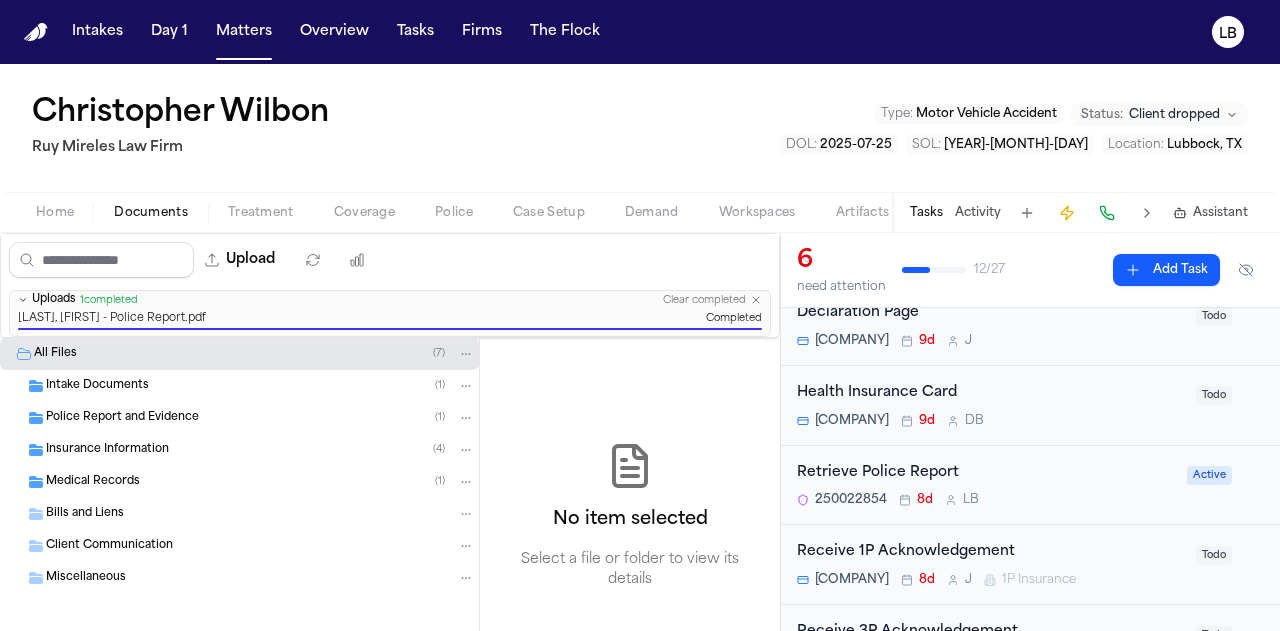 click on "Retrieve Police Report" at bounding box center [986, 473] 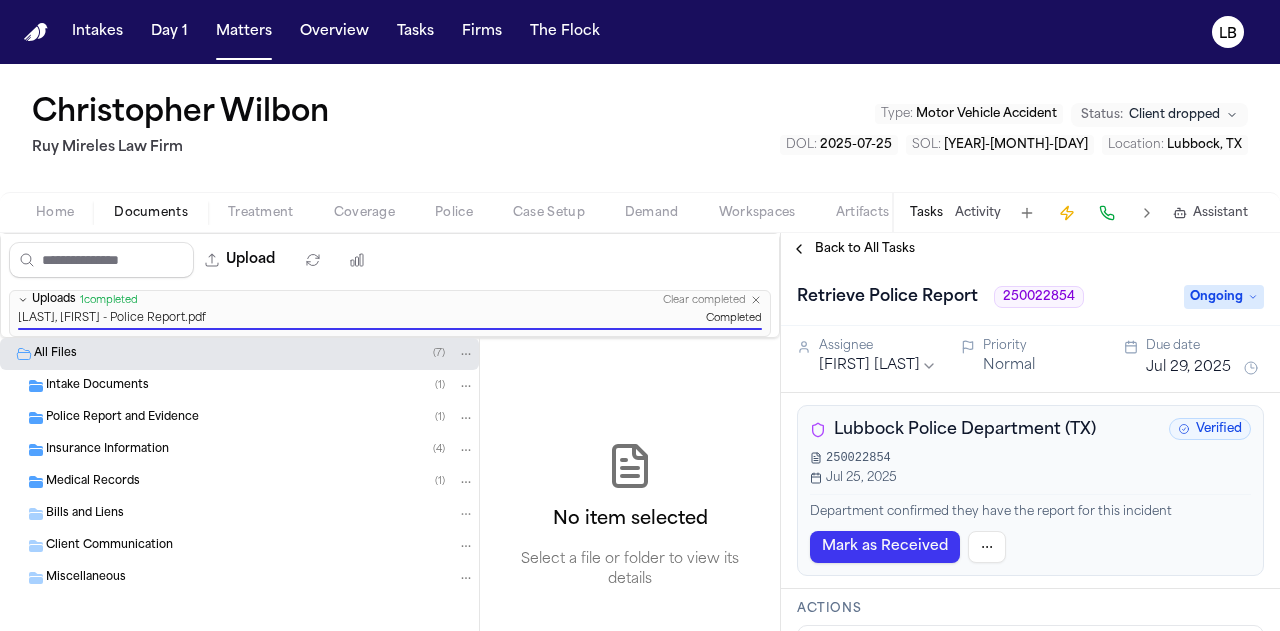 click on "Ongoing" at bounding box center (1224, 297) 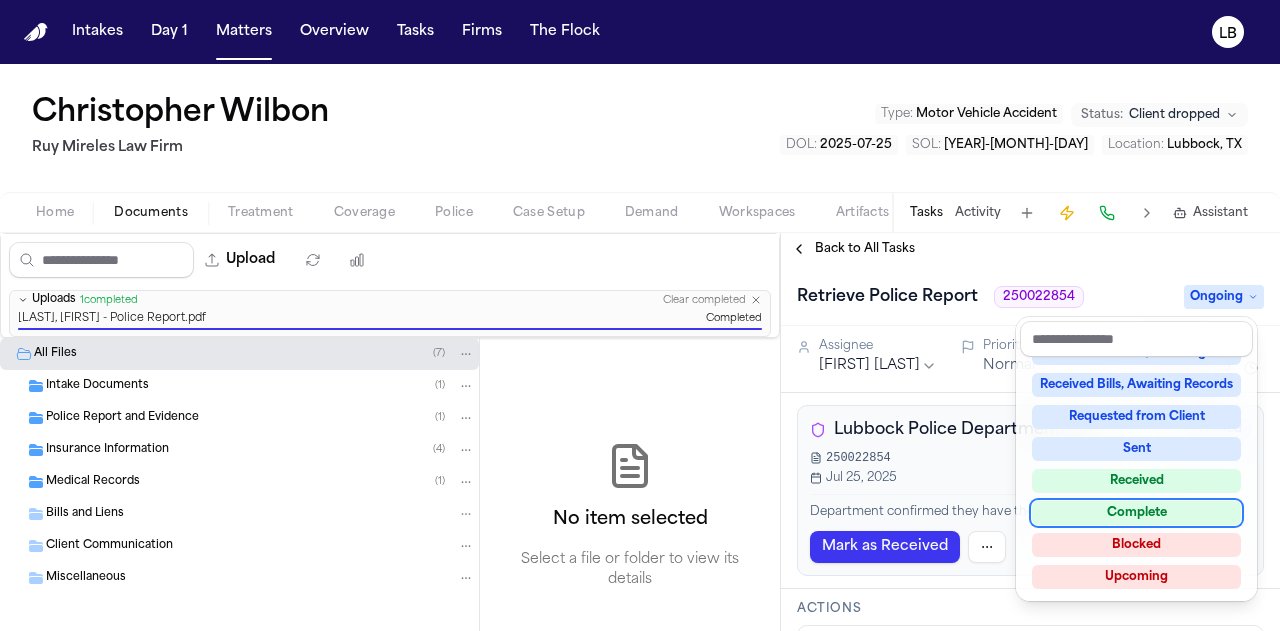 click on "Complete" at bounding box center [1136, 513] 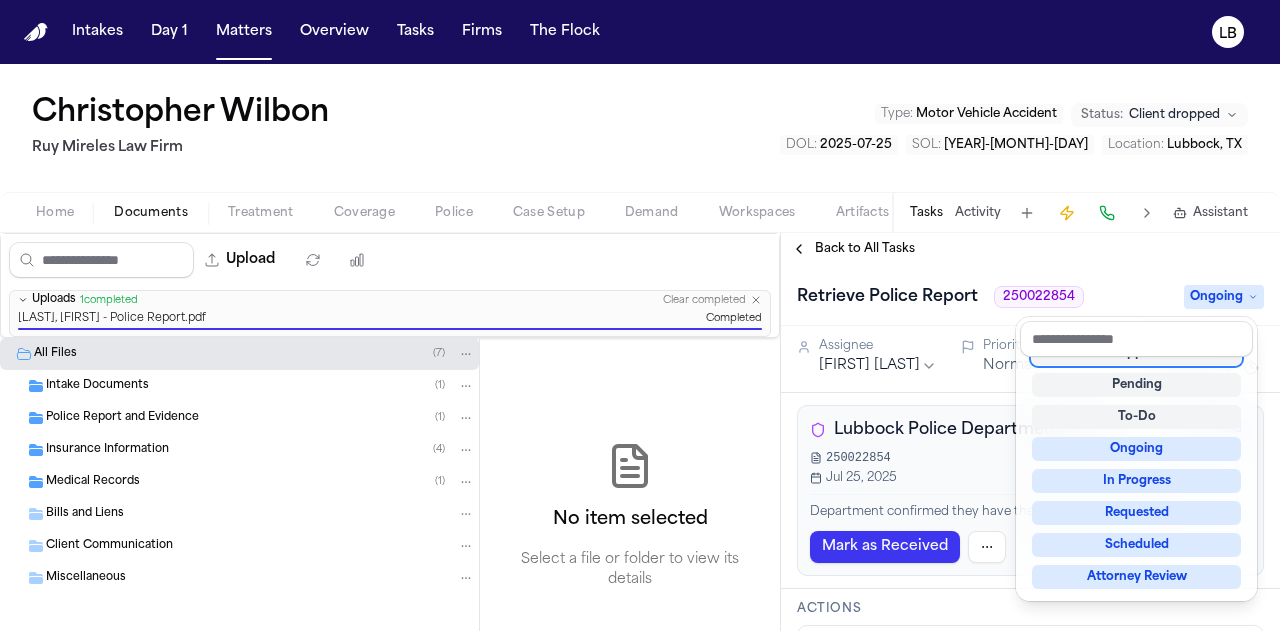 scroll, scrollTop: 8, scrollLeft: 0, axis: vertical 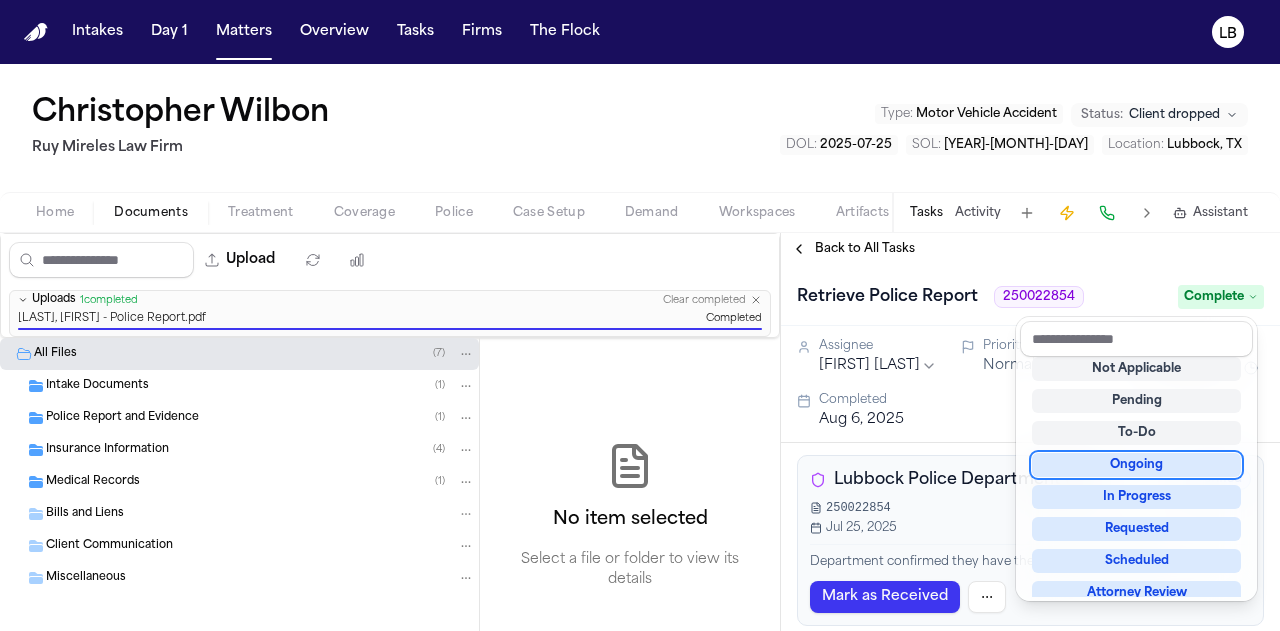 click on "Back to All Tasks Retrieve Police Report 250022854 Complete Assignee Lina Becerra Priority Normal Due date Jul 29, 2025 Completed Aug 6, 2025 Lubbock Police Department (TX) Verified 250022854 Jul 25, 2025 Department confirmed they have the report for this incident Mark as Received Actions 🏁 AI Voice Agent ( 2 / 2  calls) •  2  runs Status changed to completed Start New Legacy Voice AI Send to Ops Call Client Lookup Online Requirements 1/1 Files Updates Bland Caller • 1d • Private Finished a Voice AI Call:
- Disposition: ❓ Unclear
The caller confirmed the records department possesses the accident report, verified it is ready, and was told it can be purchased for $7 over the phone and then emailed to them.
**Next Steps:** Call back or stay on the line to supply payment information and receive the report by email.
Bland Caller • 1d • Private AI Agent Update:
Waiting for 15 hours. Reason: Records window closed at 5 PM. Will call next business day at 8 AM. Bland Caller • 1w • Private • 1w 1w" at bounding box center [1030, 432] 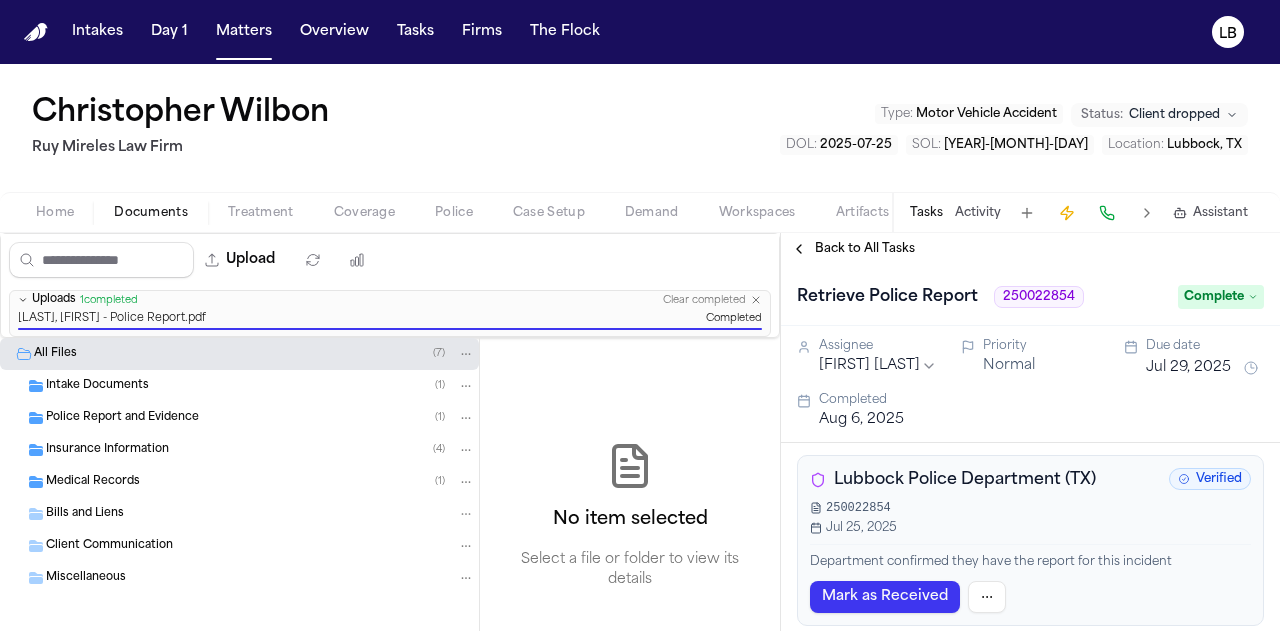 click on "Tasks Activity Assistant" at bounding box center [1078, 212] 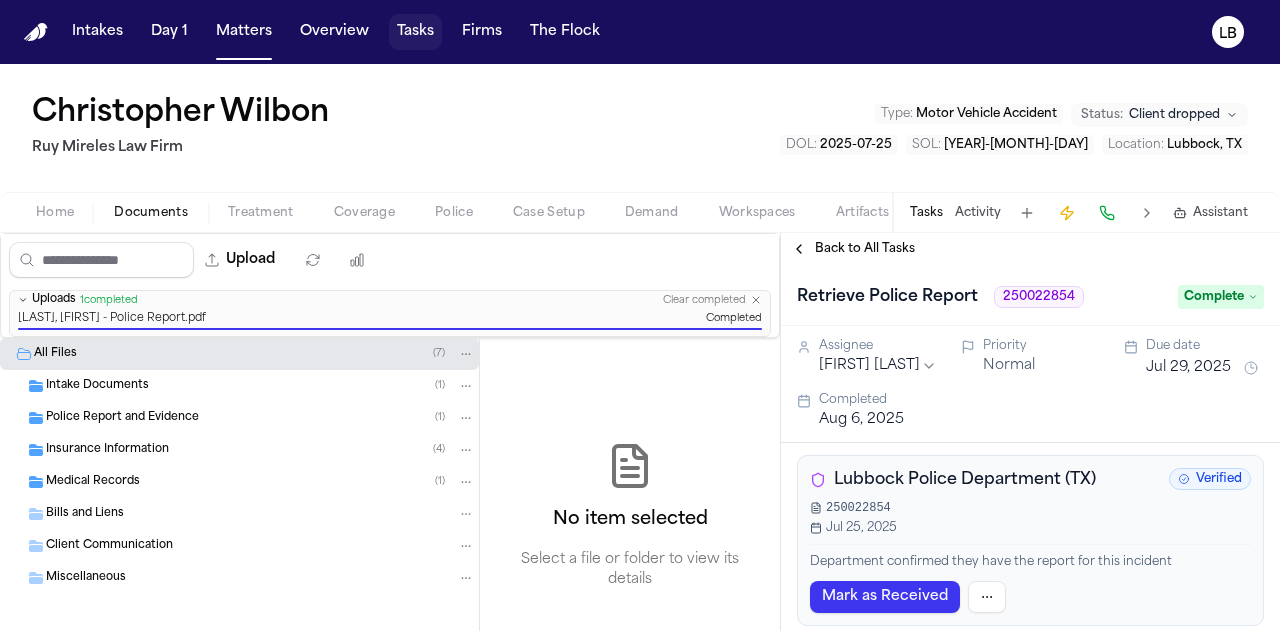 click on "Tasks" at bounding box center (415, 32) 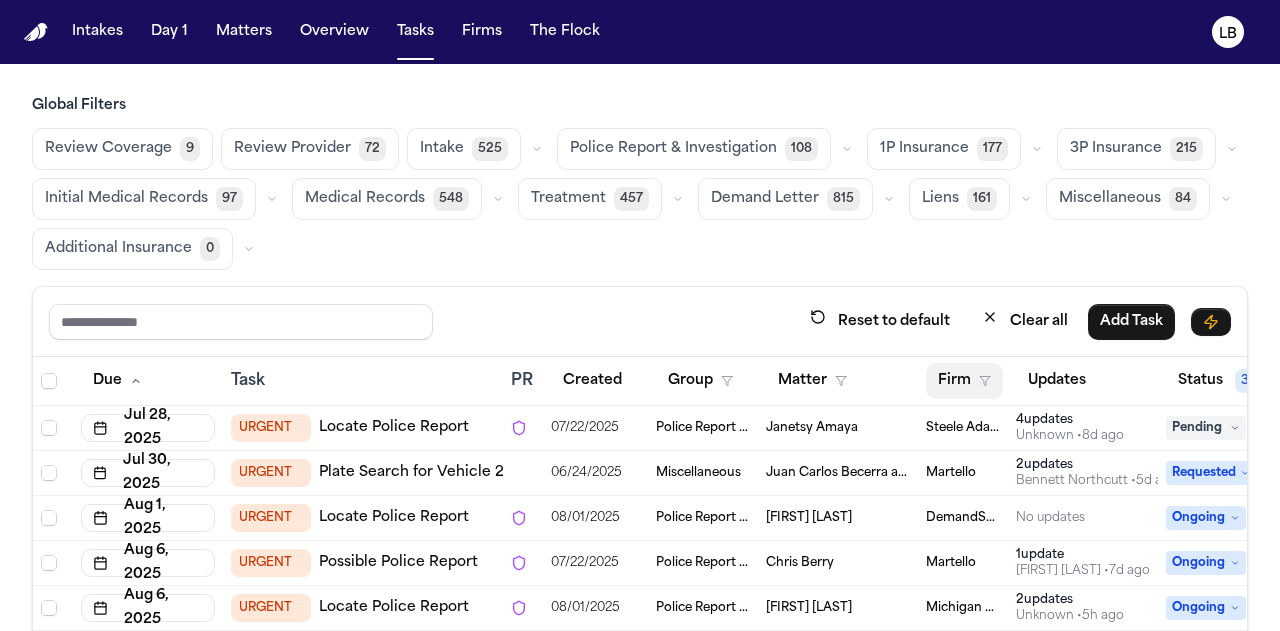 click on "Firm" at bounding box center (964, 381) 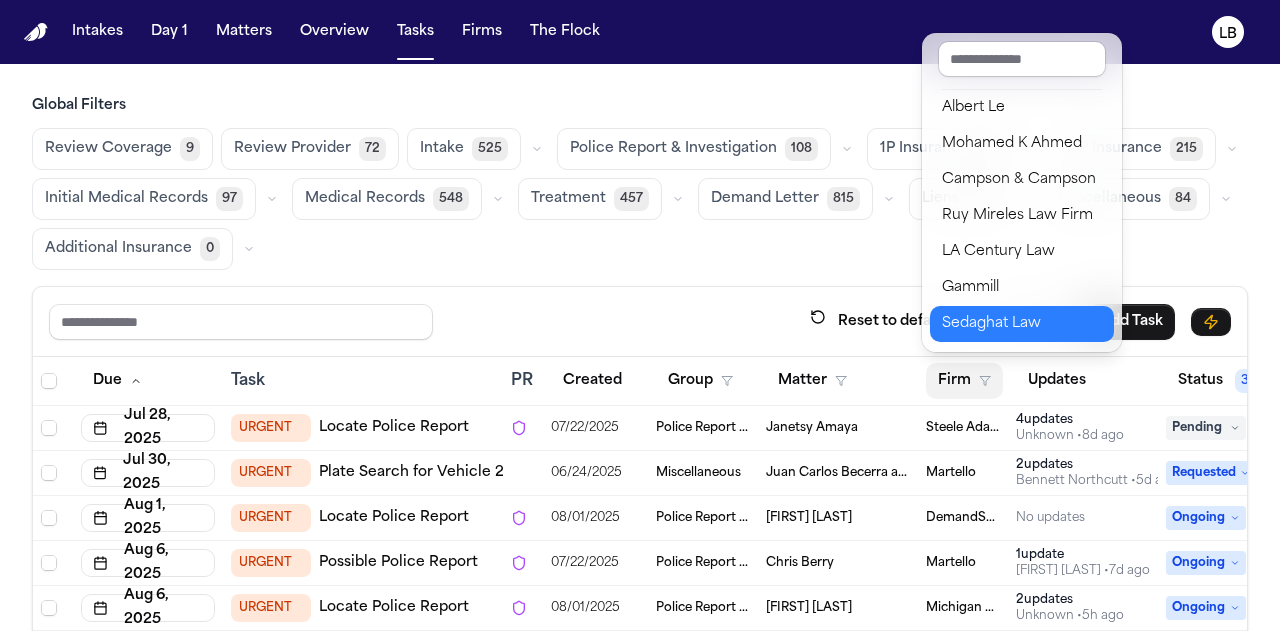 scroll, scrollTop: 277, scrollLeft: 0, axis: vertical 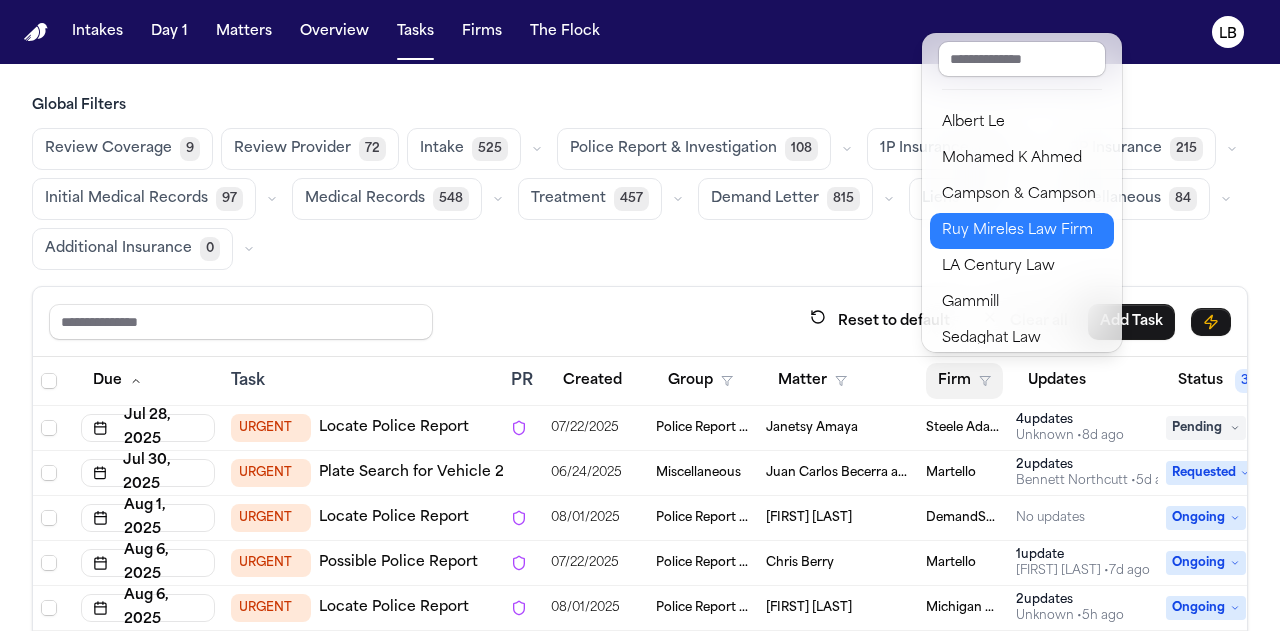 click on "Ruy Mireles Law Firm" at bounding box center [1022, 231] 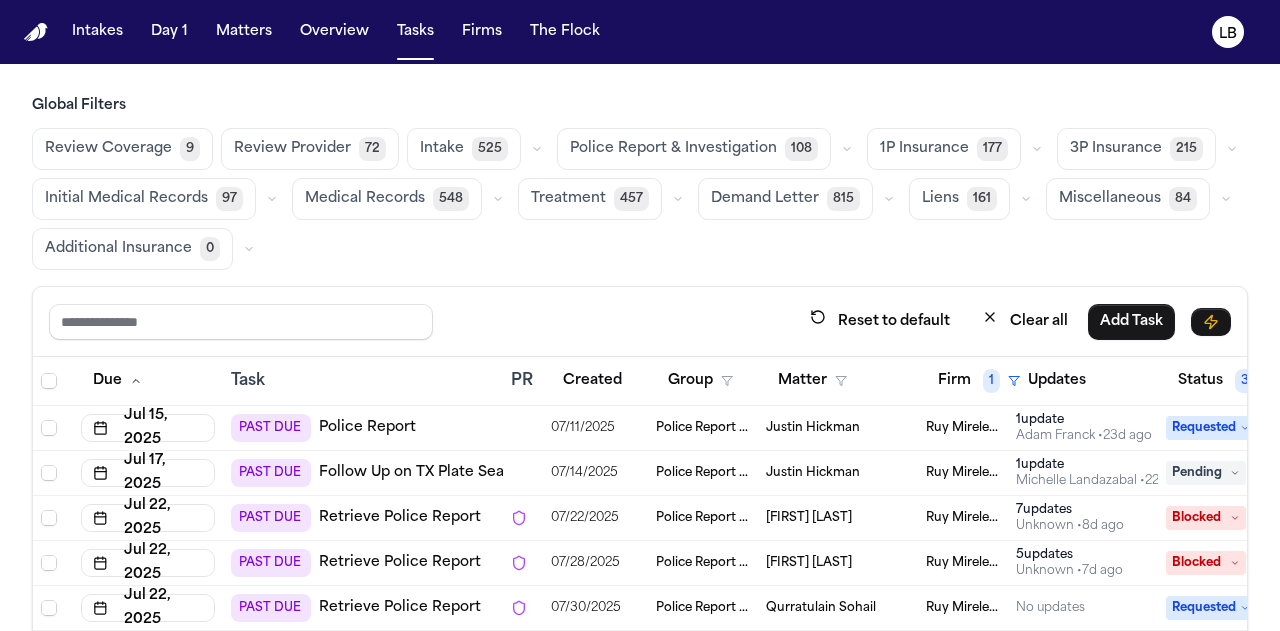 scroll, scrollTop: 12, scrollLeft: 0, axis: vertical 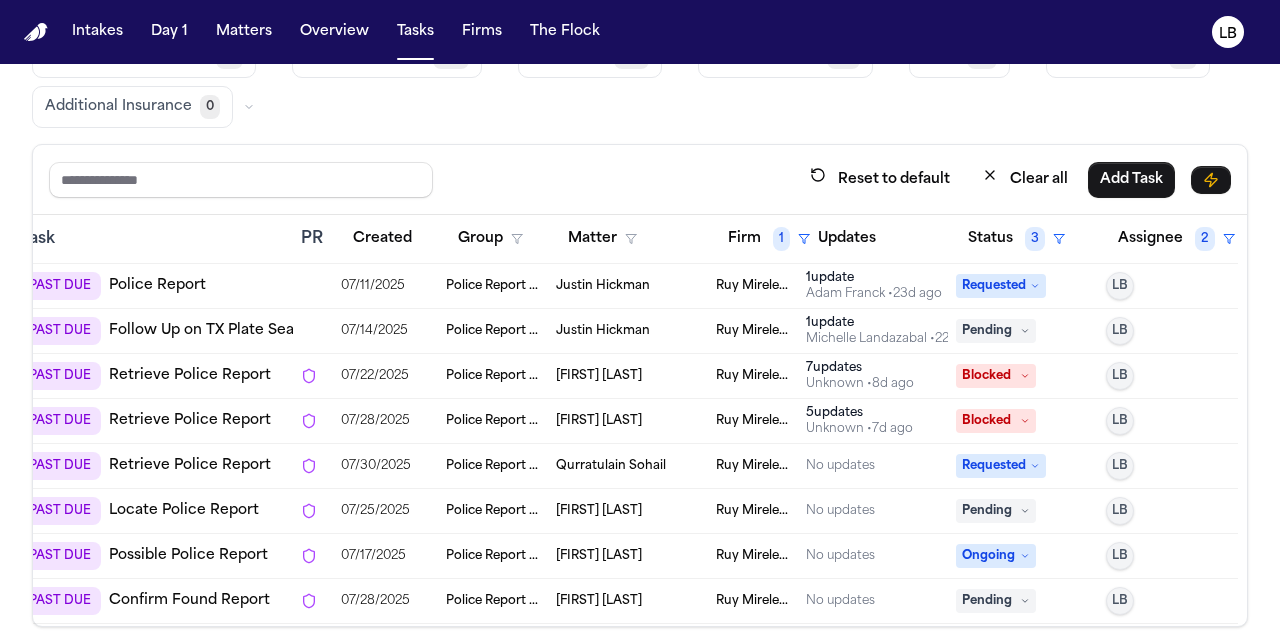 click on "Michele Wiggins" at bounding box center [628, 376] 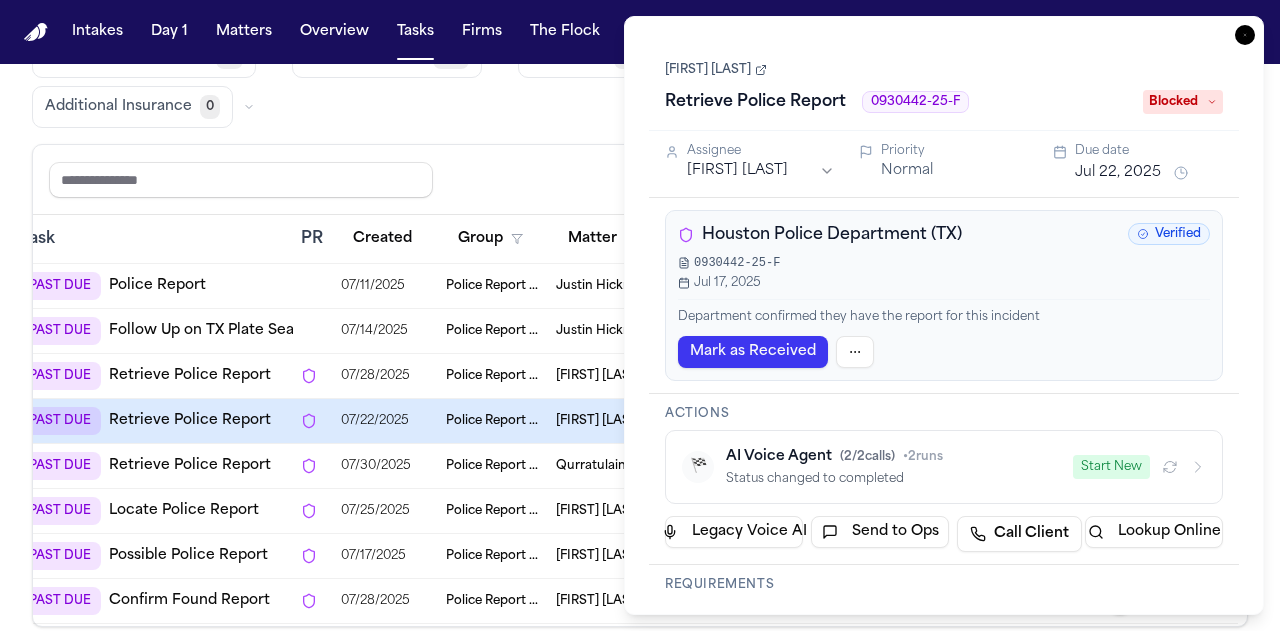 click 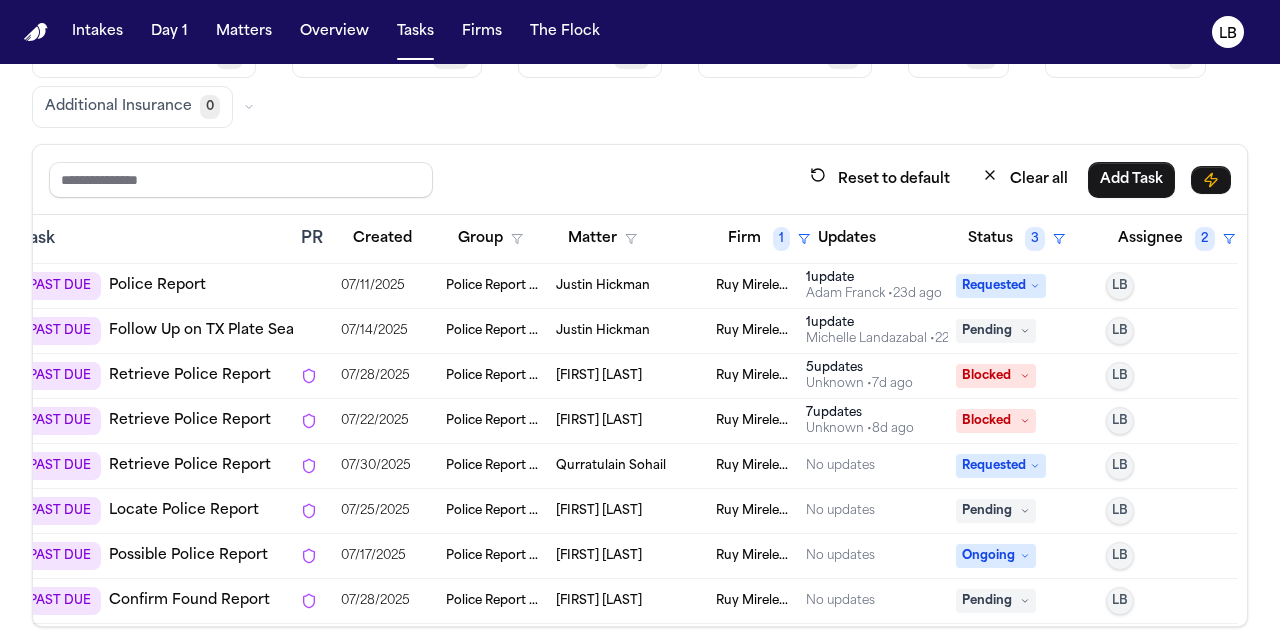 scroll, scrollTop: 0, scrollLeft: 219, axis: horizontal 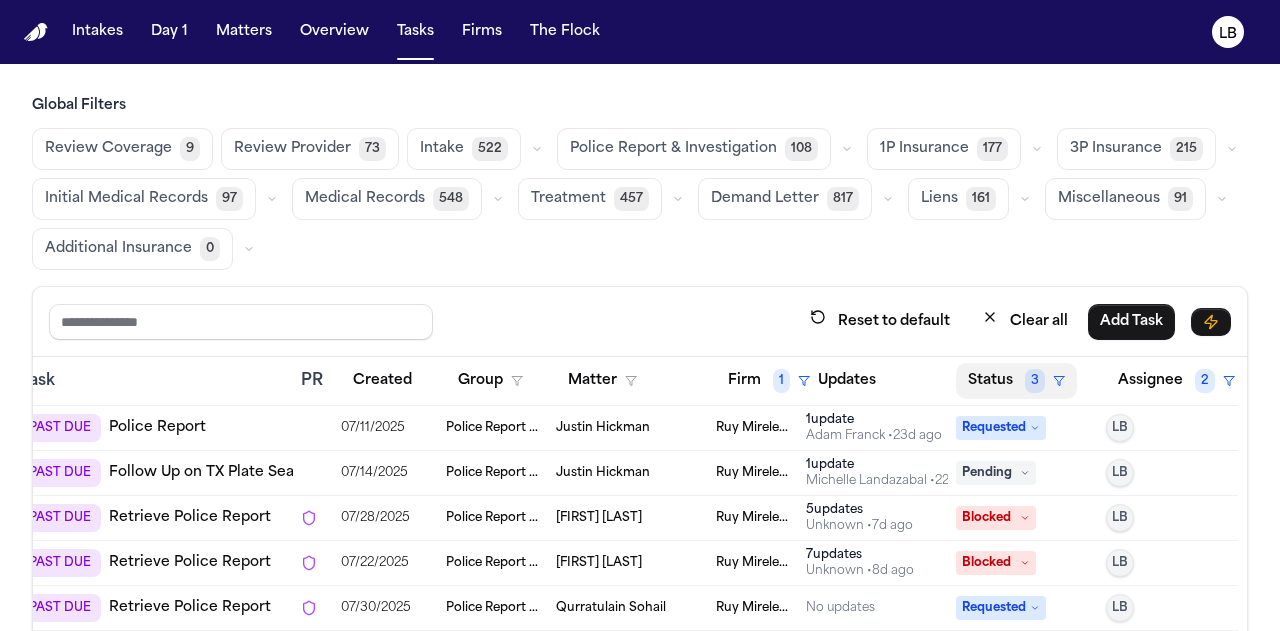 click on "Status 3" at bounding box center [1016, 381] 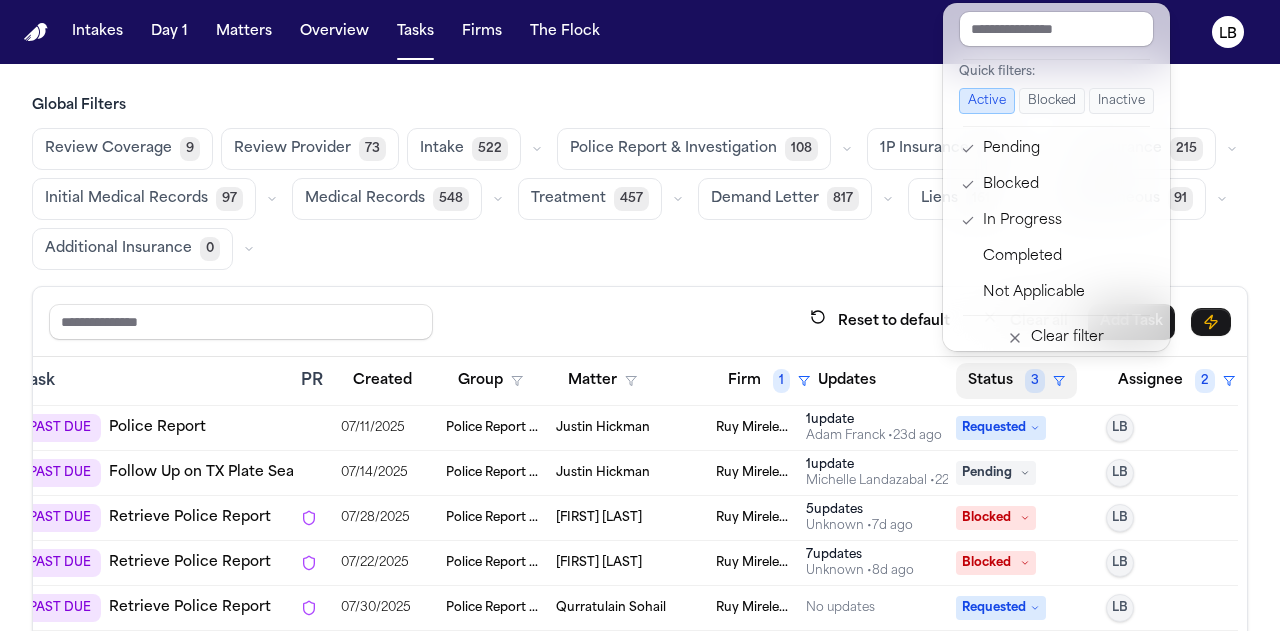 click on "Due Task PR Created Group Matter Firm 1 Updates Status 3 Assignee 2 Jul 15, 2025 PAST DUE Police Report 07/11/2025 Police Report & Investigation Justin Hickman Ruy Mireles Law Firm 1  update Adam Franck   •  23d ago Requested LB Jul 17, 2025 PAST DUE Follow Up on TX Plate Search 07/14/2025 Police Report & Investigation Justin Hickman Ruy Mireles Law Firm 1  update Michelle Landazabal   •  22d ago Pending LB Jul 22, 2025 PAST DUE Retrieve Police Report 07/28/2025 Police Report & Investigation Michele Wiggins Ruy Mireles Law Firm 5  update s Unknown   •  7d ago Blocked LB Jul 22, 2025 PAST DUE Retrieve Police Report 07/22/2025 Police Report & Investigation Michele Wiggins Ruy Mireles Law Firm 7  update s Unknown   •  8d ago Blocked LB Jul 22, 2025 PAST DUE Retrieve Police Report 07/30/2025 Police Report & Investigation Qurratulain Sohail Ruy Mireles Law Firm No updates Requested LB Jul 25, 2025 PAST DUE Locate Police Report 07/25/2025 Police Report & Investigation Bryson Drust Ruy Mireles Law Firm LB LB" at bounding box center [530, 561] 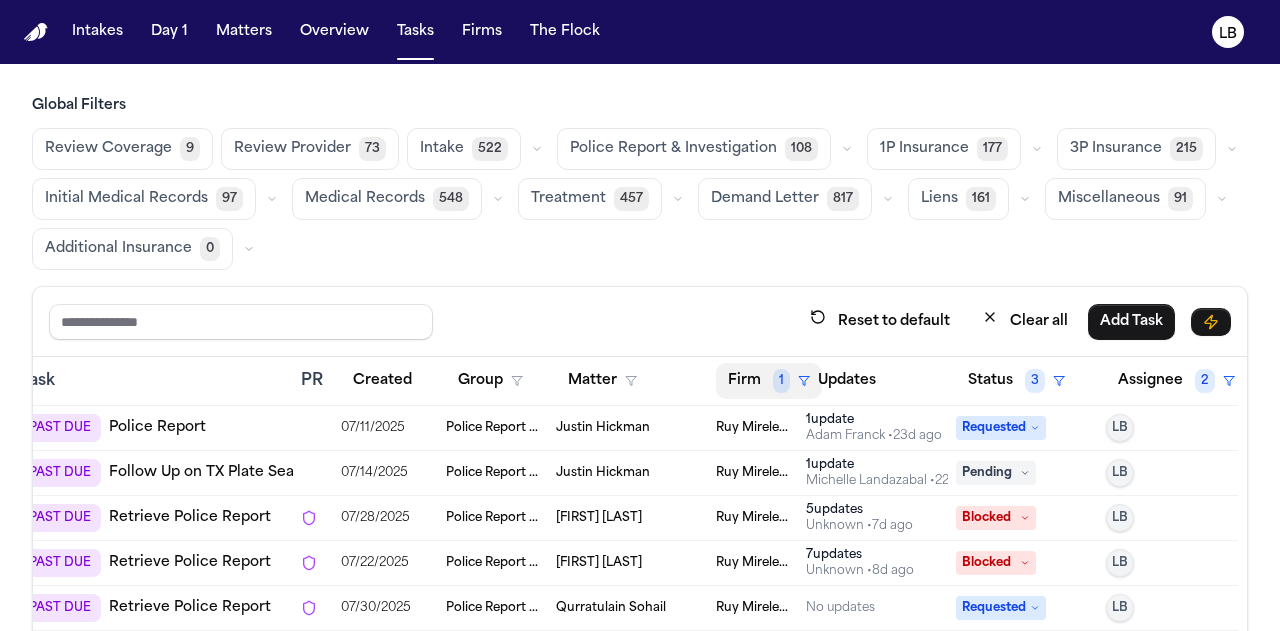 click on "Firm 1" at bounding box center (769, 381) 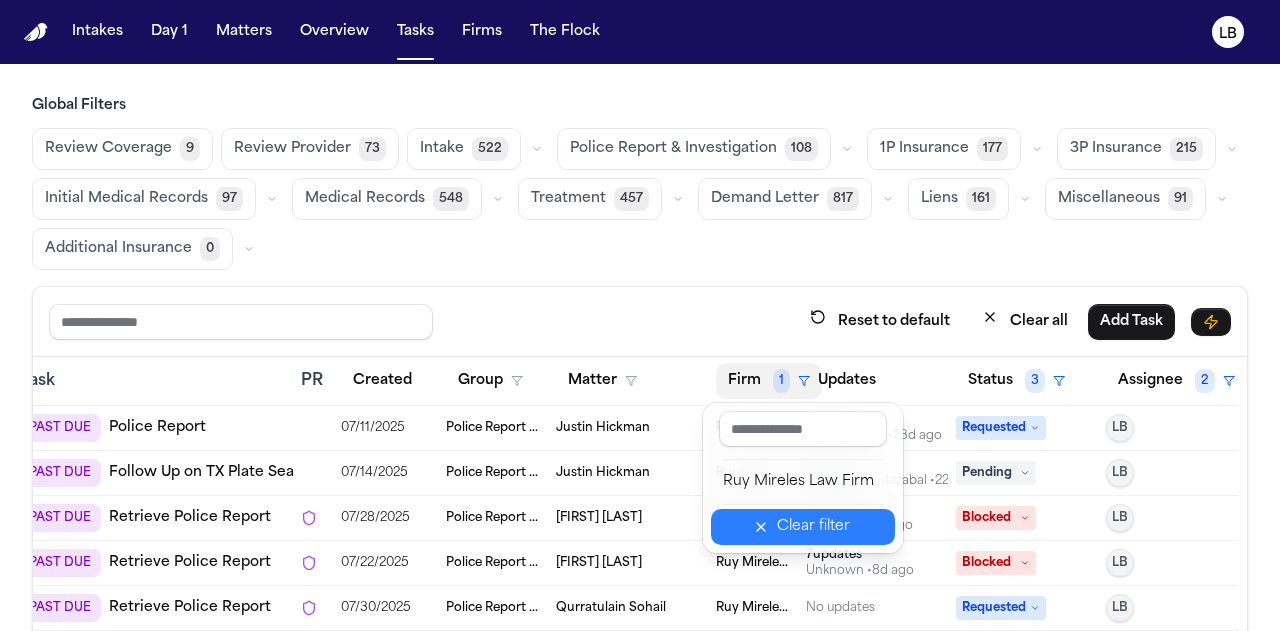 click 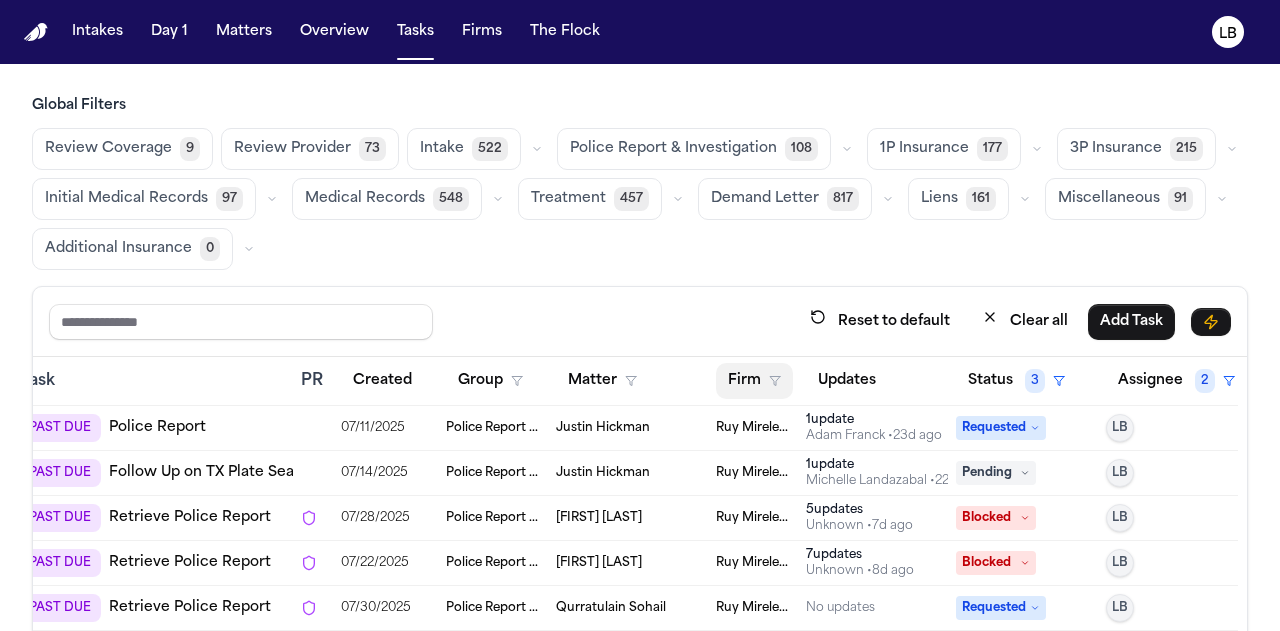 click on "Firm" at bounding box center [754, 381] 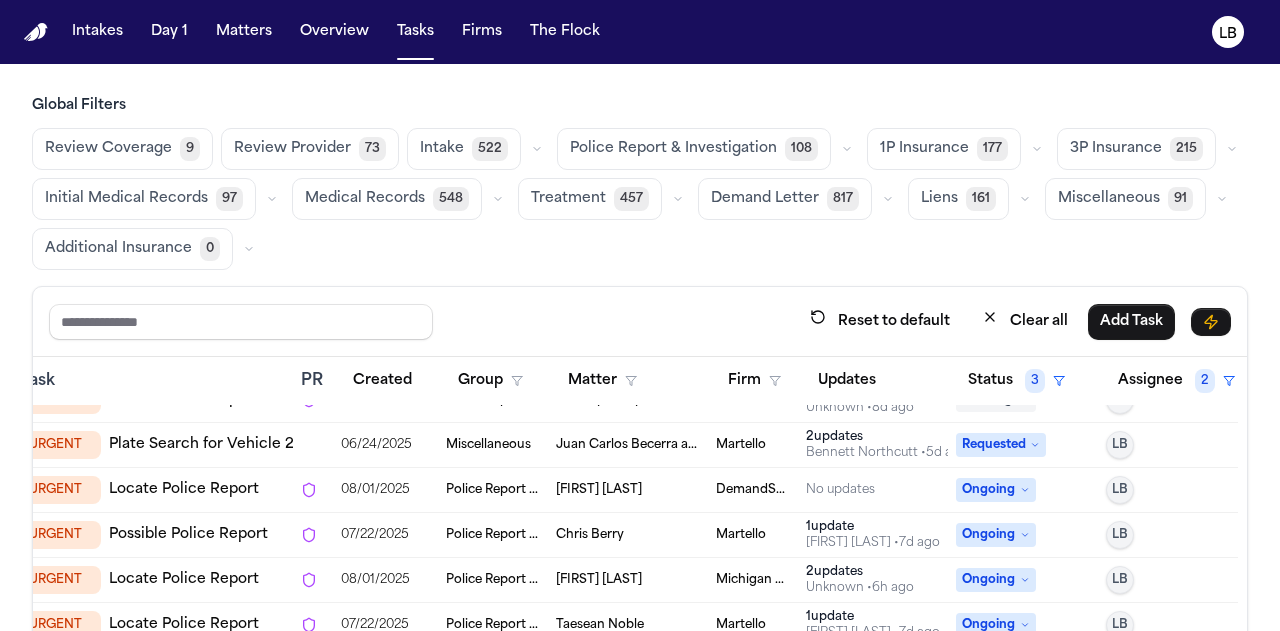 scroll, scrollTop: 0, scrollLeft: 219, axis: horizontal 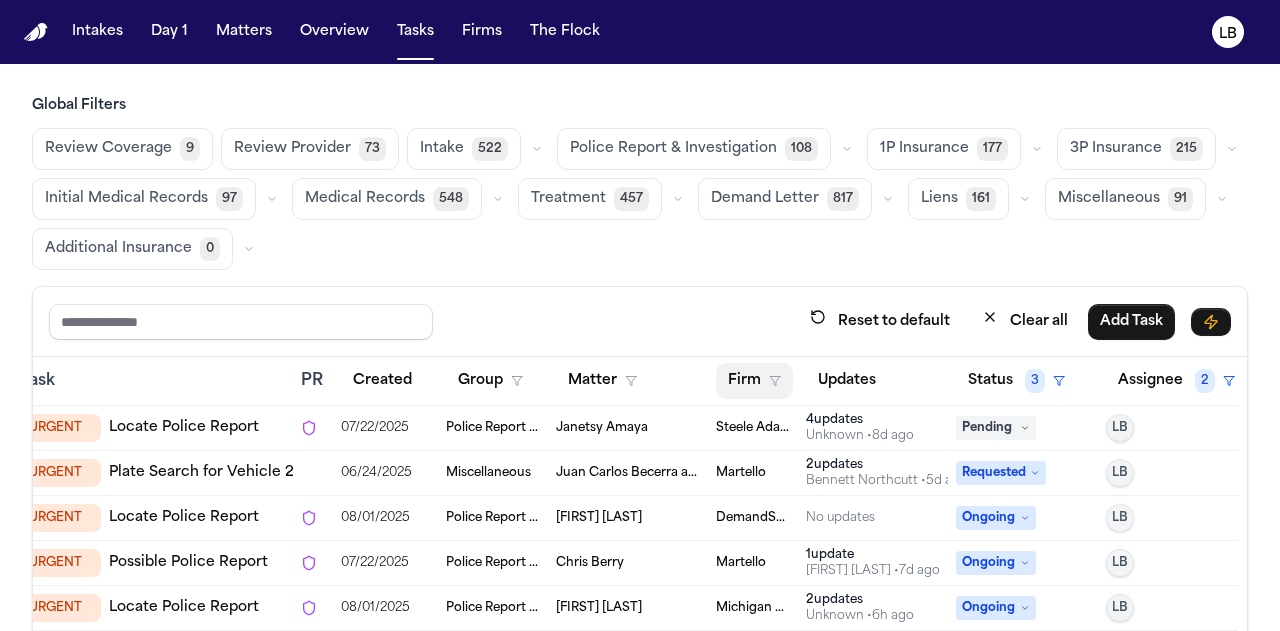 click on "Firm" at bounding box center (754, 381) 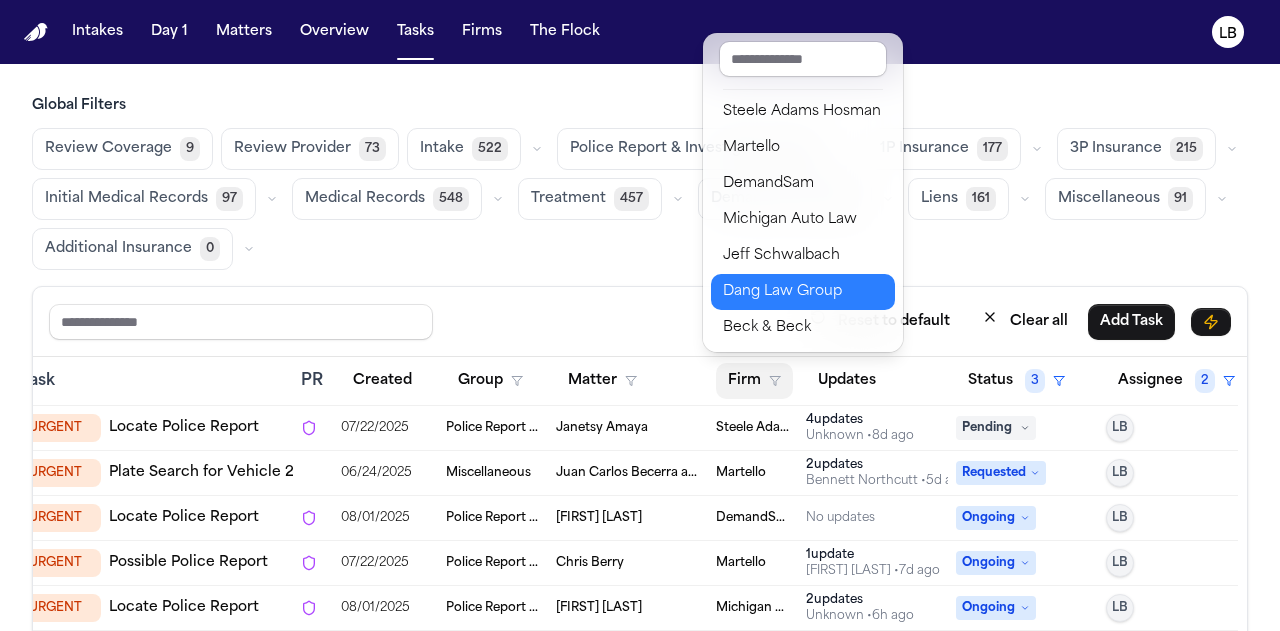 click on "Dang Law Group" at bounding box center (803, 292) 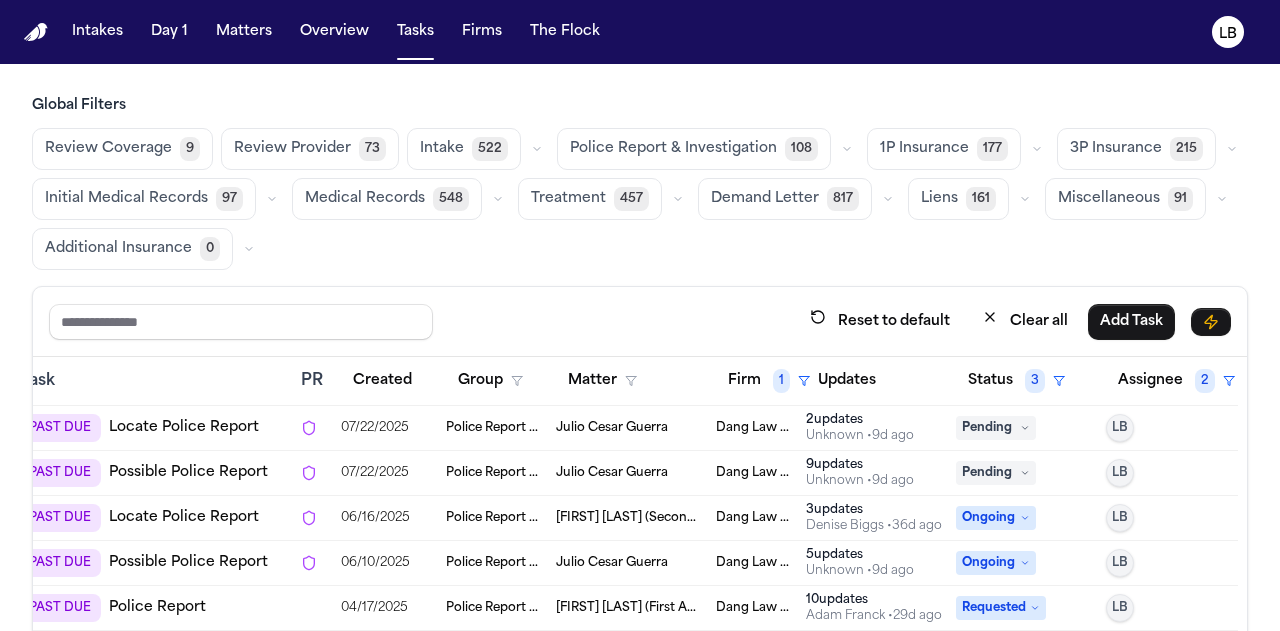 scroll, scrollTop: 12, scrollLeft: 219, axis: both 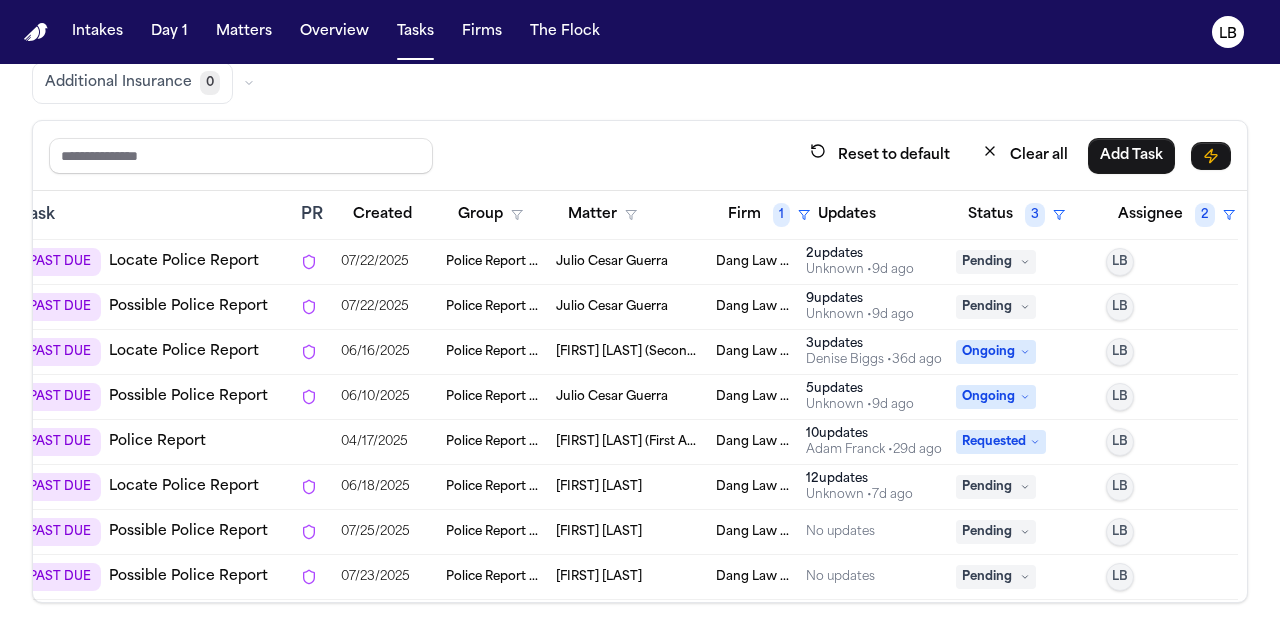 click on "Julio Cesar Guerra" at bounding box center [612, 397] 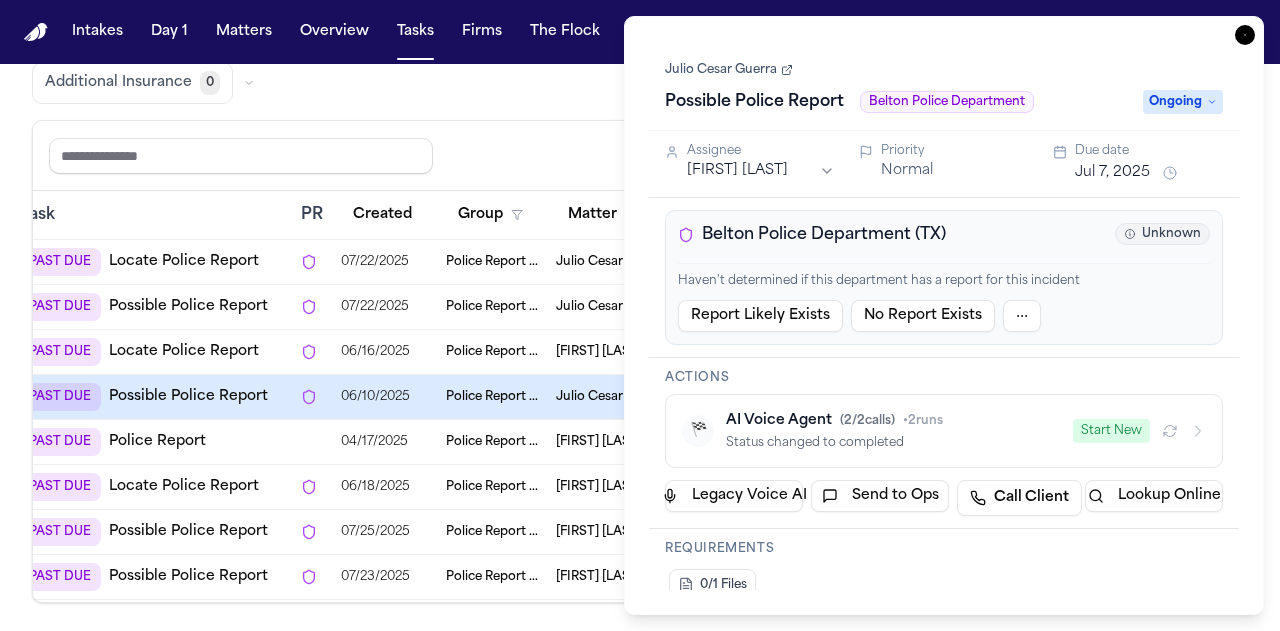 click on "Julio Cesar Guerra" at bounding box center (729, 70) 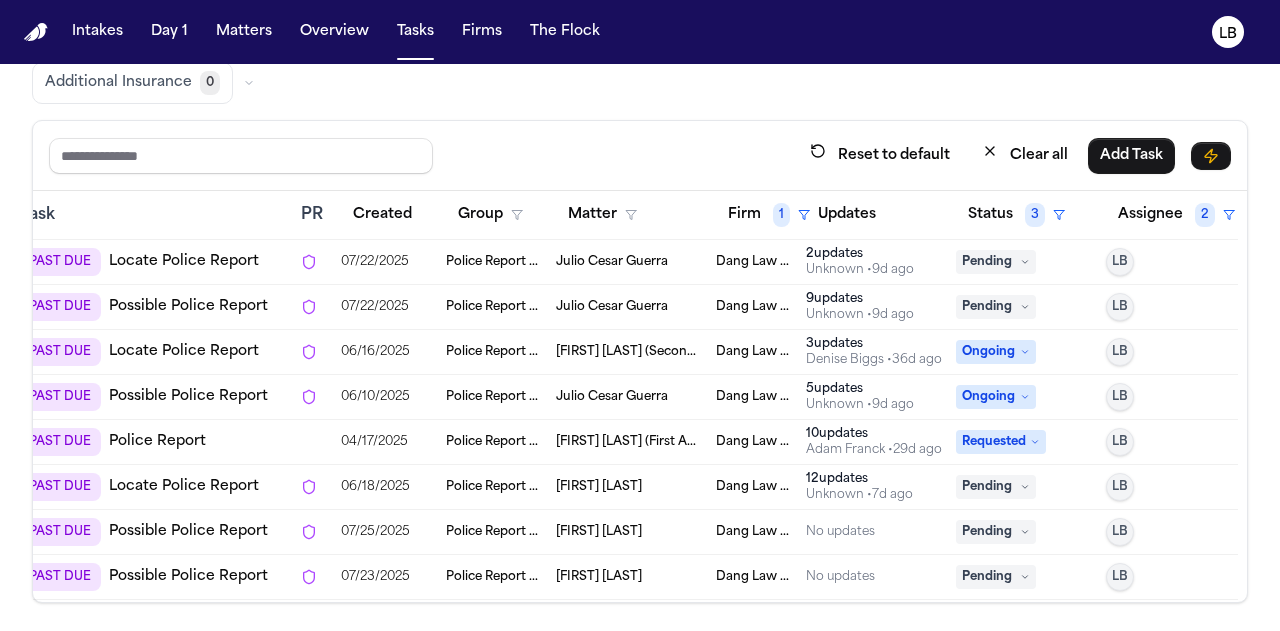 scroll, scrollTop: 0, scrollLeft: 219, axis: horizontal 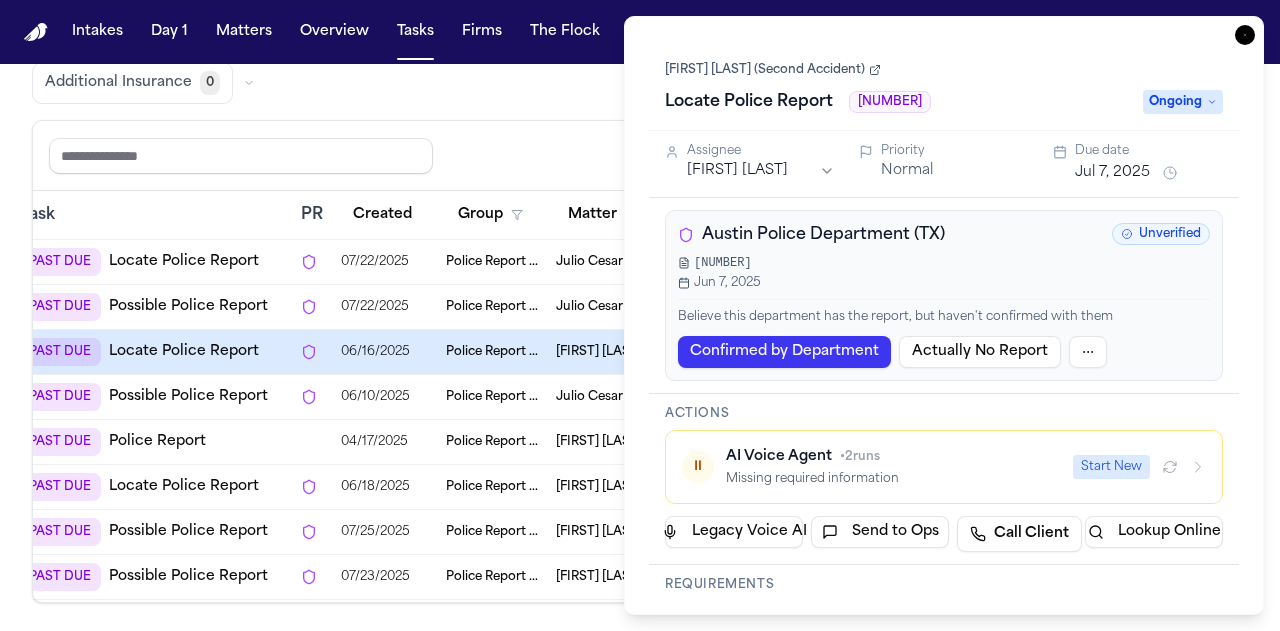 click on "Burak Par (Second Accident)" at bounding box center [773, 70] 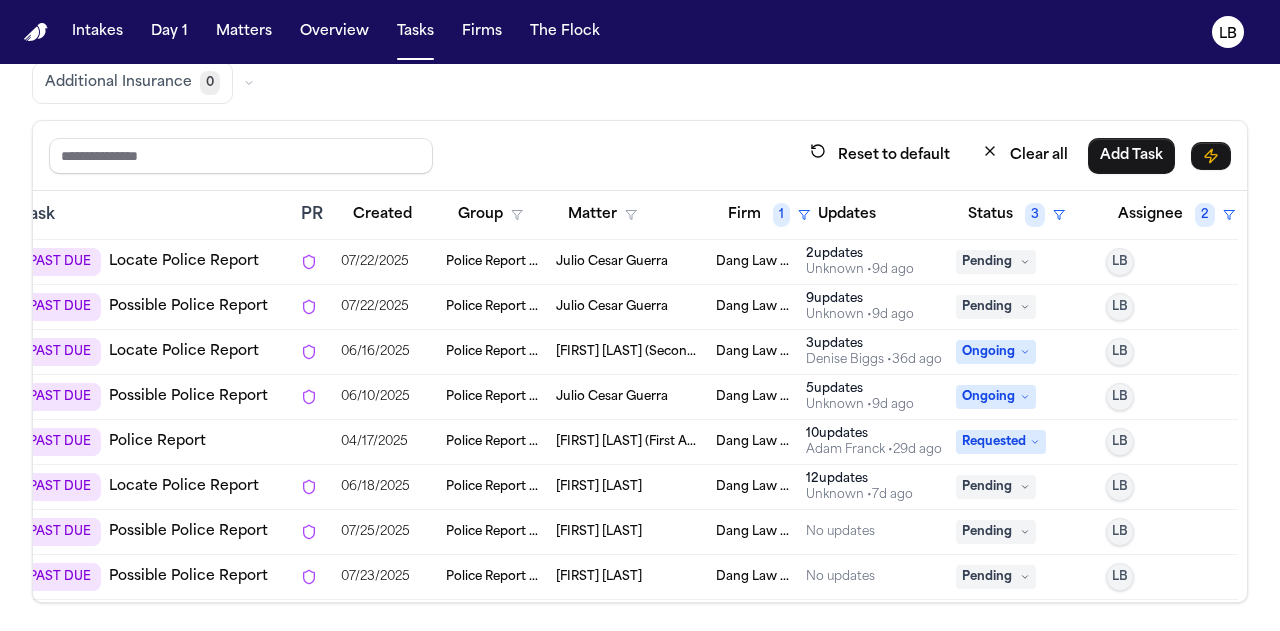 scroll, scrollTop: 12, scrollLeft: 228, axis: both 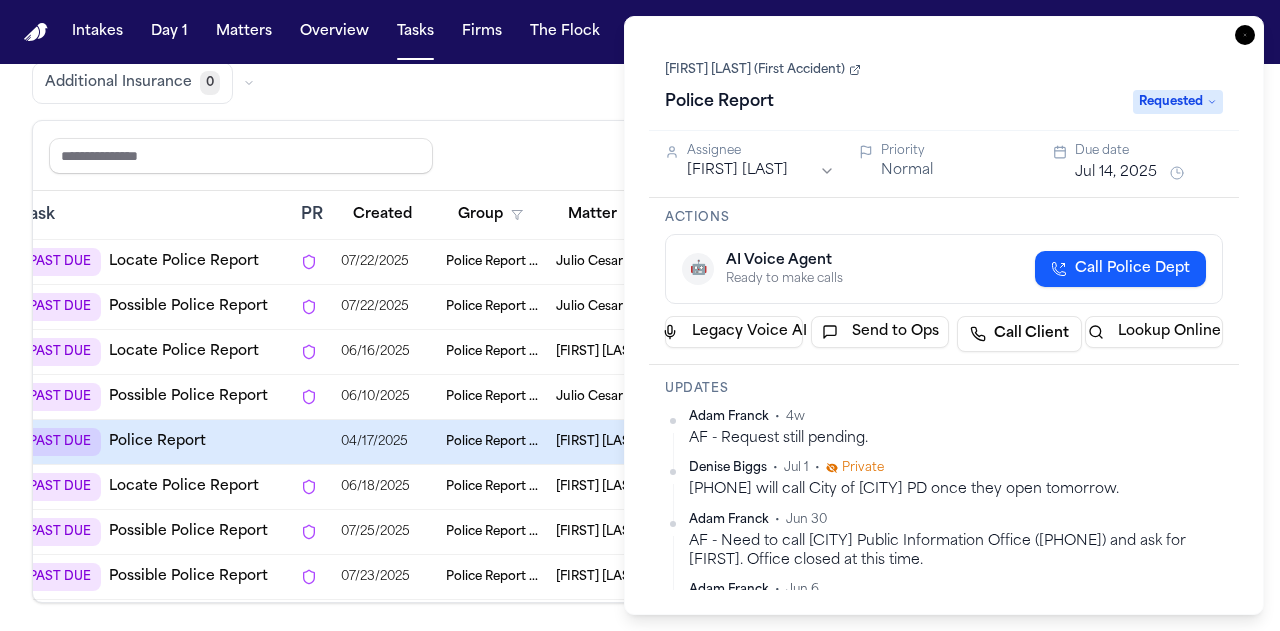 click on "[LAST] (First Accident)" at bounding box center (763, 70) 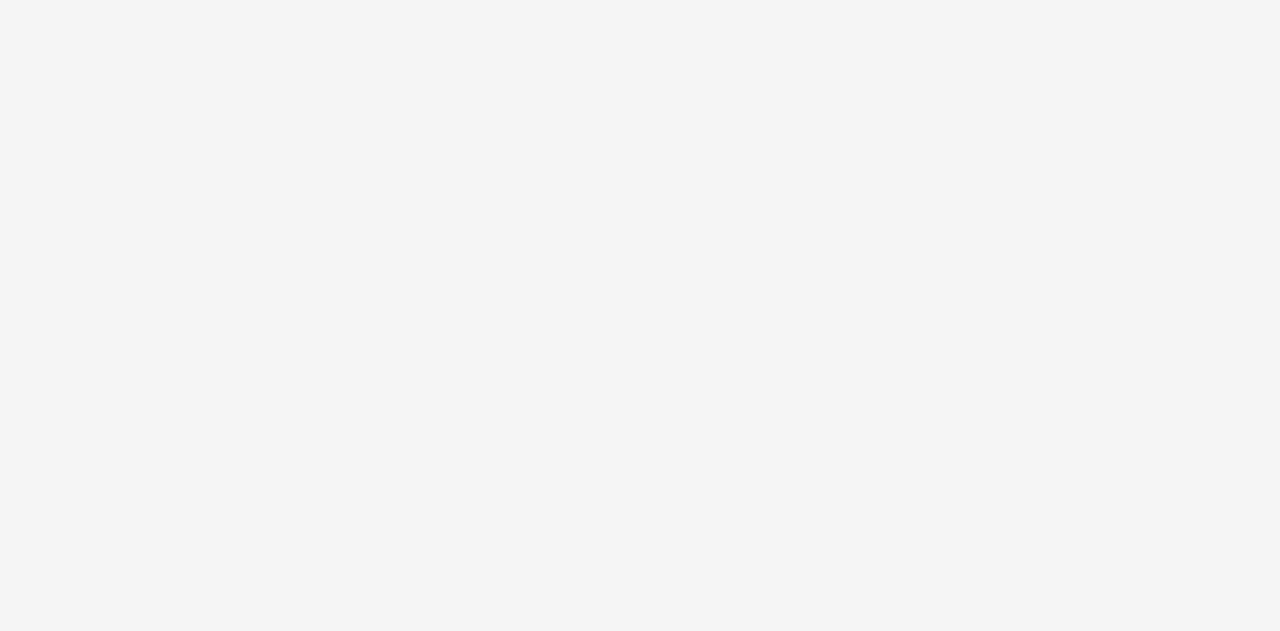 scroll, scrollTop: 0, scrollLeft: 0, axis: both 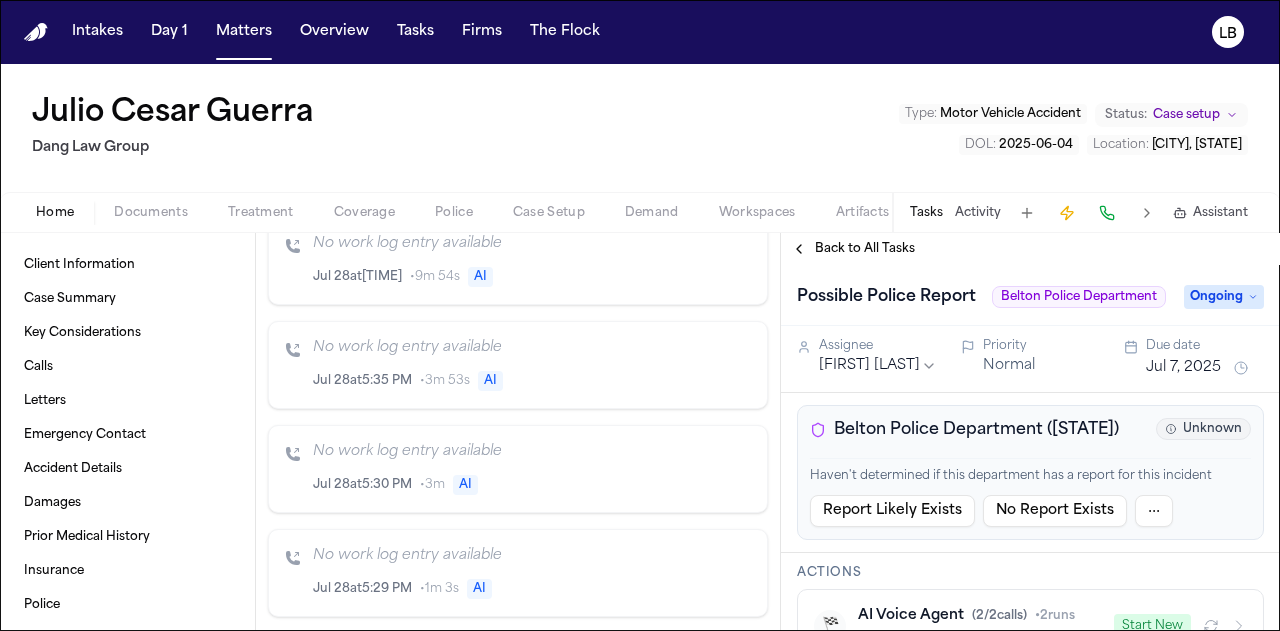 click on "Documents" at bounding box center [151, 213] 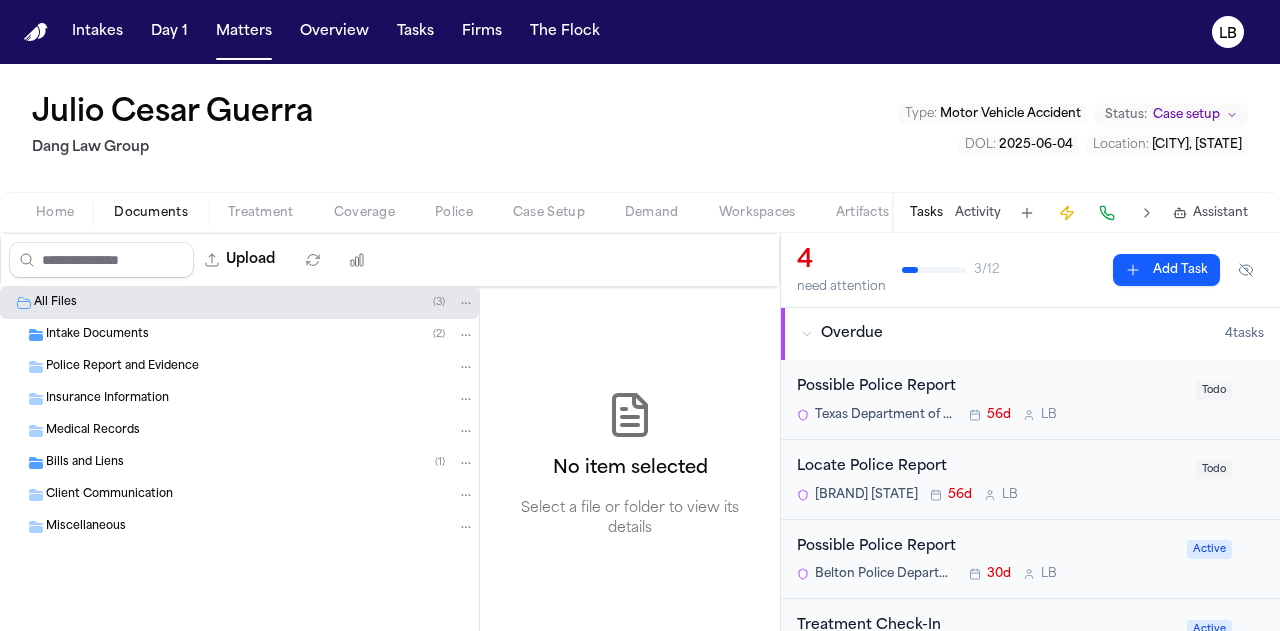 click on "Intake Documents" at bounding box center [97, 335] 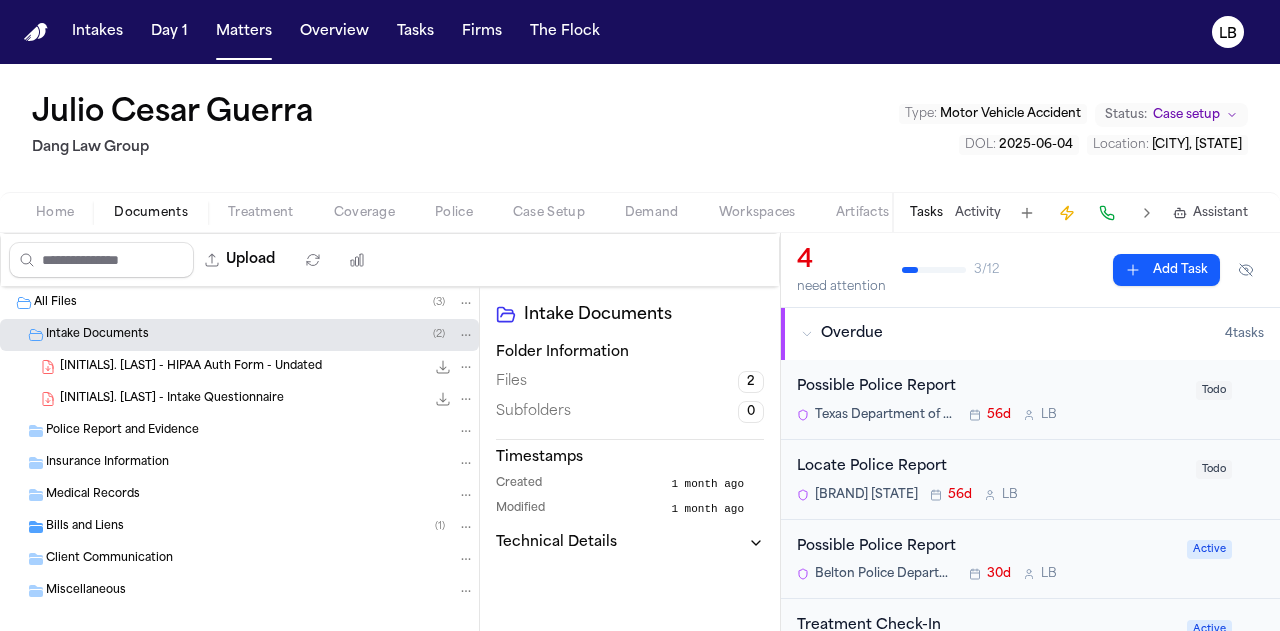 click on "J. Guerra - Intake Questionnaire" at bounding box center [172, 399] 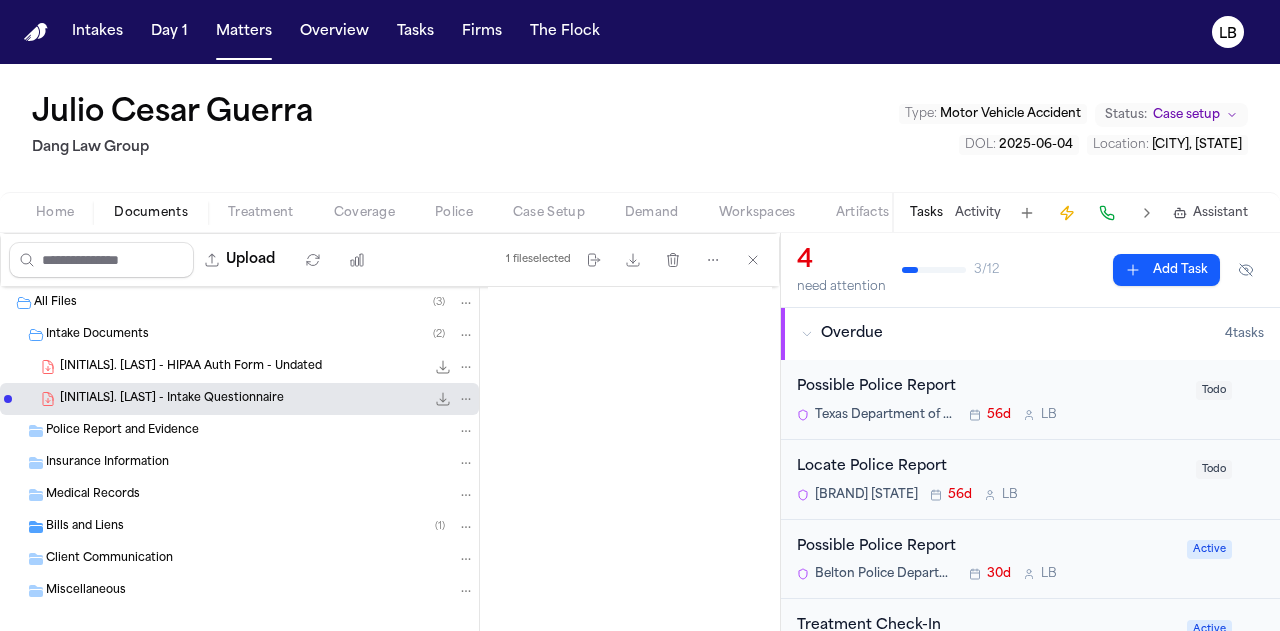 scroll, scrollTop: 156, scrollLeft: 0, axis: vertical 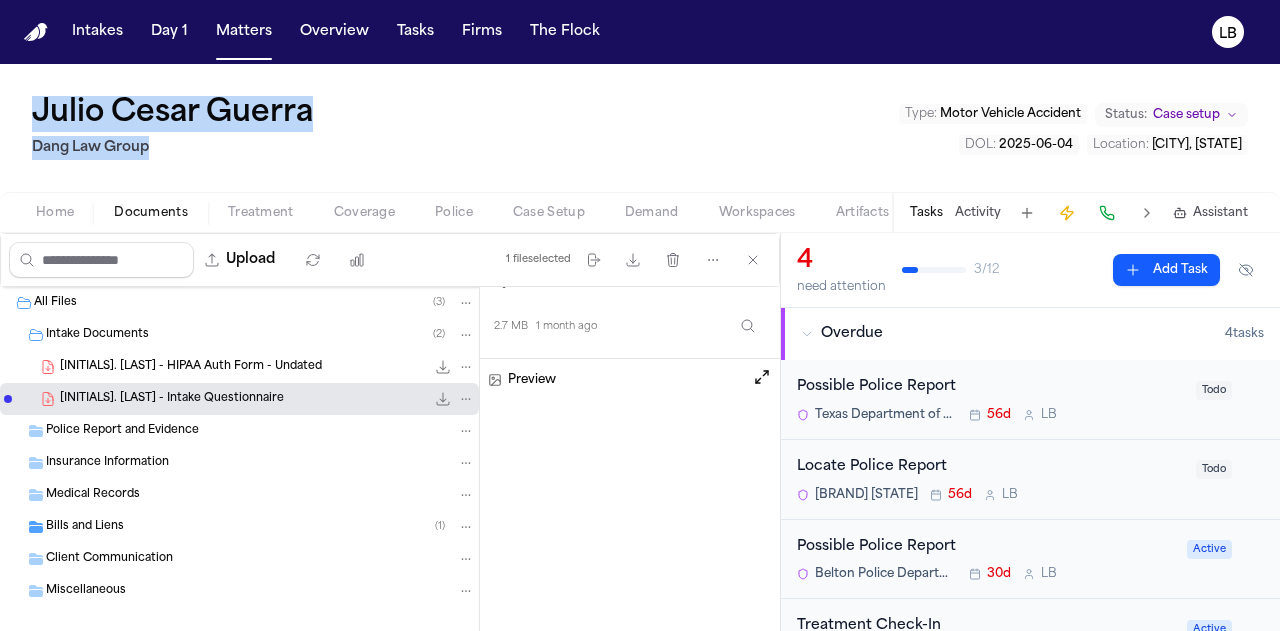 drag, startPoint x: 206, startPoint y: 151, endPoint x: 16, endPoint y: 99, distance: 196.9873 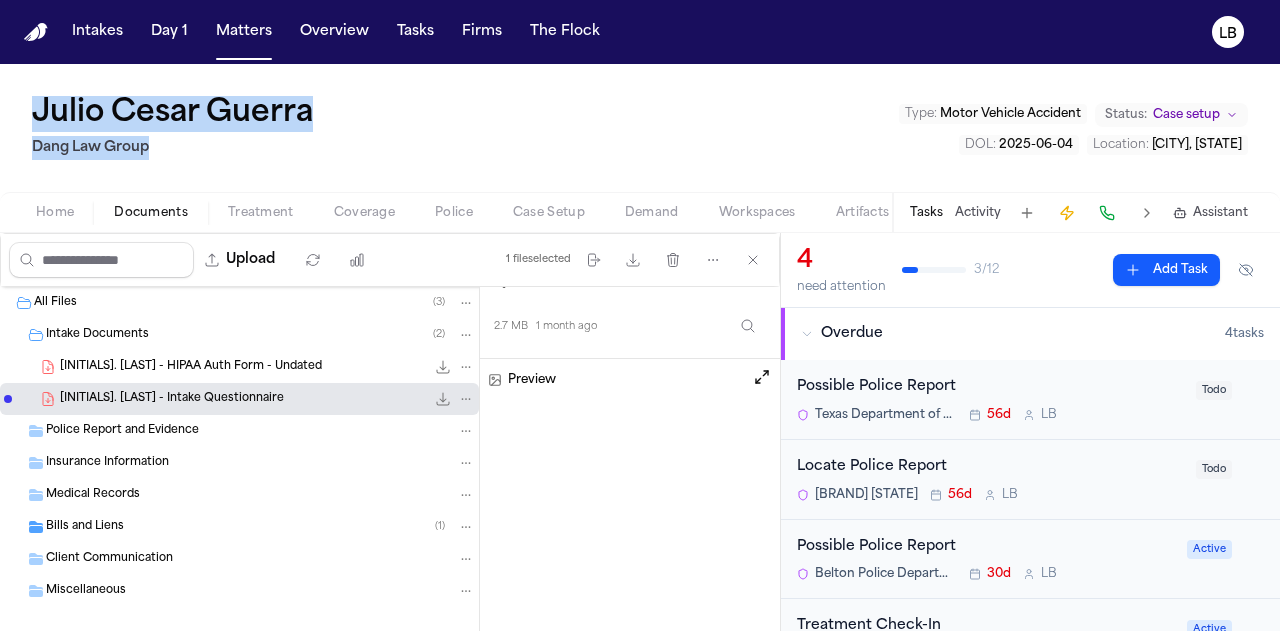 copy on "Julio Cesar Guerra Dang Law Group" 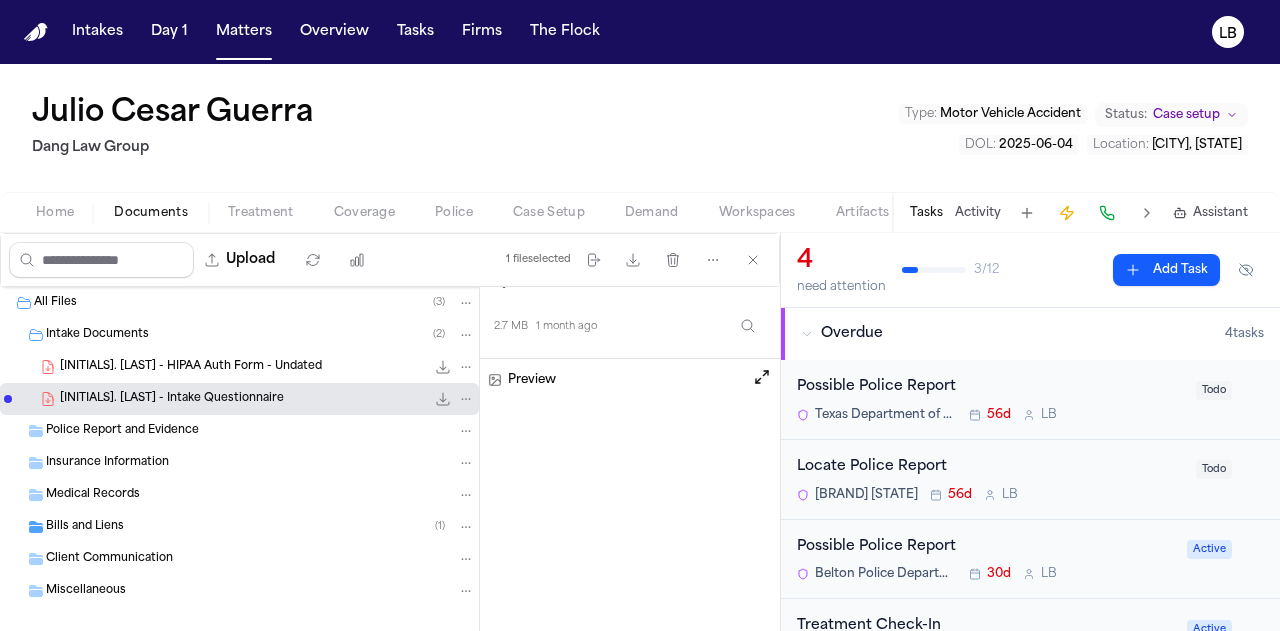 click on "Julio Cesar Guerra Dang Law Group Type :   Motor Vehicle Accident Status: Case setup DOL :   2025-06-04 Location :   Kyle , TX" at bounding box center [640, 128] 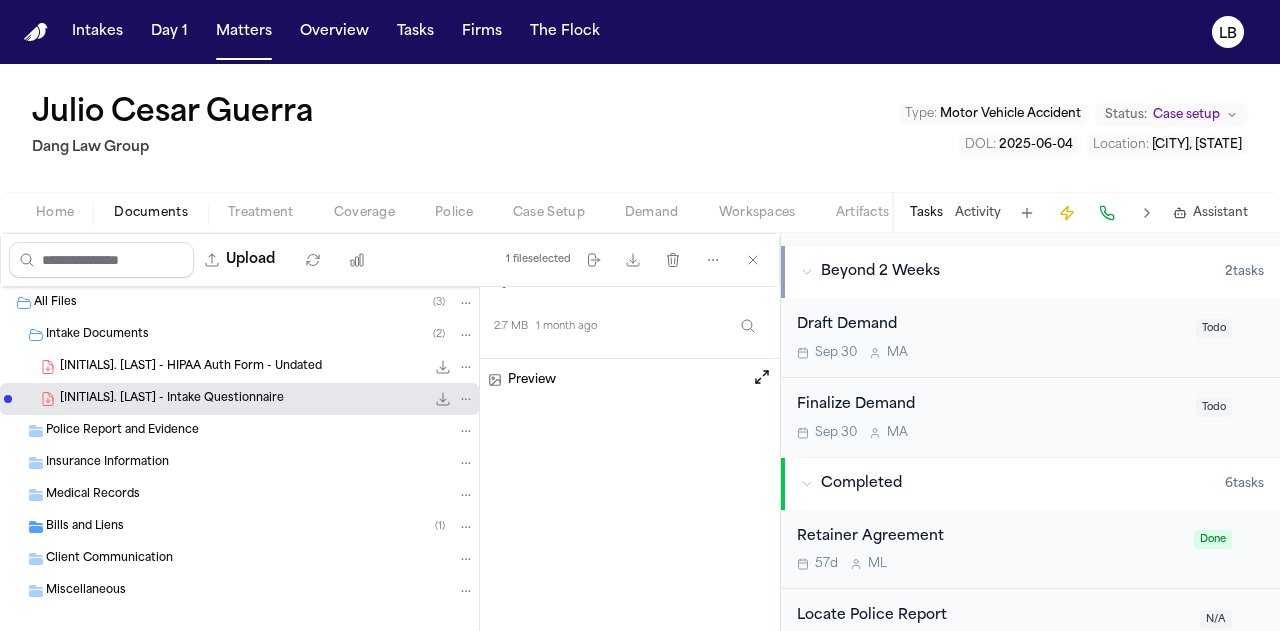 scroll, scrollTop: 452, scrollLeft: 0, axis: vertical 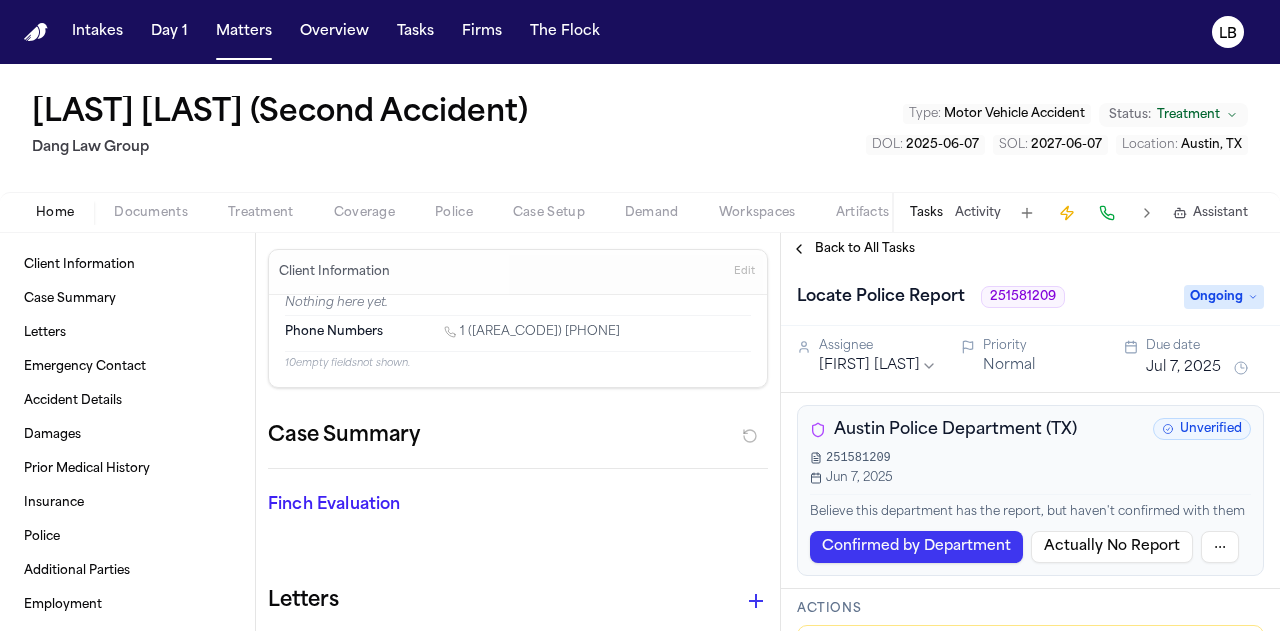 drag, startPoint x: 180, startPoint y: 107, endPoint x: 24, endPoint y: 85, distance: 157.54364 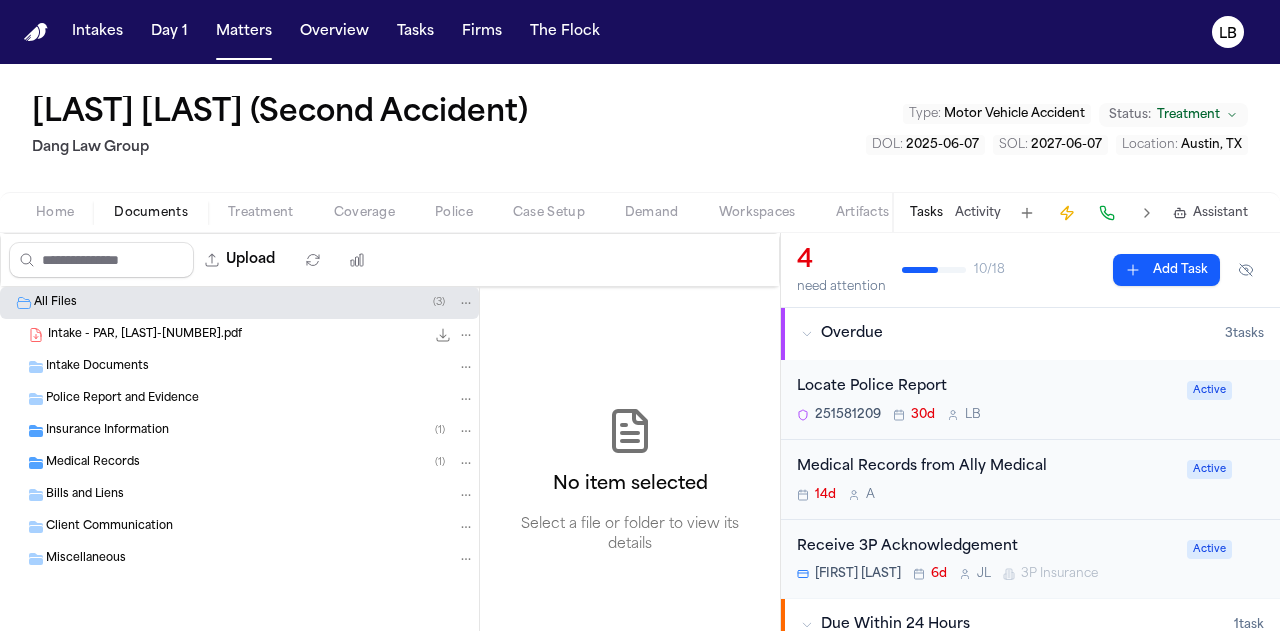 click on "Intake Documents" at bounding box center (260, 367) 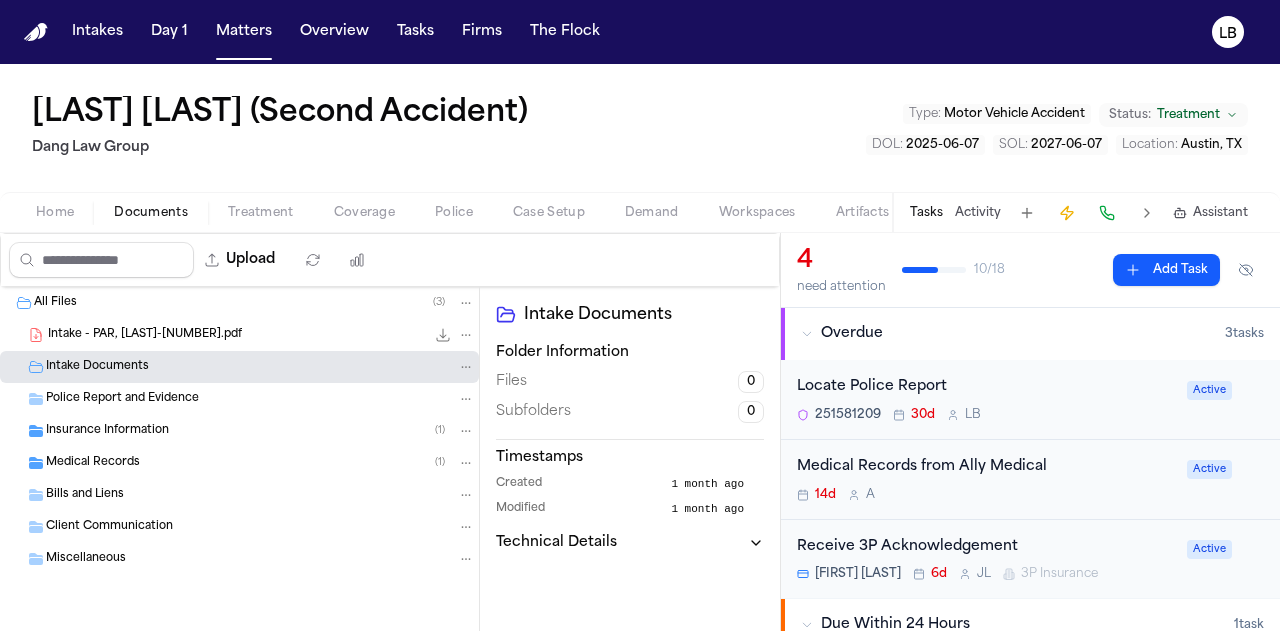 click on "Police Report and Evidence" at bounding box center (122, 399) 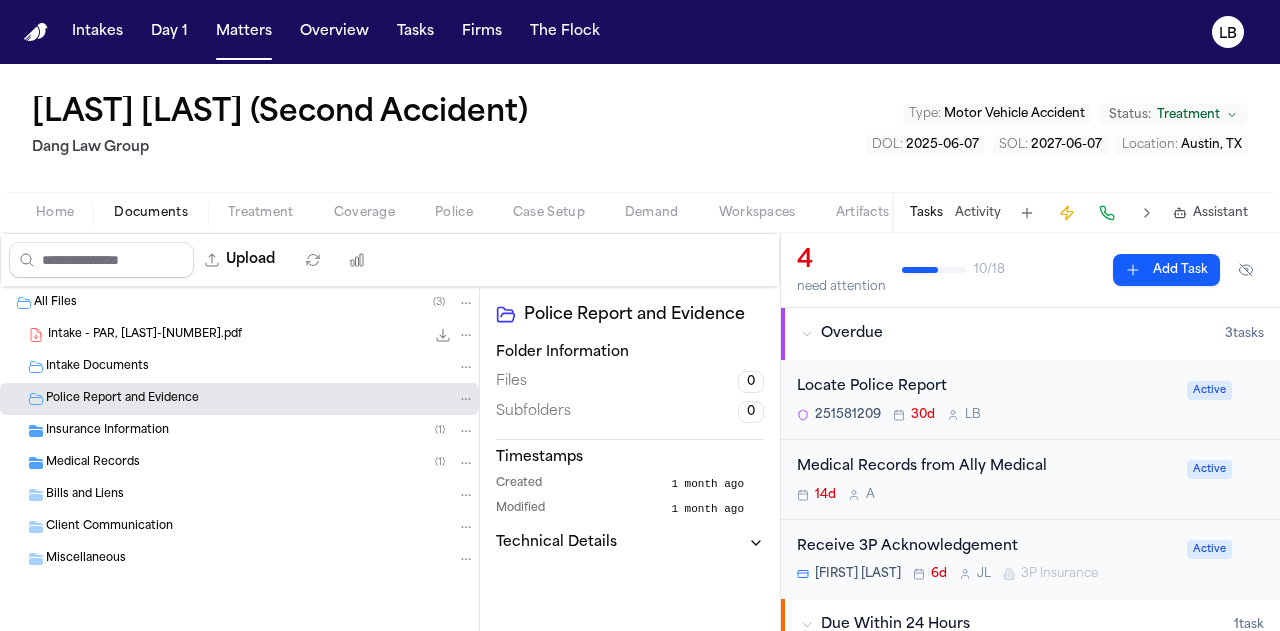 click on "Insurance Information" at bounding box center (107, 431) 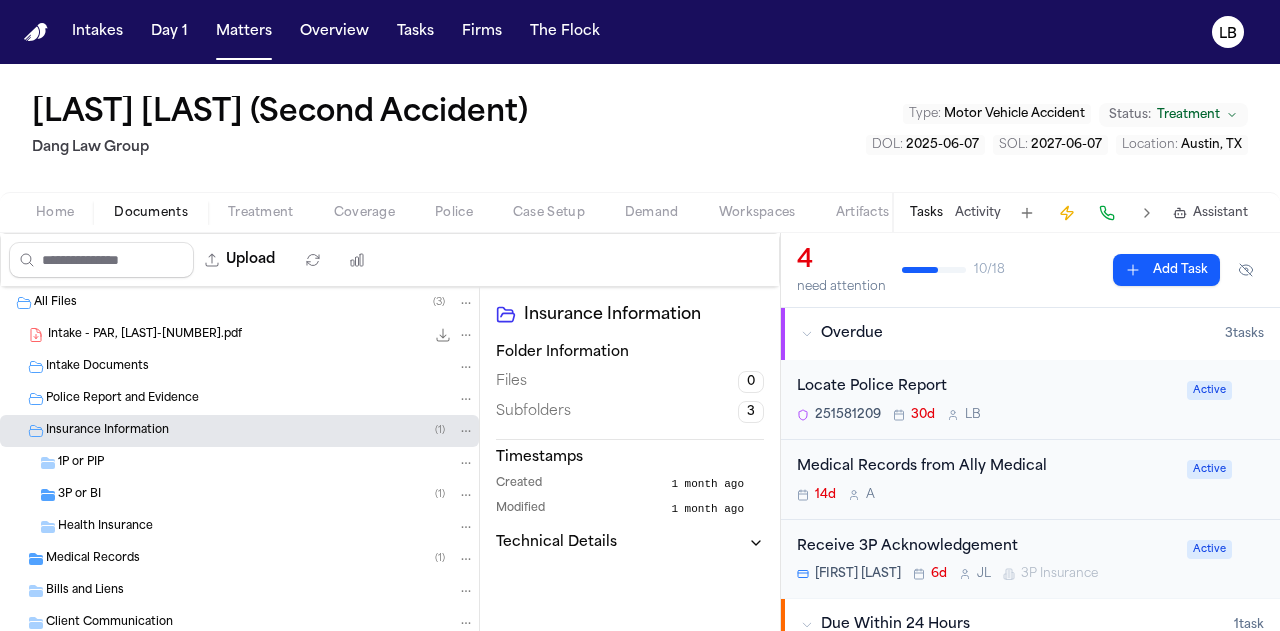 click on "Medical Records ( 1 )" at bounding box center [239, 559] 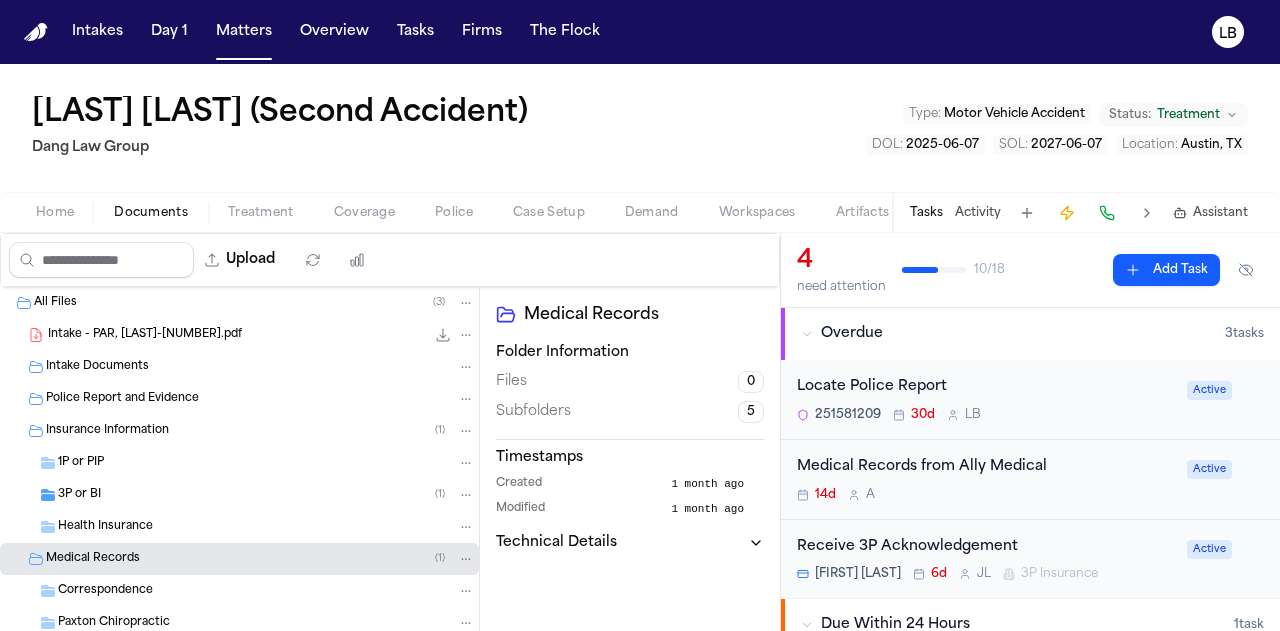 click on "Intake - PAR, Burak-2.pdf" at bounding box center [145, 335] 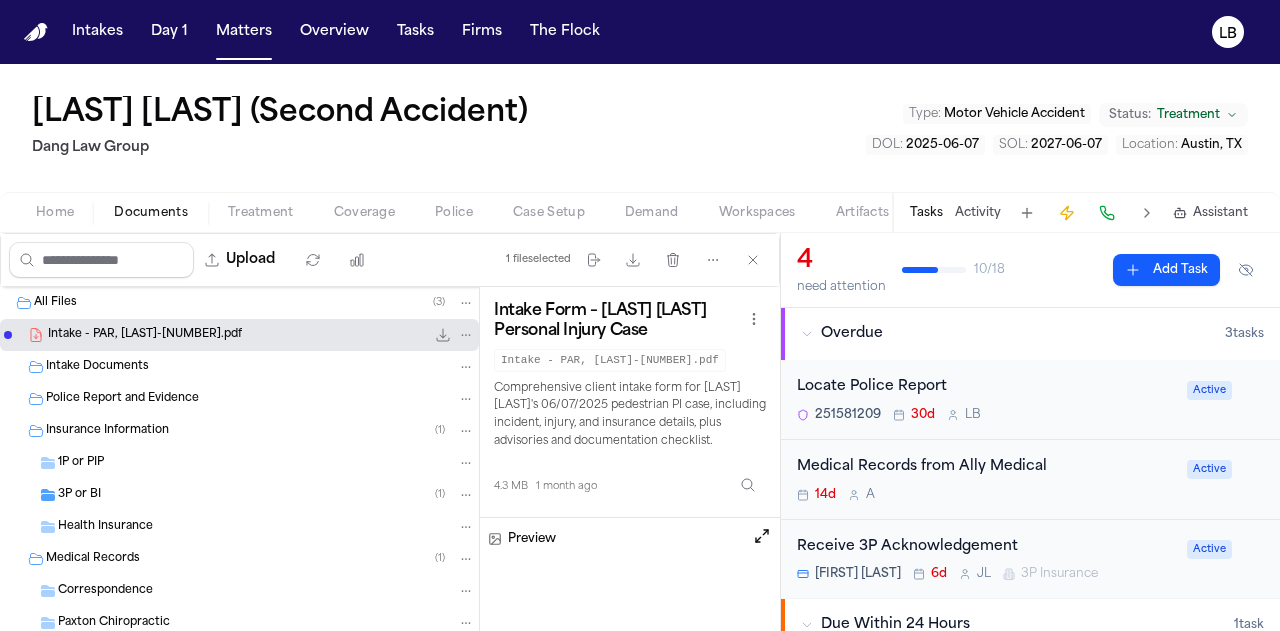 scroll, scrollTop: 240, scrollLeft: 0, axis: vertical 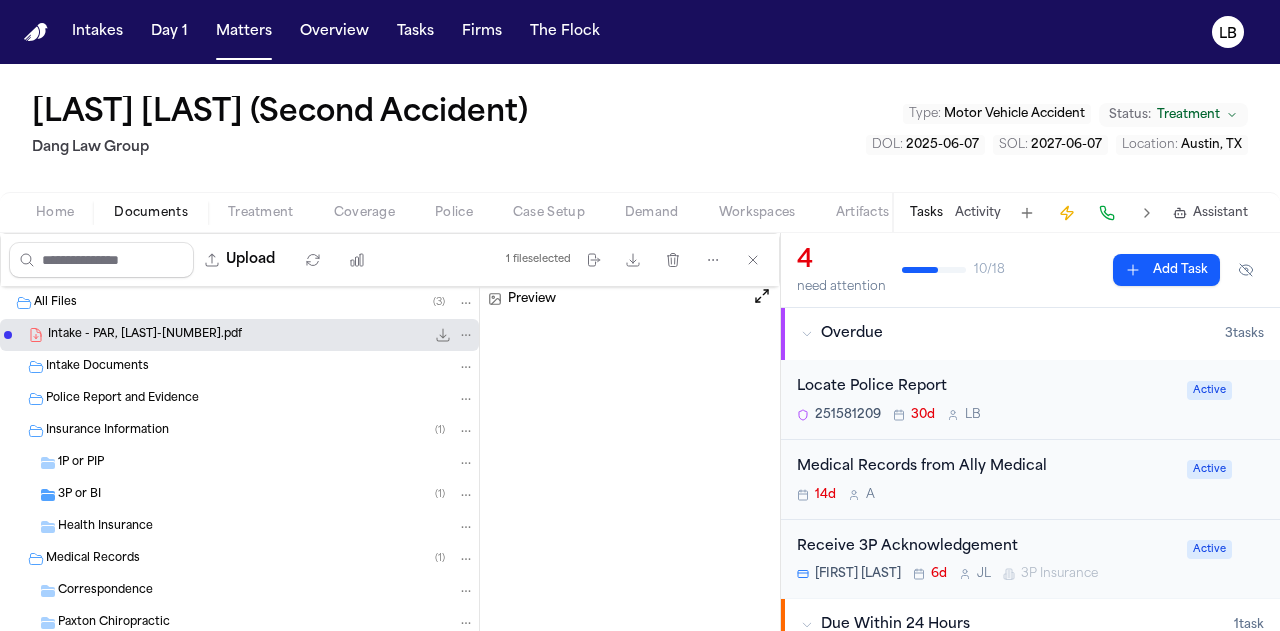 click on "Medical Records from Ally Medical" at bounding box center [986, 467] 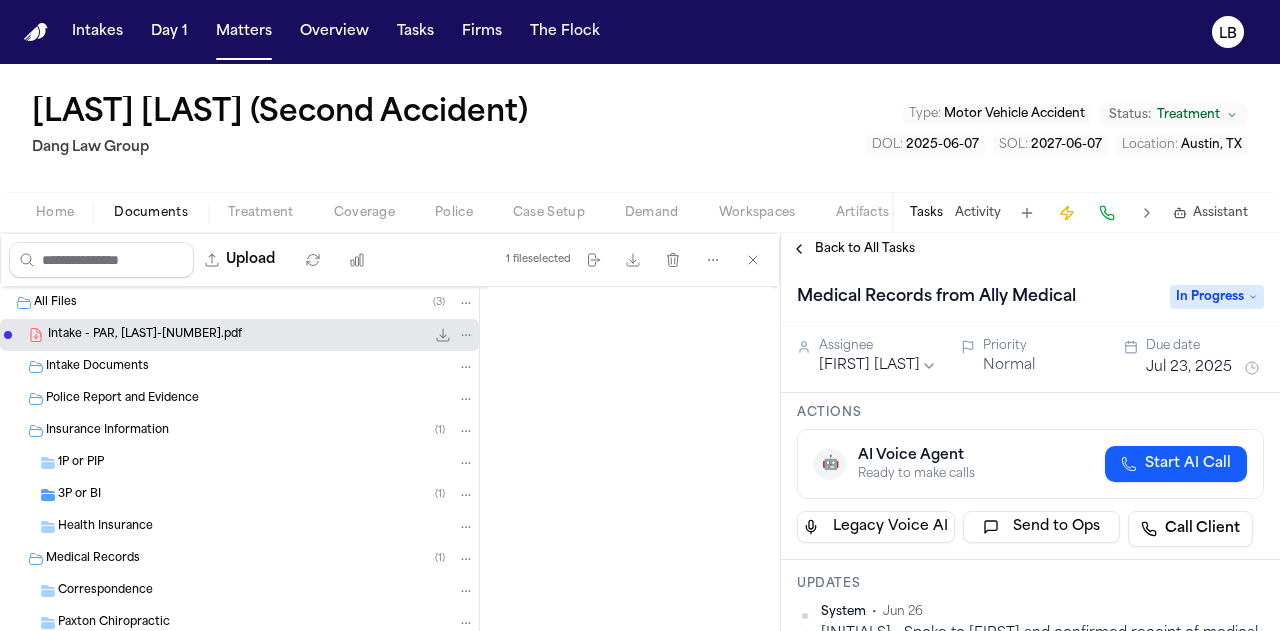 scroll, scrollTop: 361, scrollLeft: 0, axis: vertical 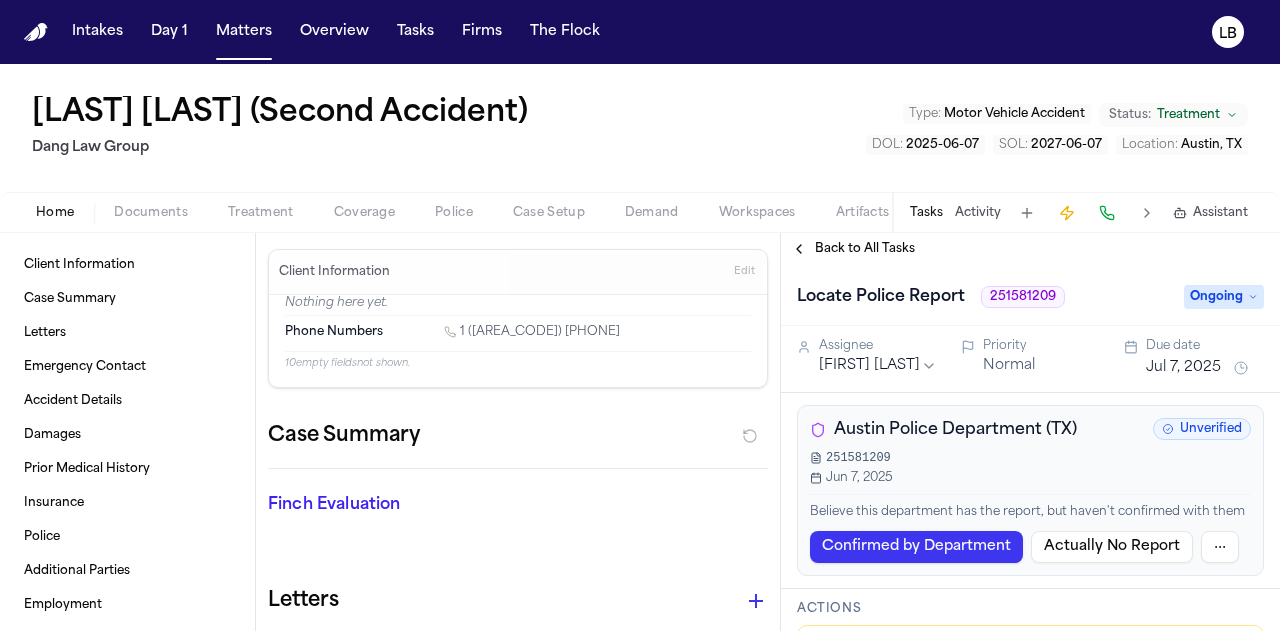 click on "251581209" at bounding box center (858, 458) 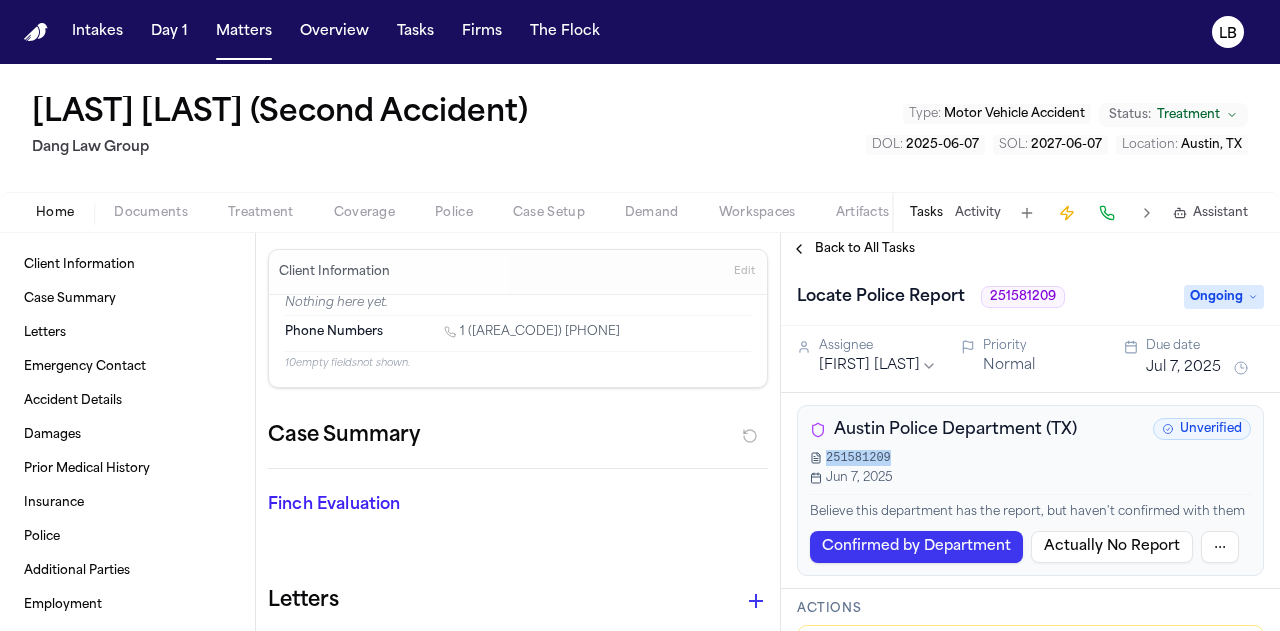 click on "251581209" at bounding box center (858, 458) 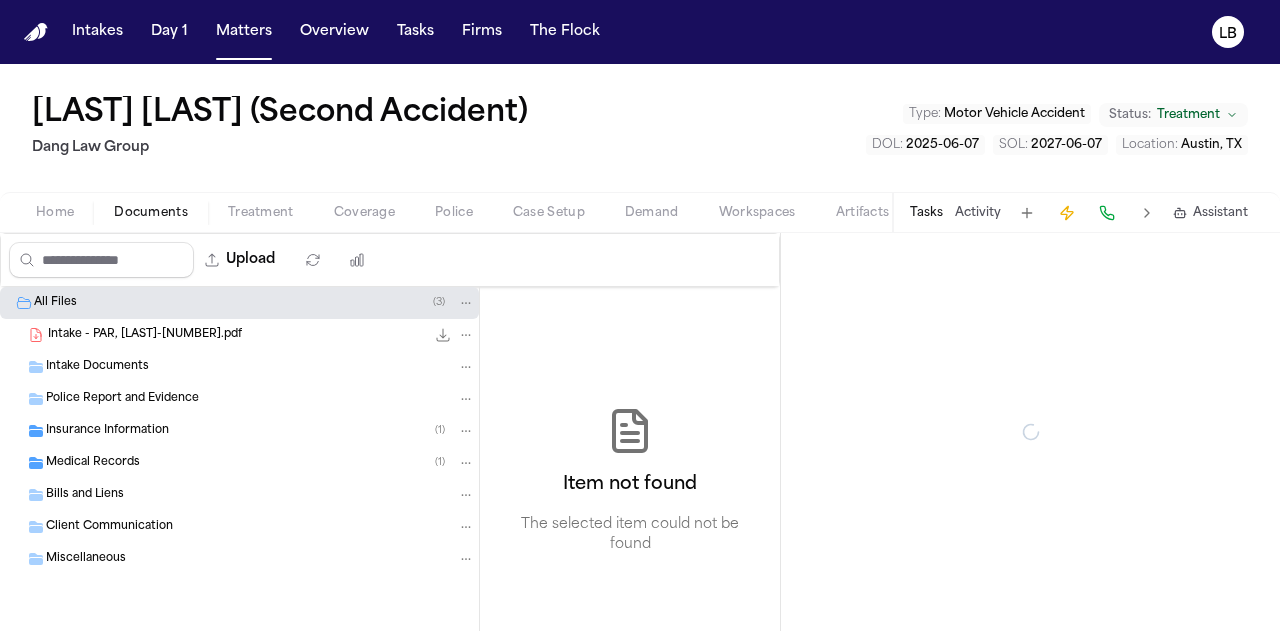 click on "Documents" at bounding box center (151, 213) 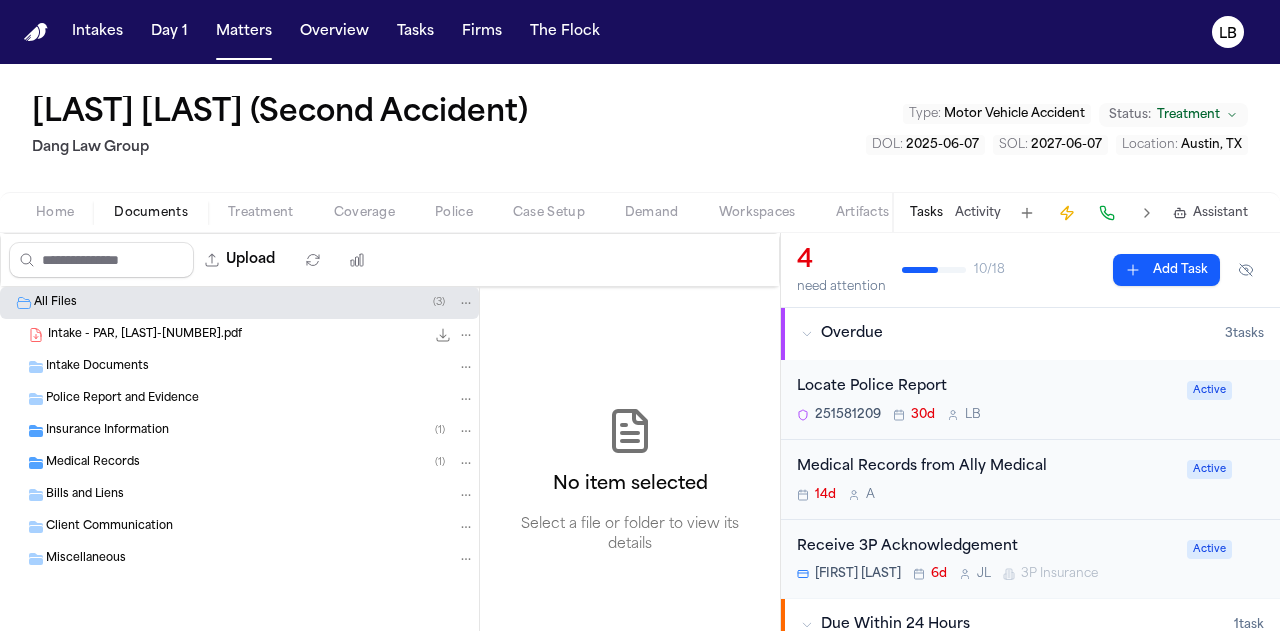 click on "Intake - PAR, Burak-2.pdf 4.3 MB  • PDF" at bounding box center (239, 335) 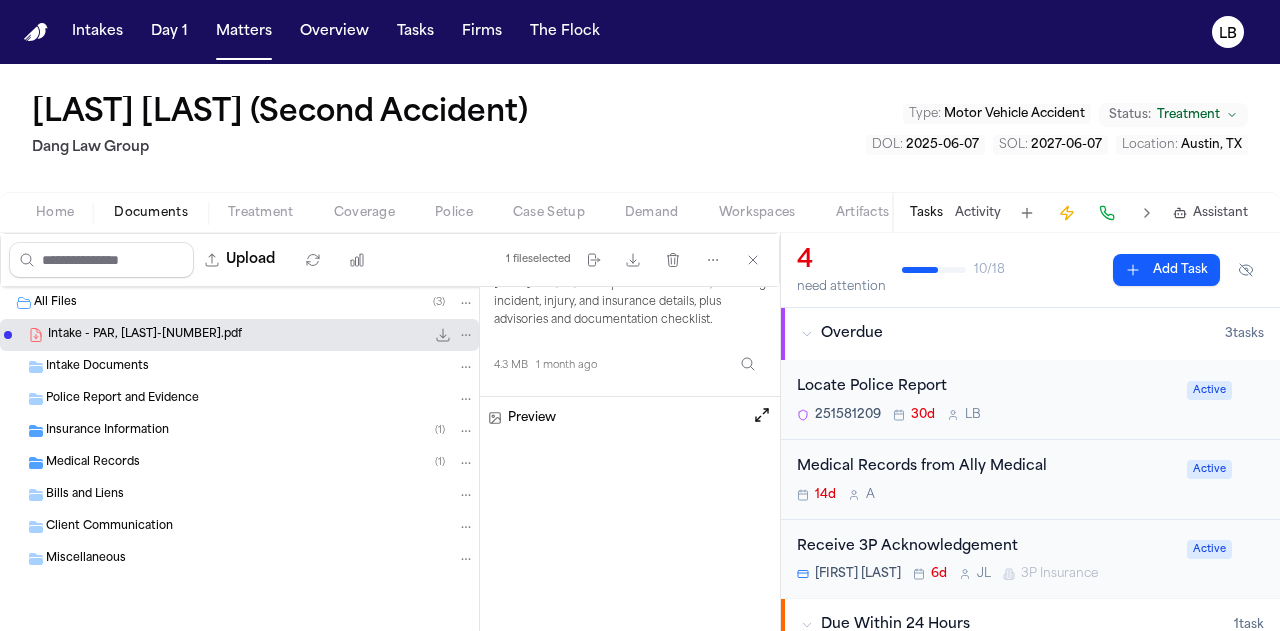 scroll, scrollTop: 124, scrollLeft: 0, axis: vertical 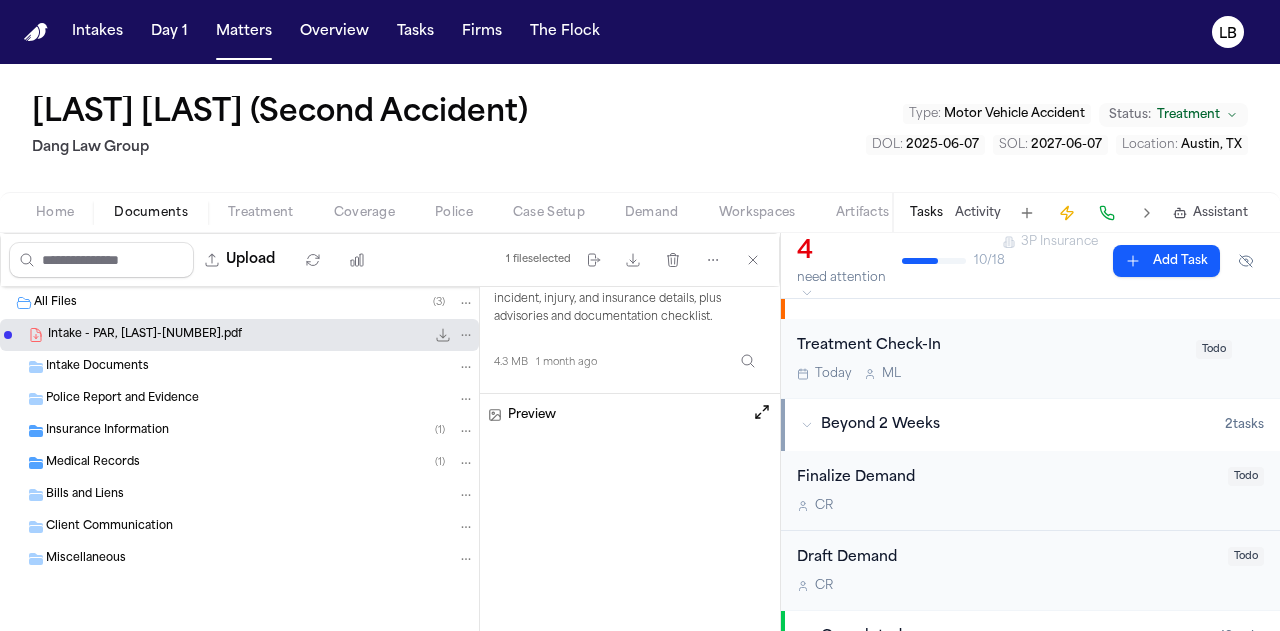 click on "Tasks Activity Assistant" at bounding box center [1078, 212] 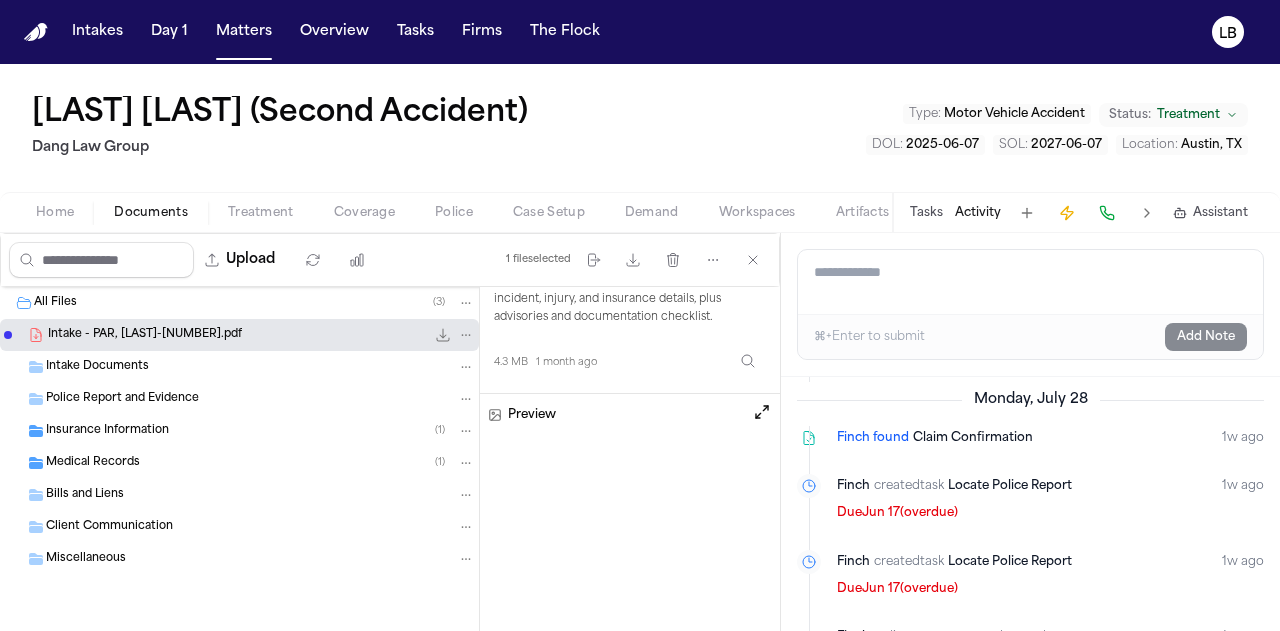 scroll, scrollTop: 149, scrollLeft: 0, axis: vertical 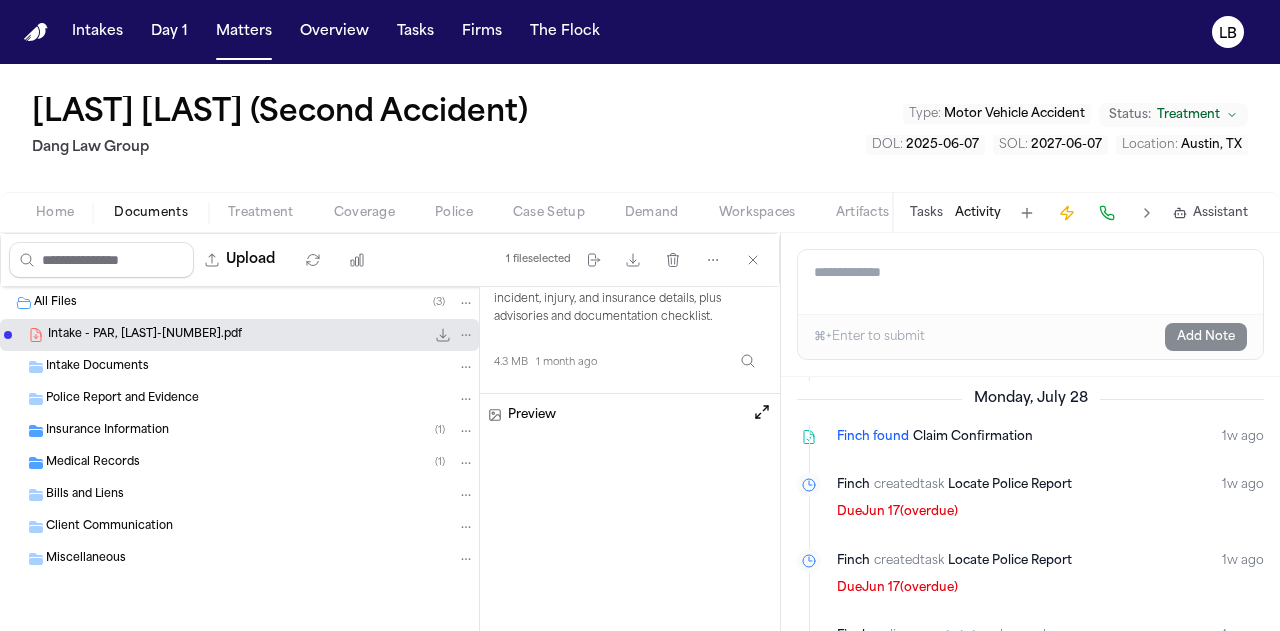 click on "Intake Documents" at bounding box center (260, 367) 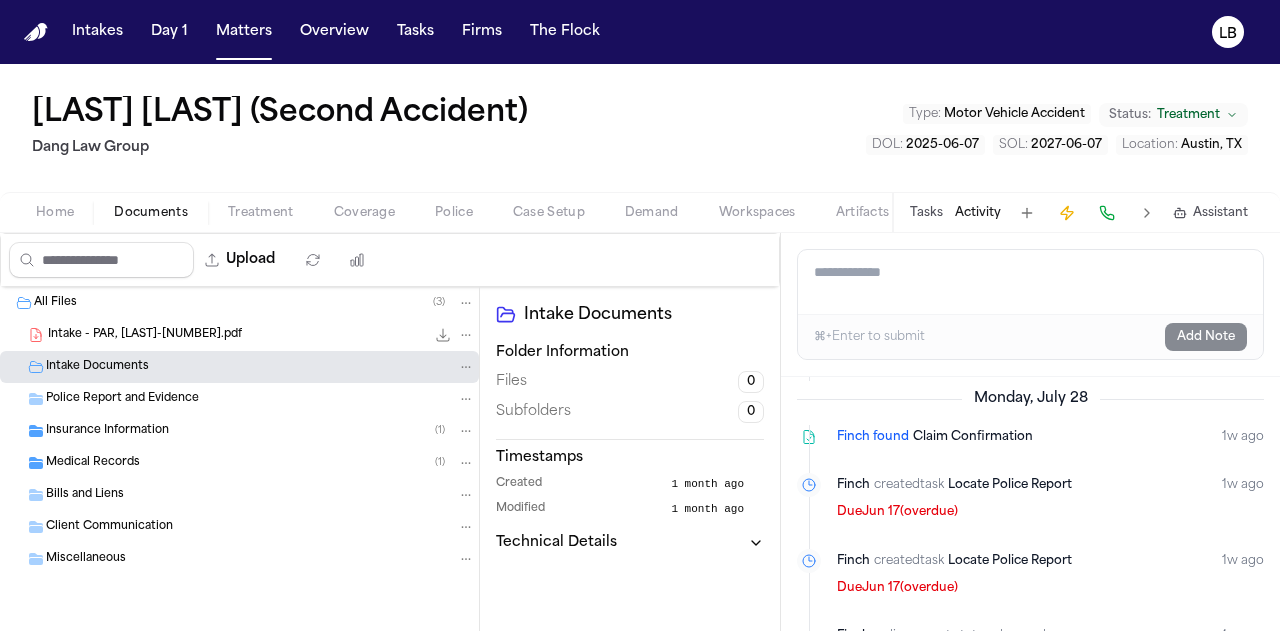 click on "Intake - PAR, Burak-2.pdf" at bounding box center [145, 335] 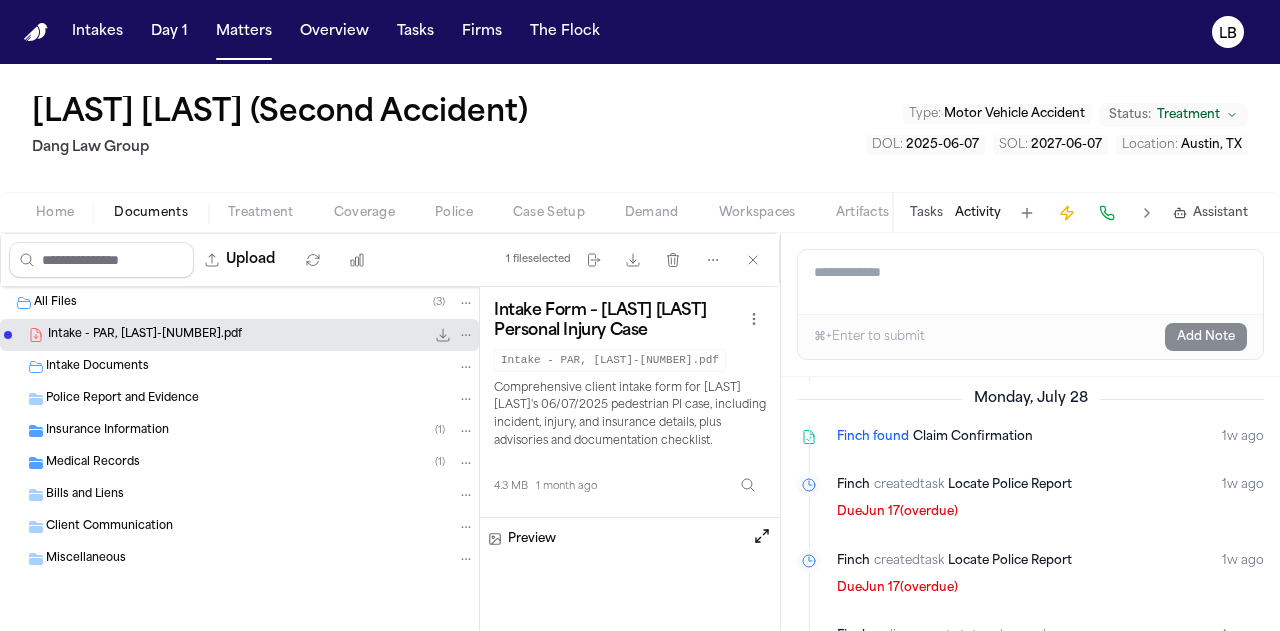 click on "Intake Documents" at bounding box center (260, 367) 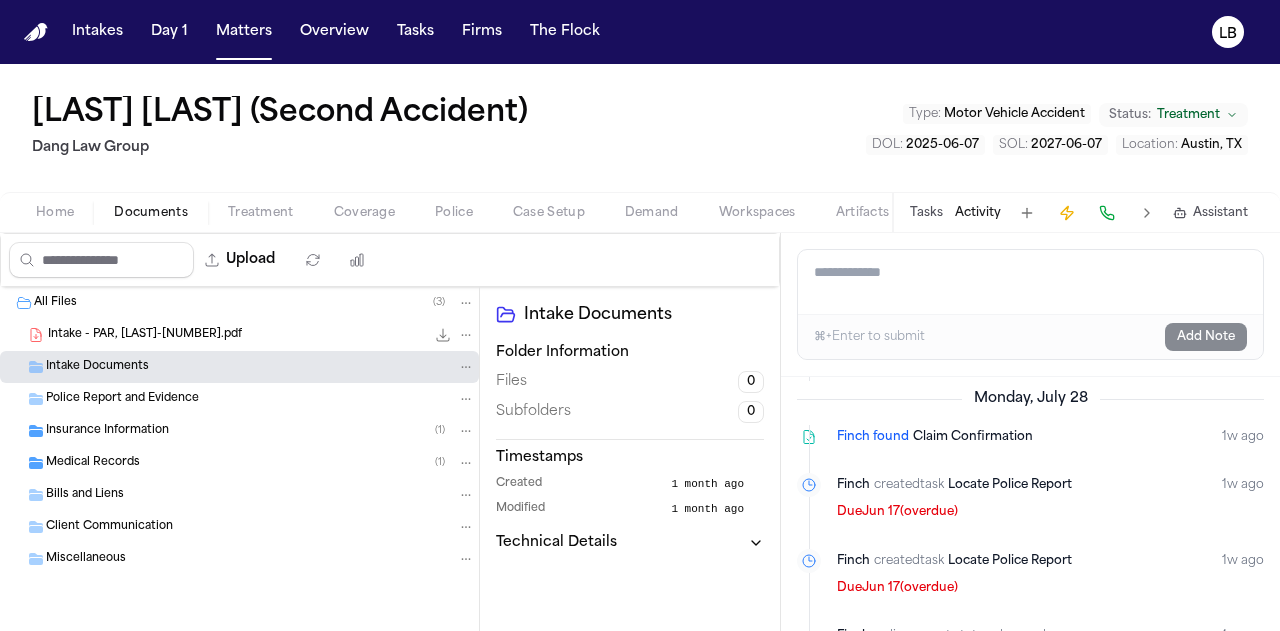 click on "Police Report and Evidence" at bounding box center [122, 399] 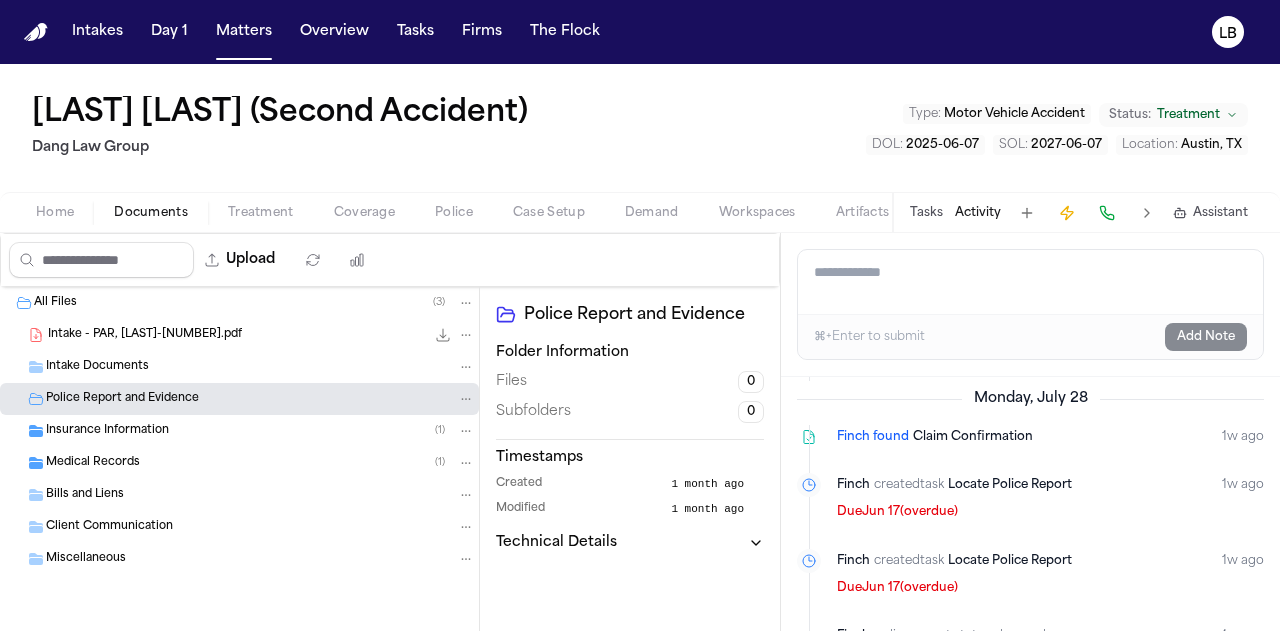 click on "Insurance Information ( 1 )" at bounding box center [260, 431] 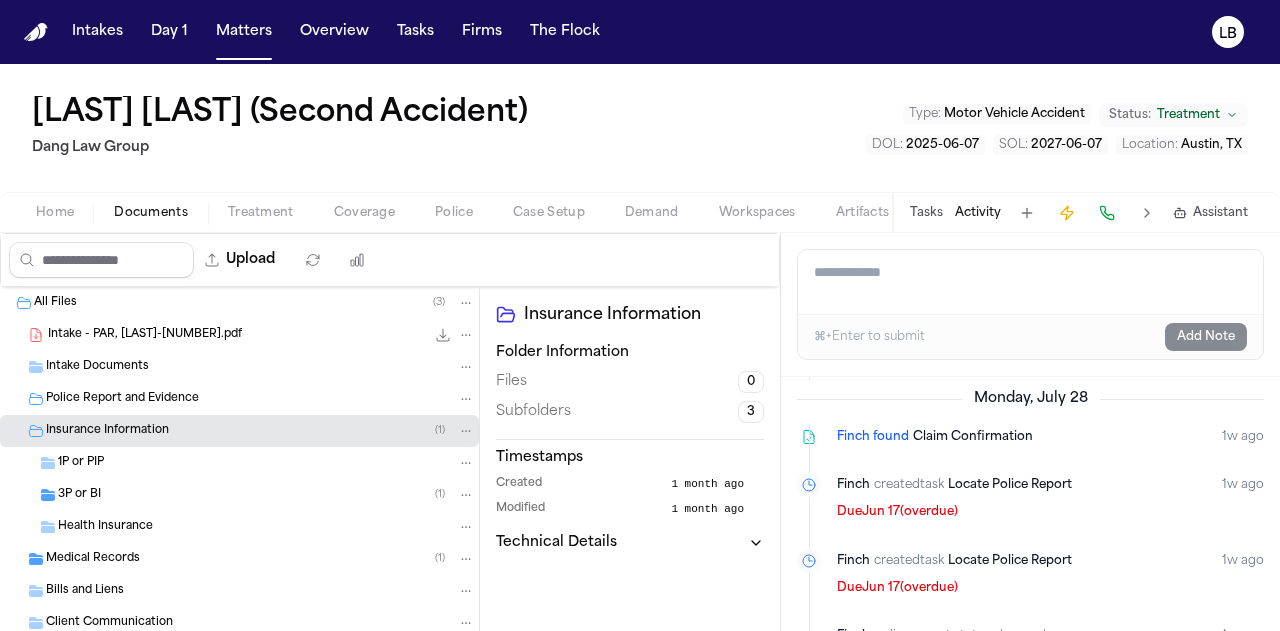 click on "Intake Documents" at bounding box center (239, 367) 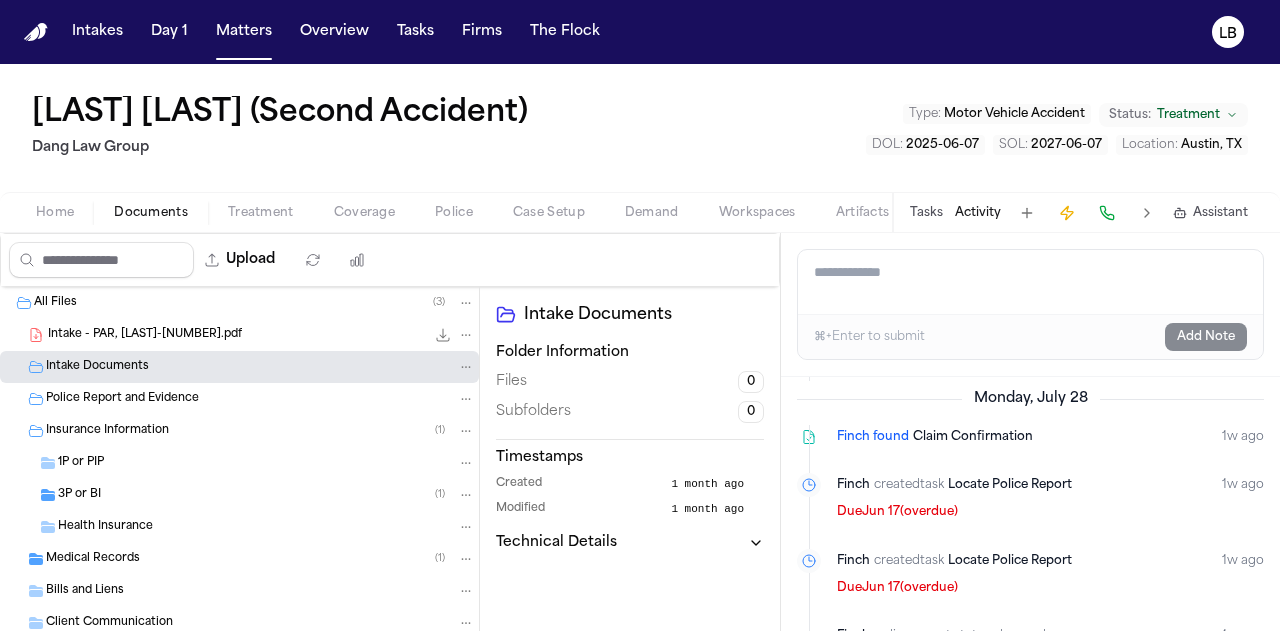 click on "Intake Documents" at bounding box center [239, 367] 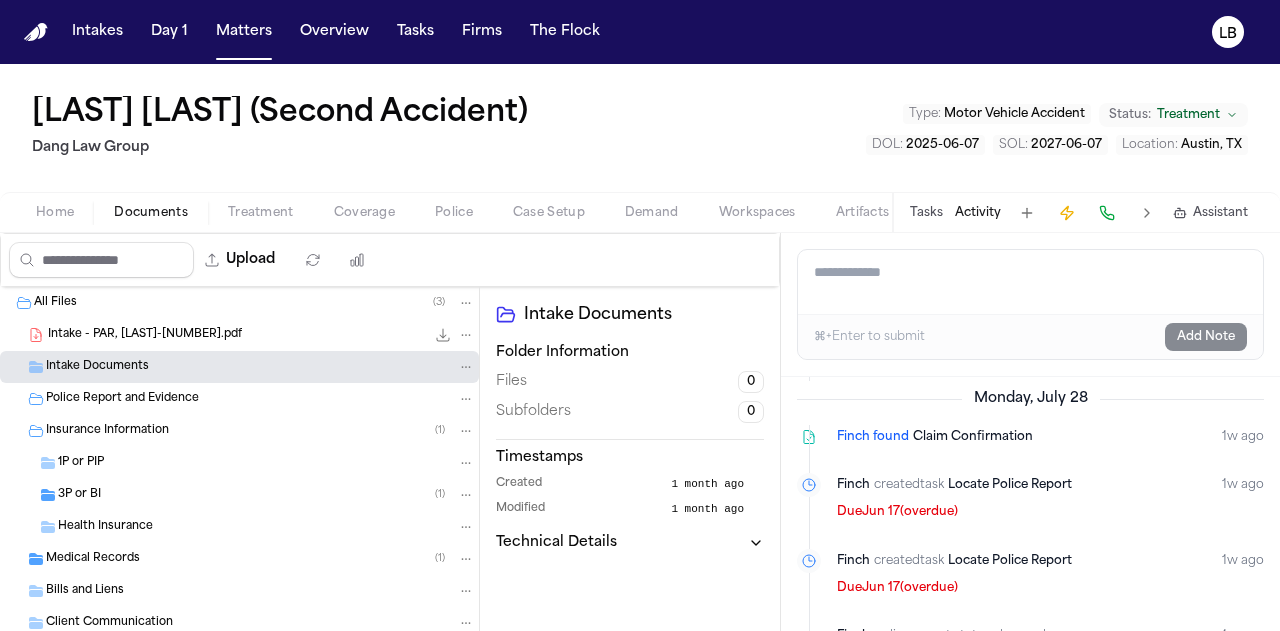 click on "Intake Documents" at bounding box center (239, 367) 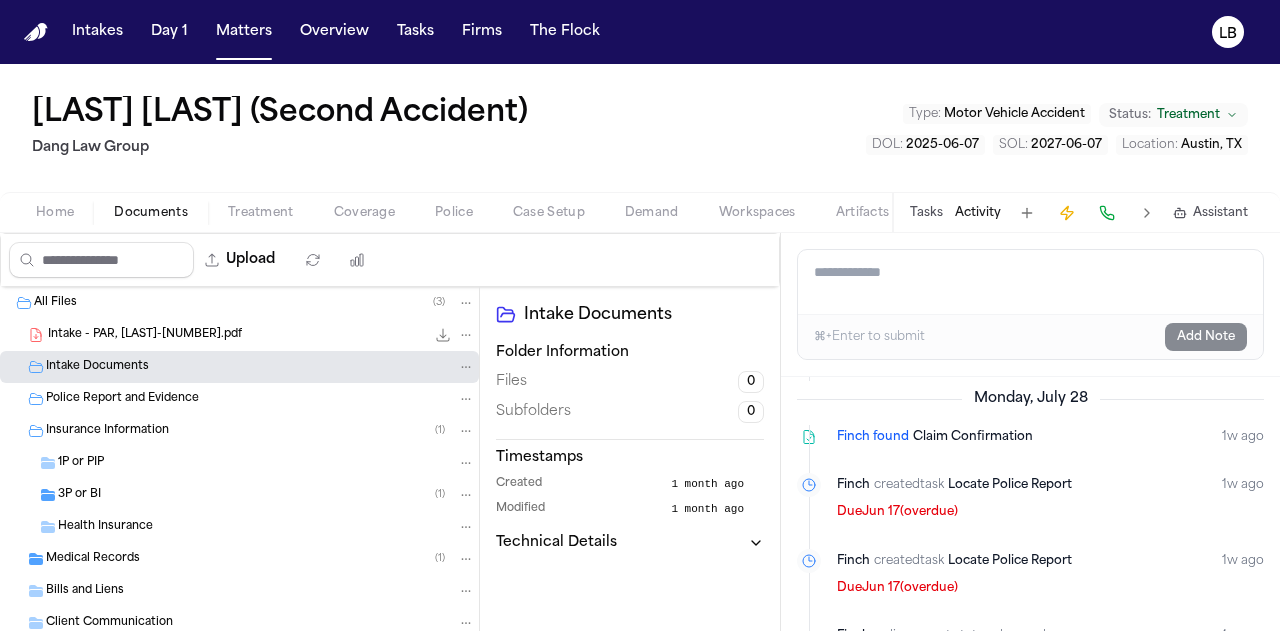 click on "Police Report and Evidence" at bounding box center [122, 399] 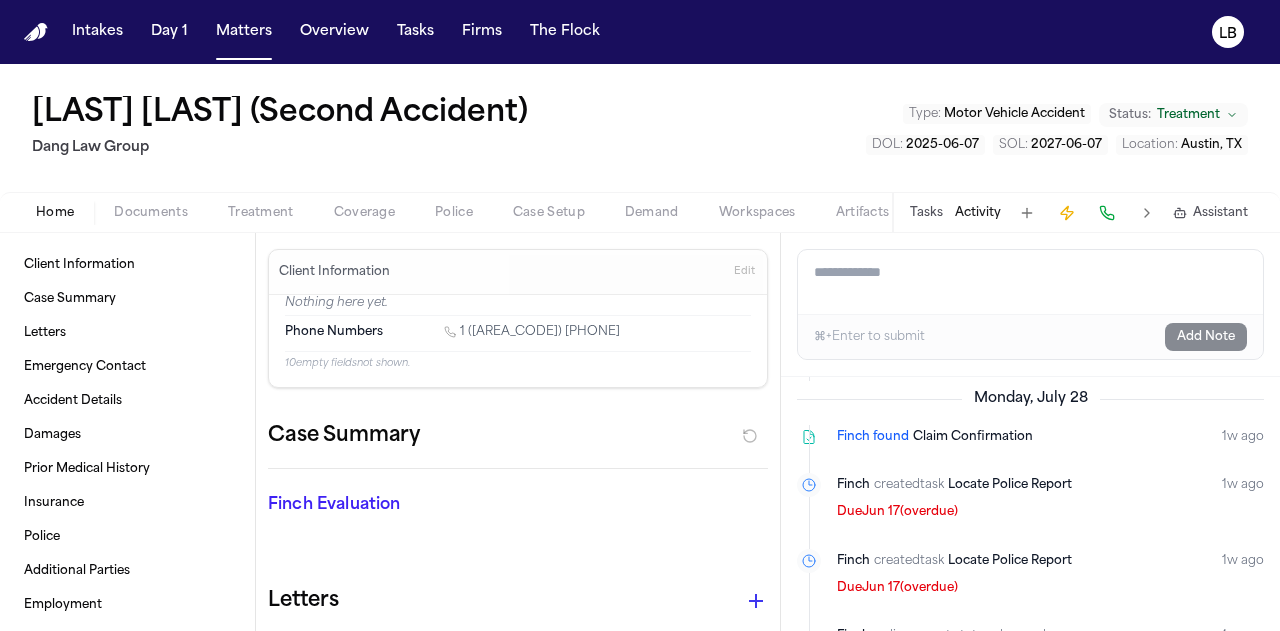 click on "Home" at bounding box center [55, 213] 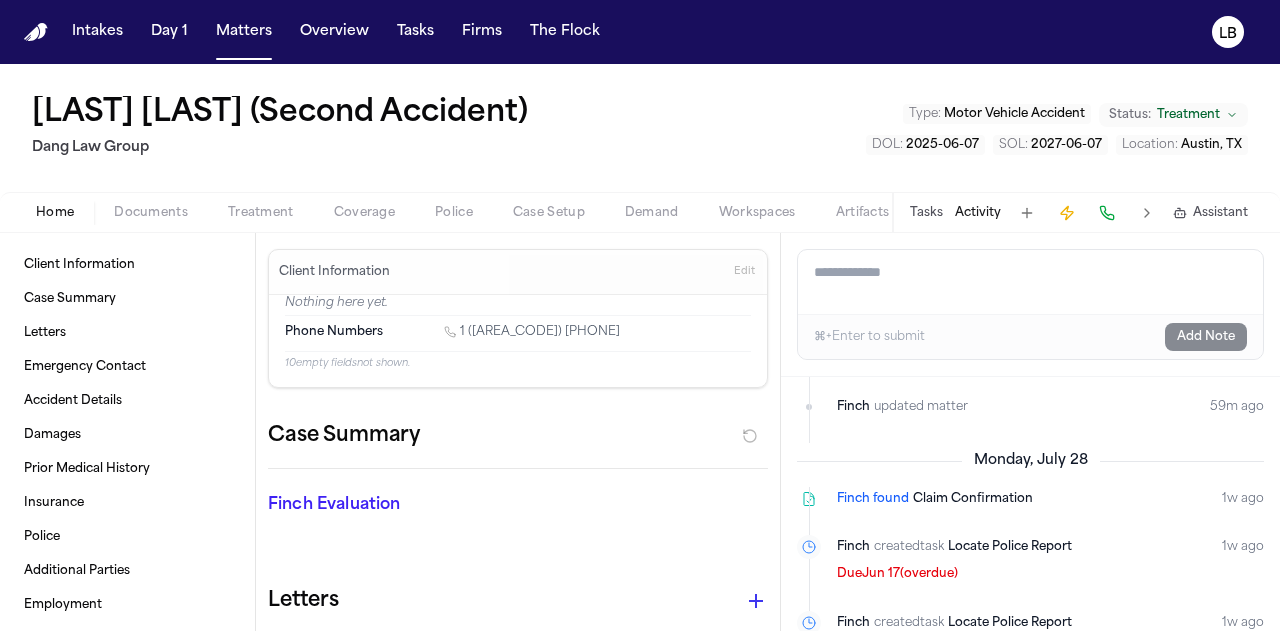 scroll, scrollTop: 88, scrollLeft: 0, axis: vertical 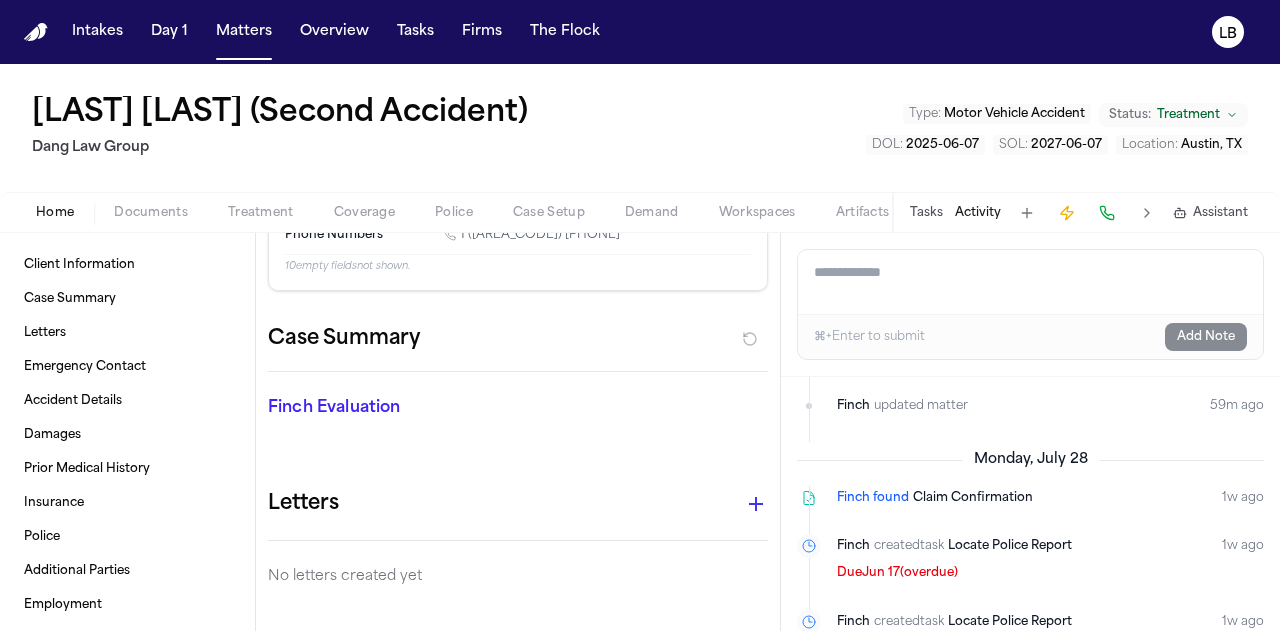 click on "Documents" at bounding box center [151, 213] 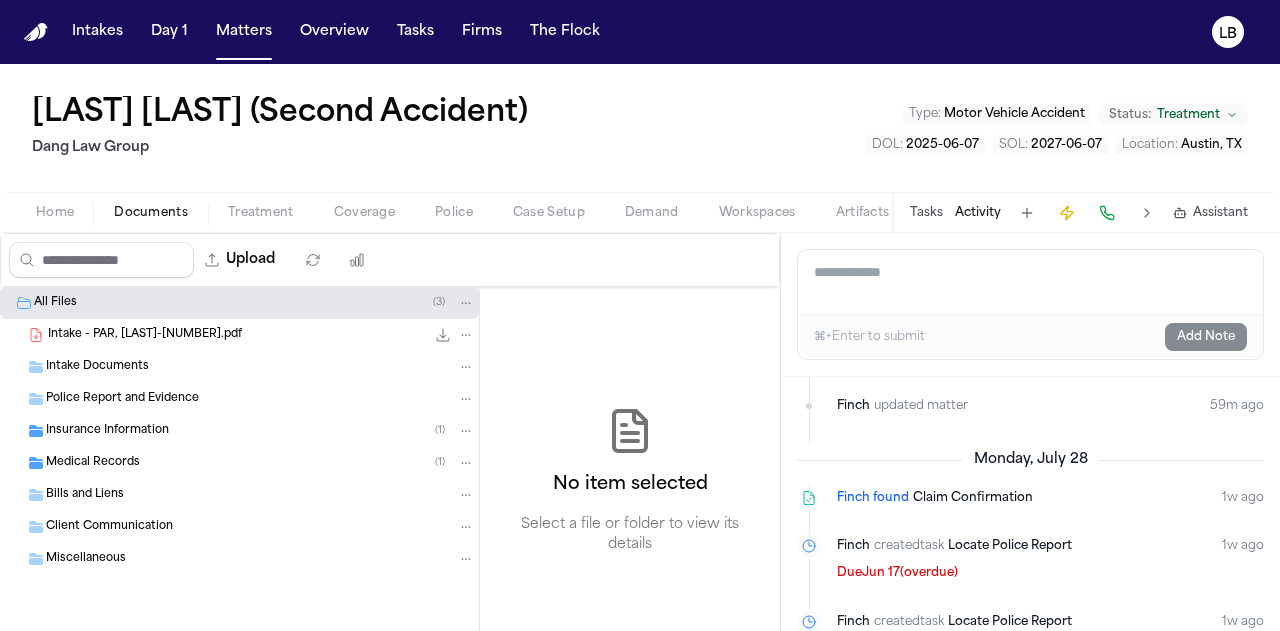 scroll, scrollTop: 0, scrollLeft: 0, axis: both 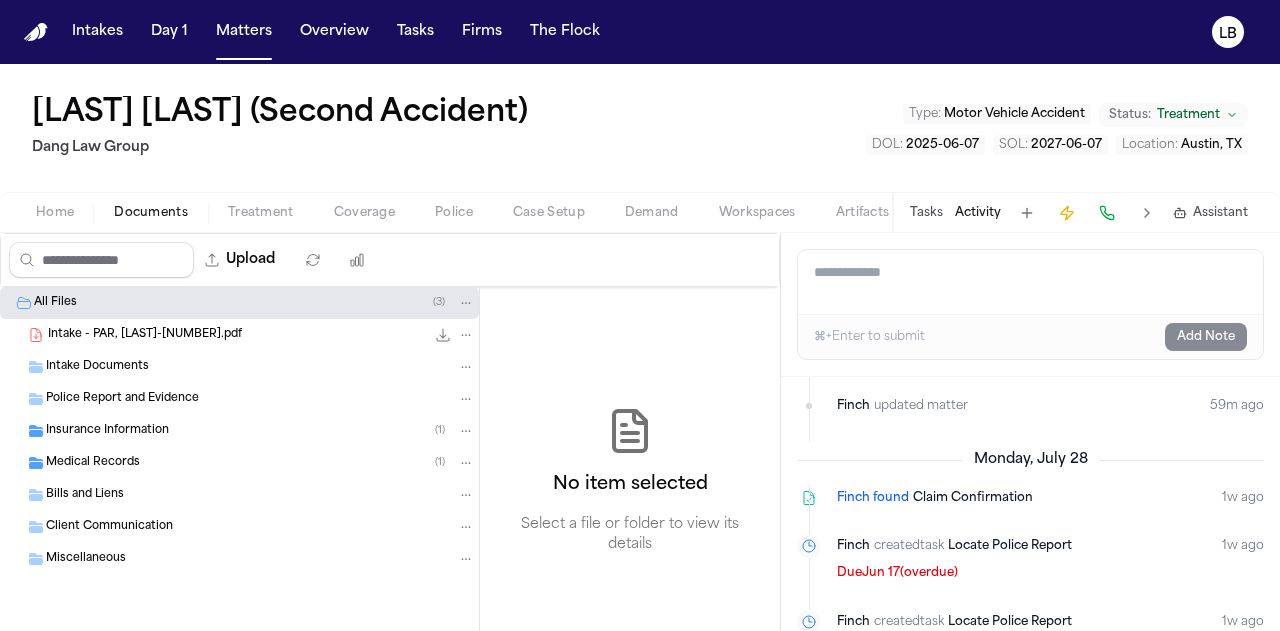click on "Intake - PAR, Burak-2.pdf" at bounding box center [145, 335] 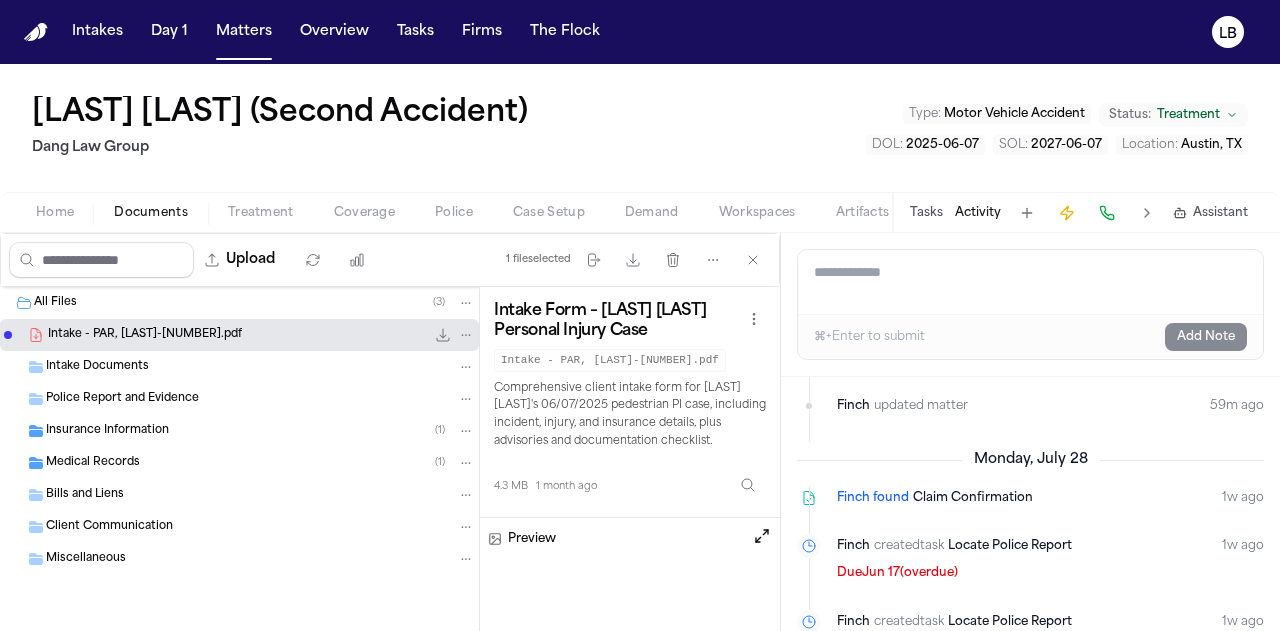 scroll, scrollTop: 276, scrollLeft: 0, axis: vertical 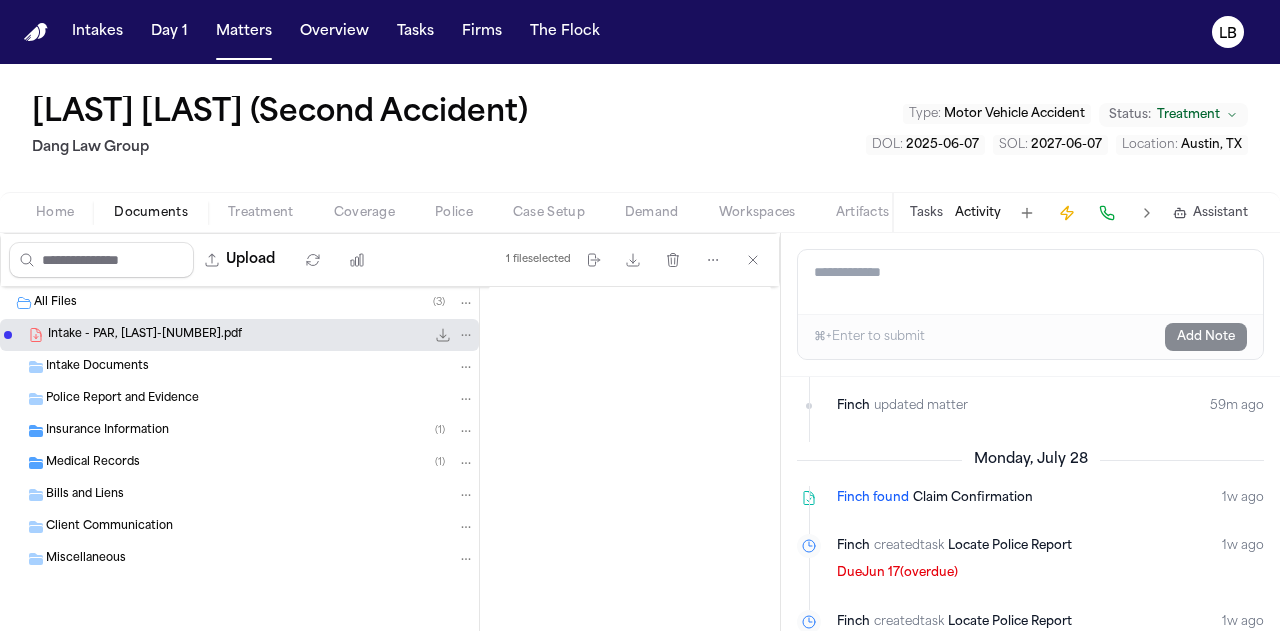 click on "Intake Documents" at bounding box center (260, 367) 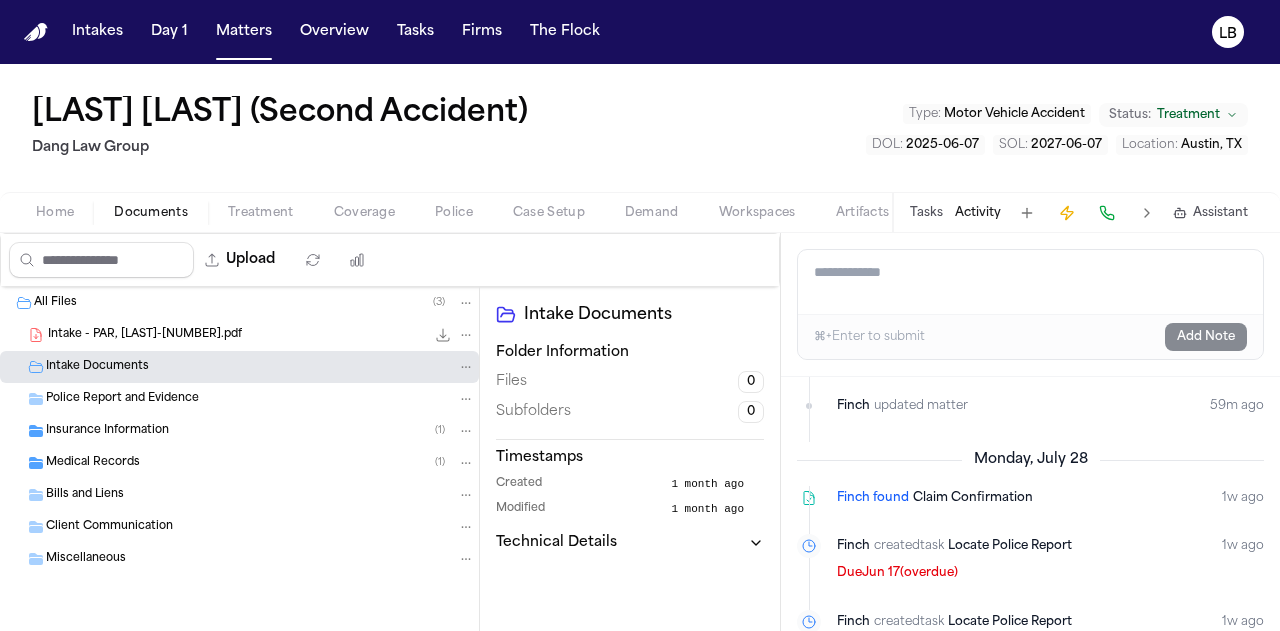 scroll, scrollTop: 0, scrollLeft: 0, axis: both 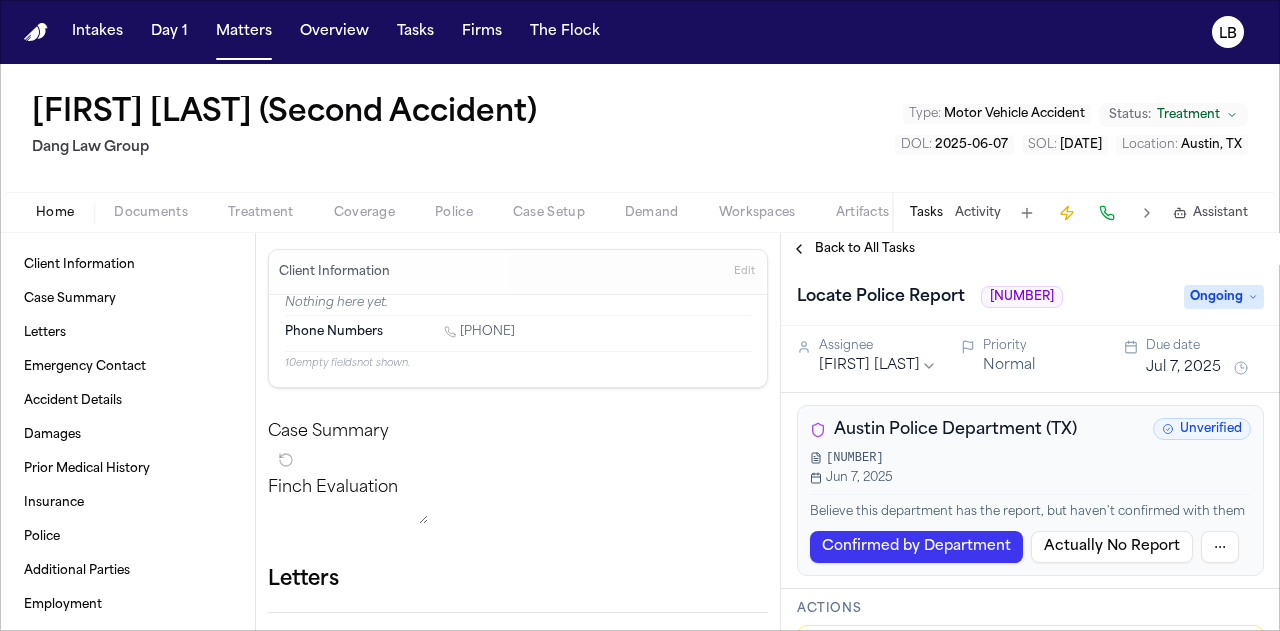 click on "[LAST] [LAST] (Second Accident)" at bounding box center [284, 114] 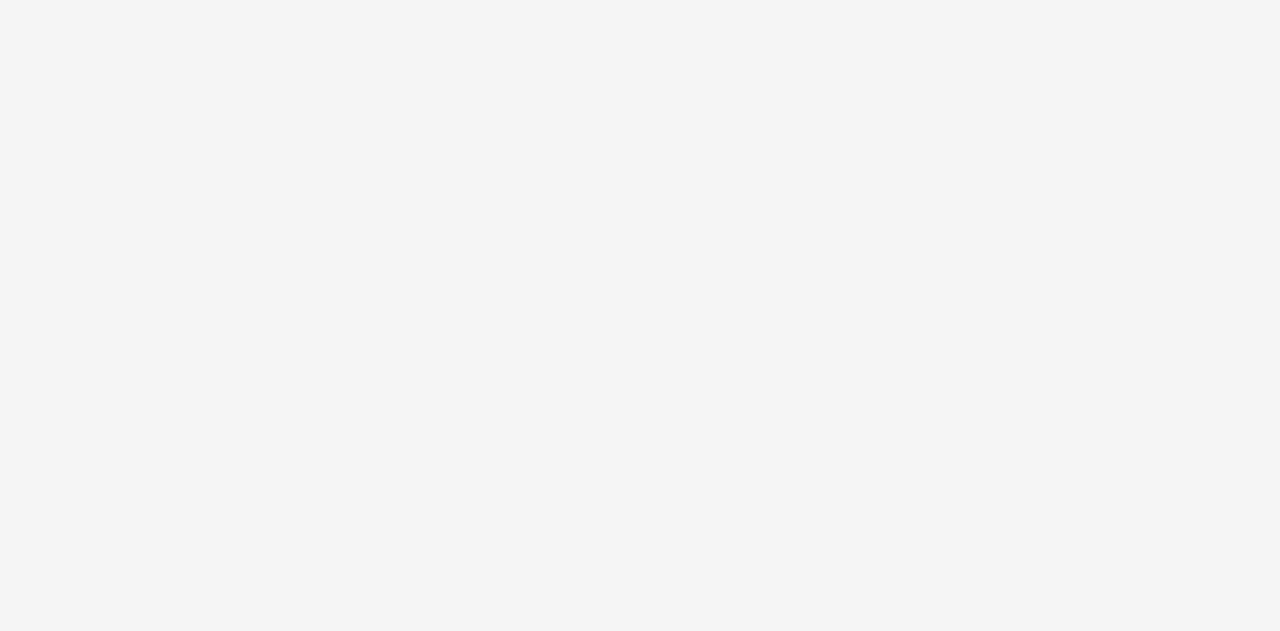 scroll, scrollTop: 0, scrollLeft: 0, axis: both 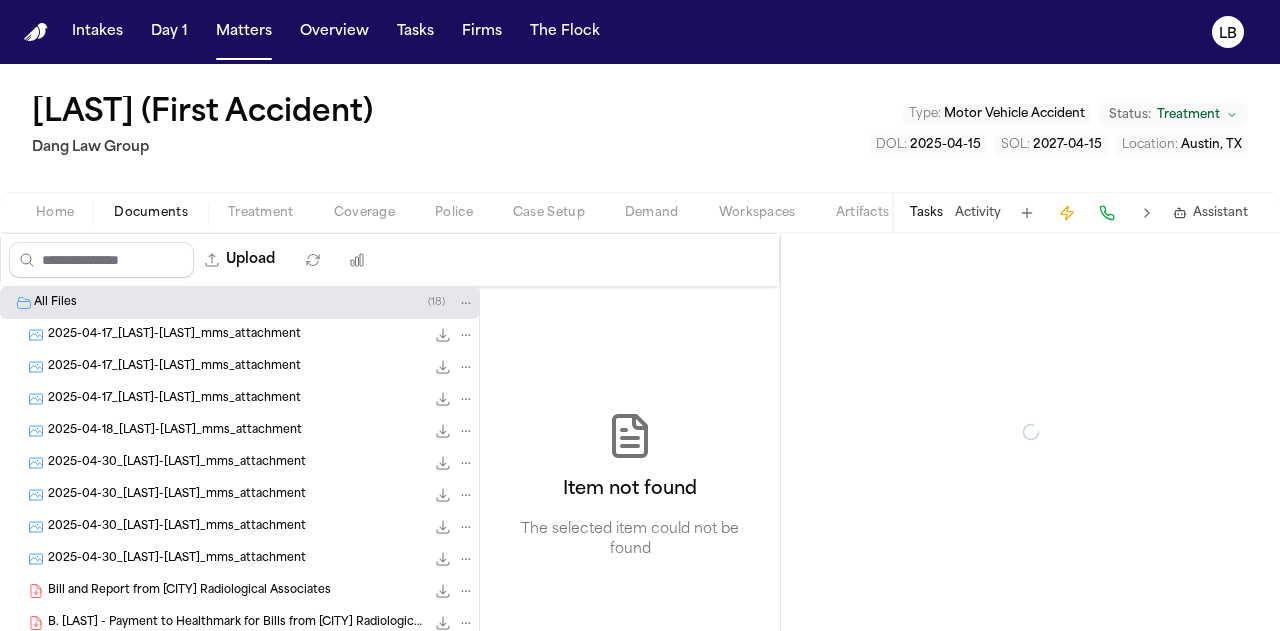 click on "Documents" at bounding box center [151, 213] 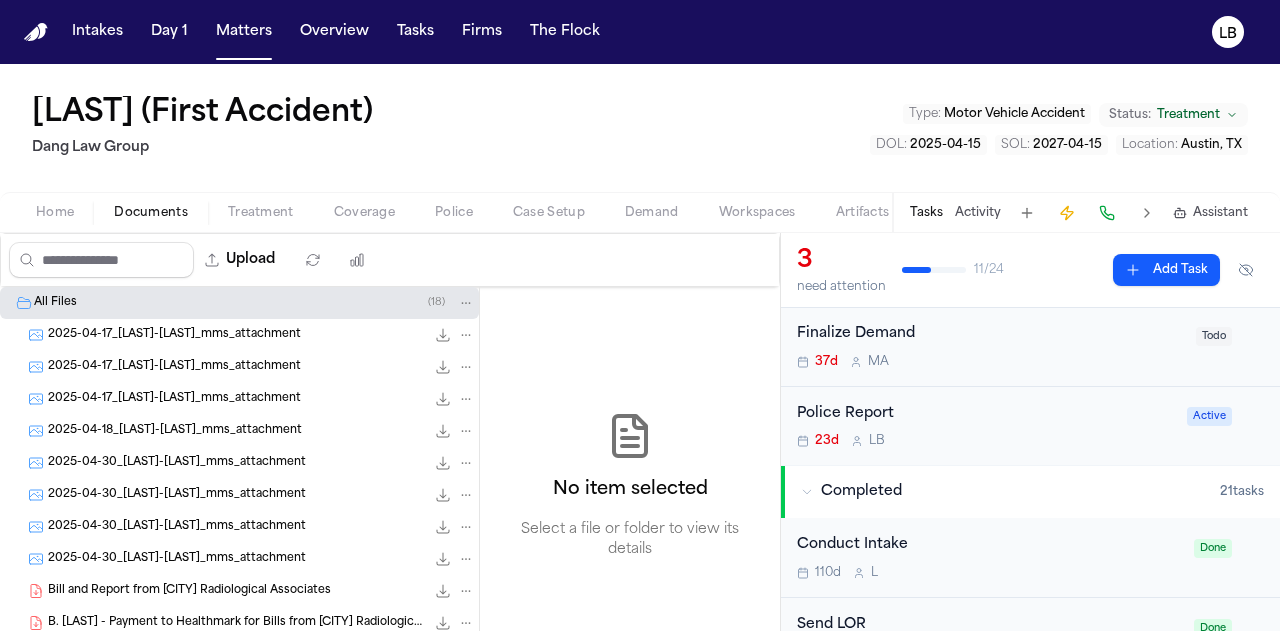 scroll, scrollTop: 148, scrollLeft: 0, axis: vertical 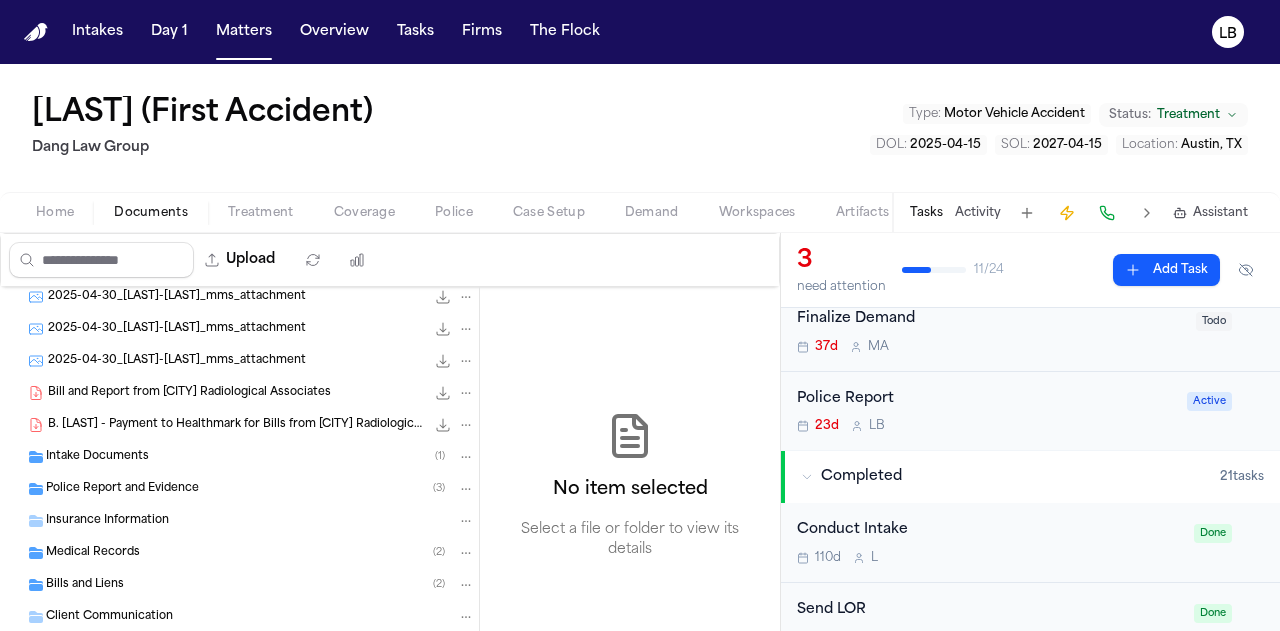 click on "Police Report and Evidence ( 3 )" at bounding box center (260, 489) 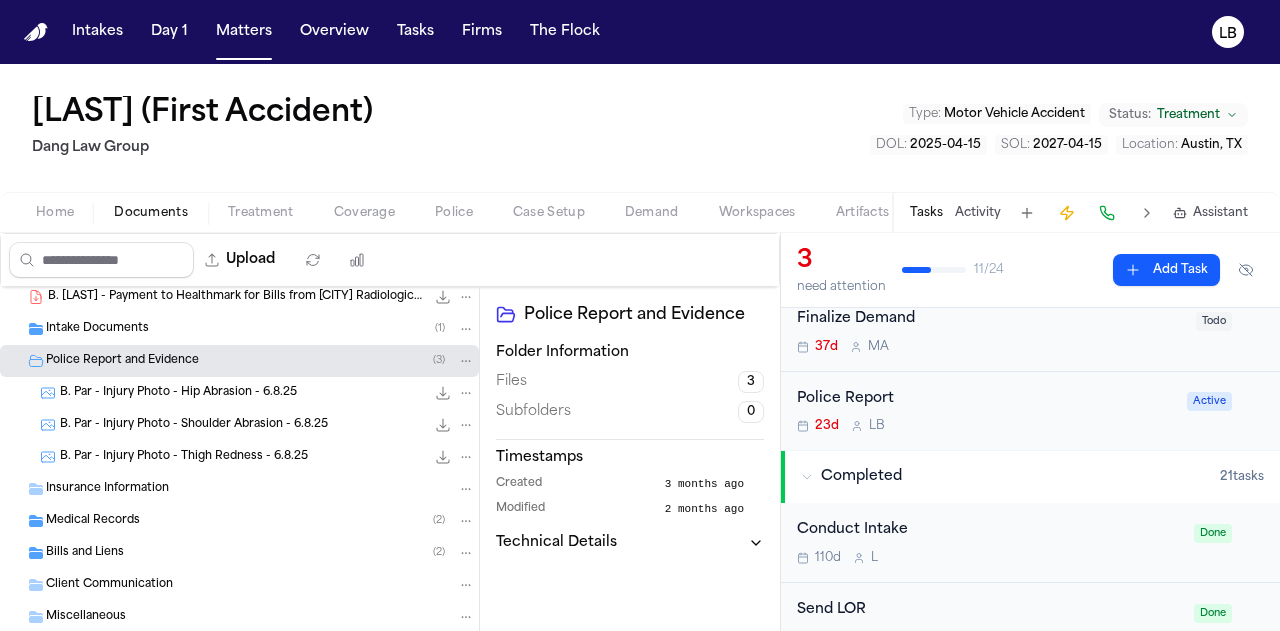 scroll, scrollTop: 327, scrollLeft: 0, axis: vertical 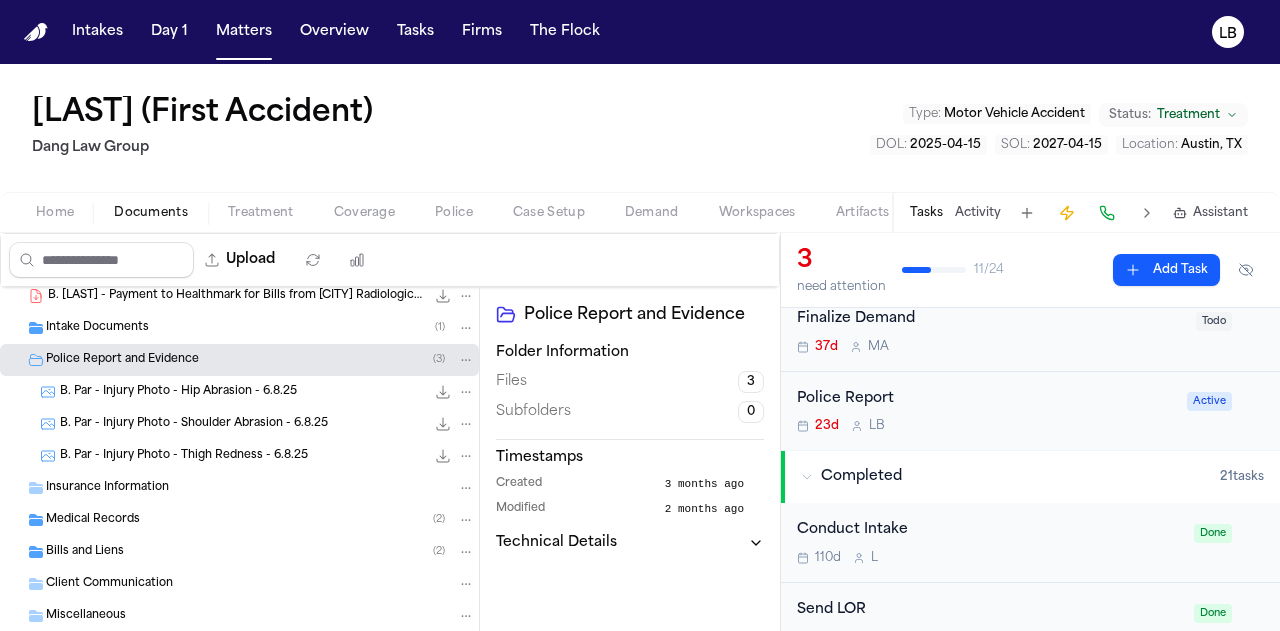 click on "Police Report" at bounding box center [986, 399] 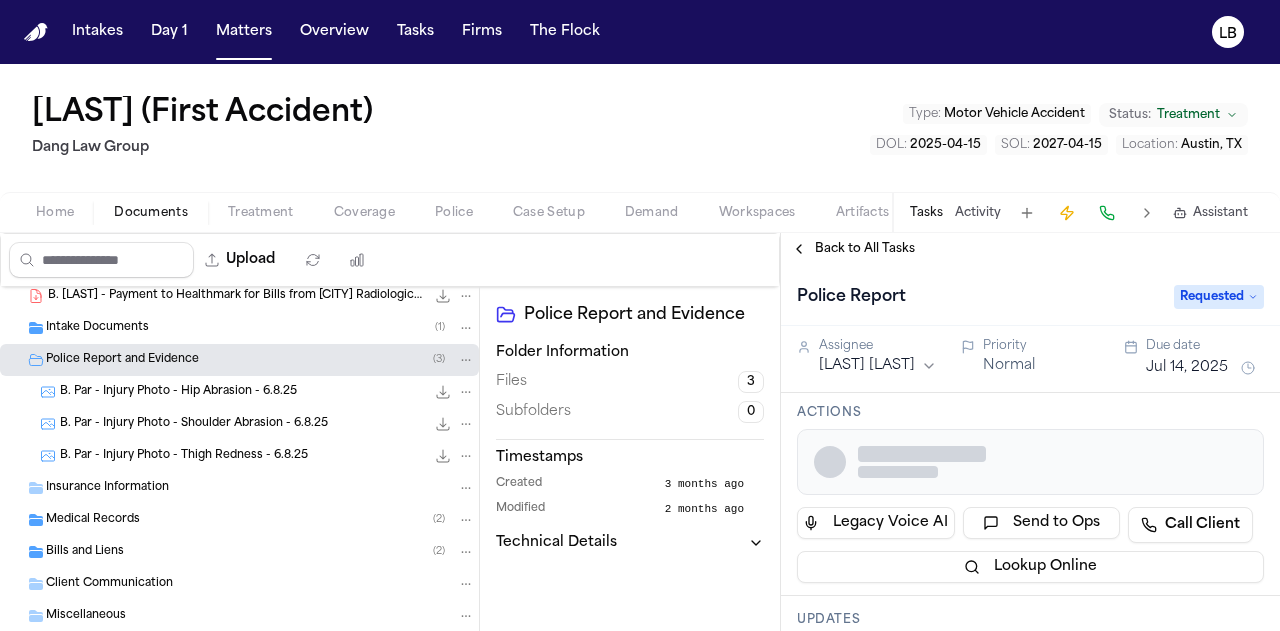 scroll, scrollTop: 0, scrollLeft: 0, axis: both 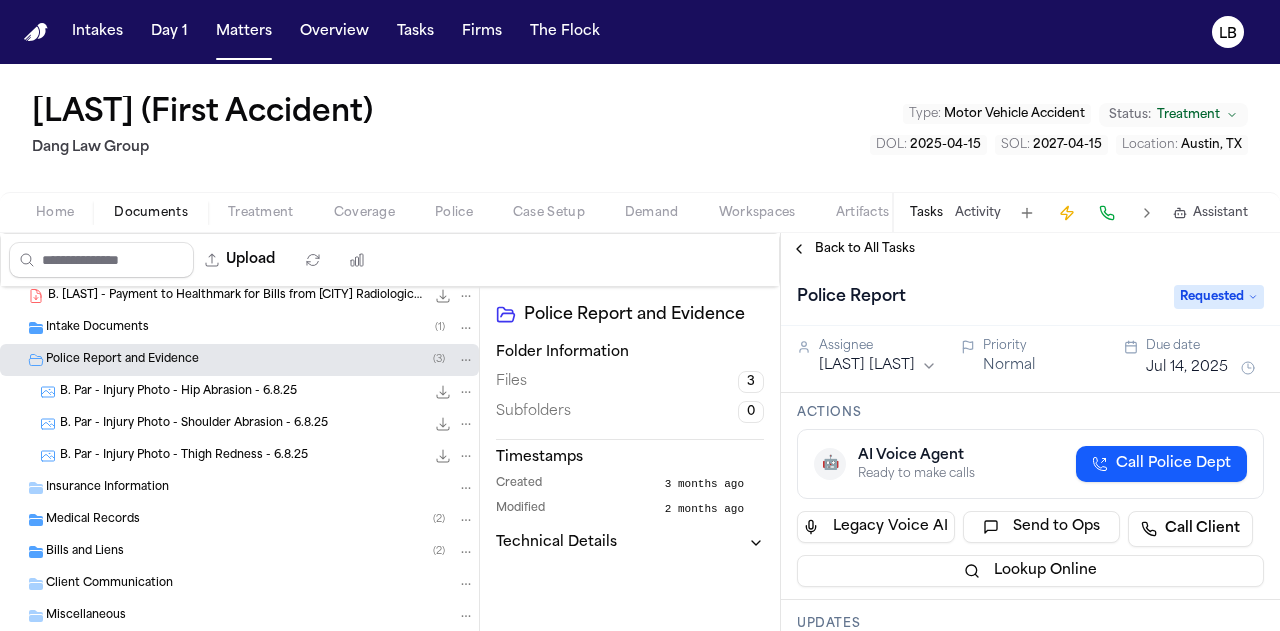 click on "Intake Documents" at bounding box center (97, 328) 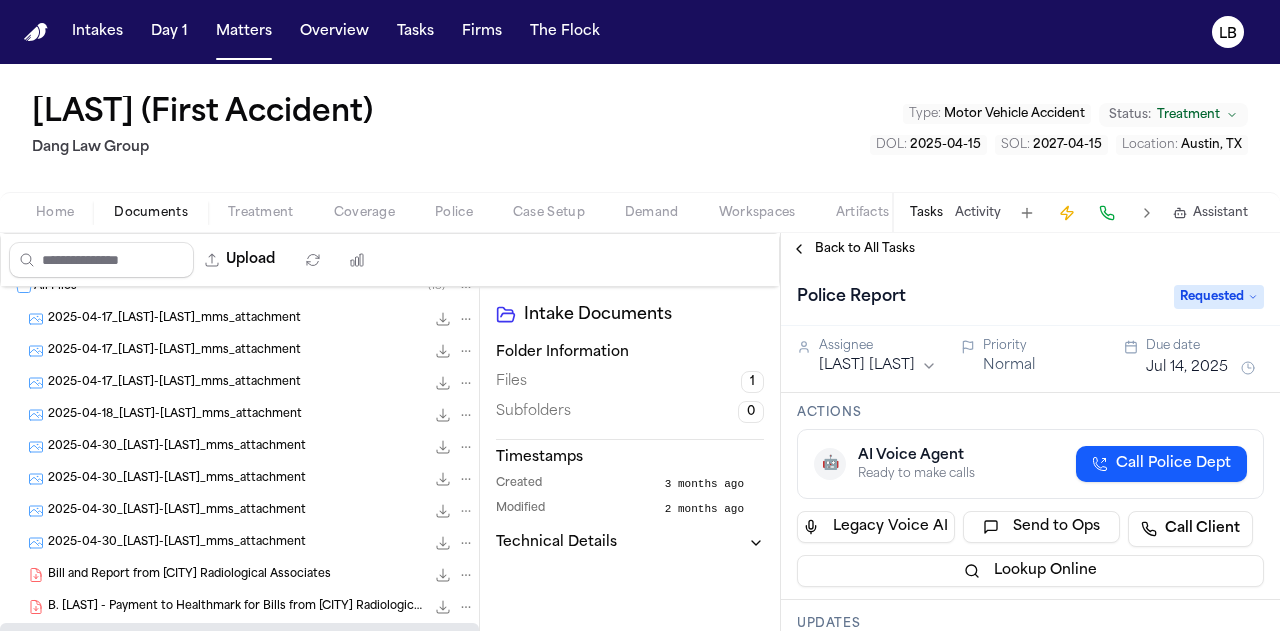 scroll, scrollTop: 5, scrollLeft: 0, axis: vertical 